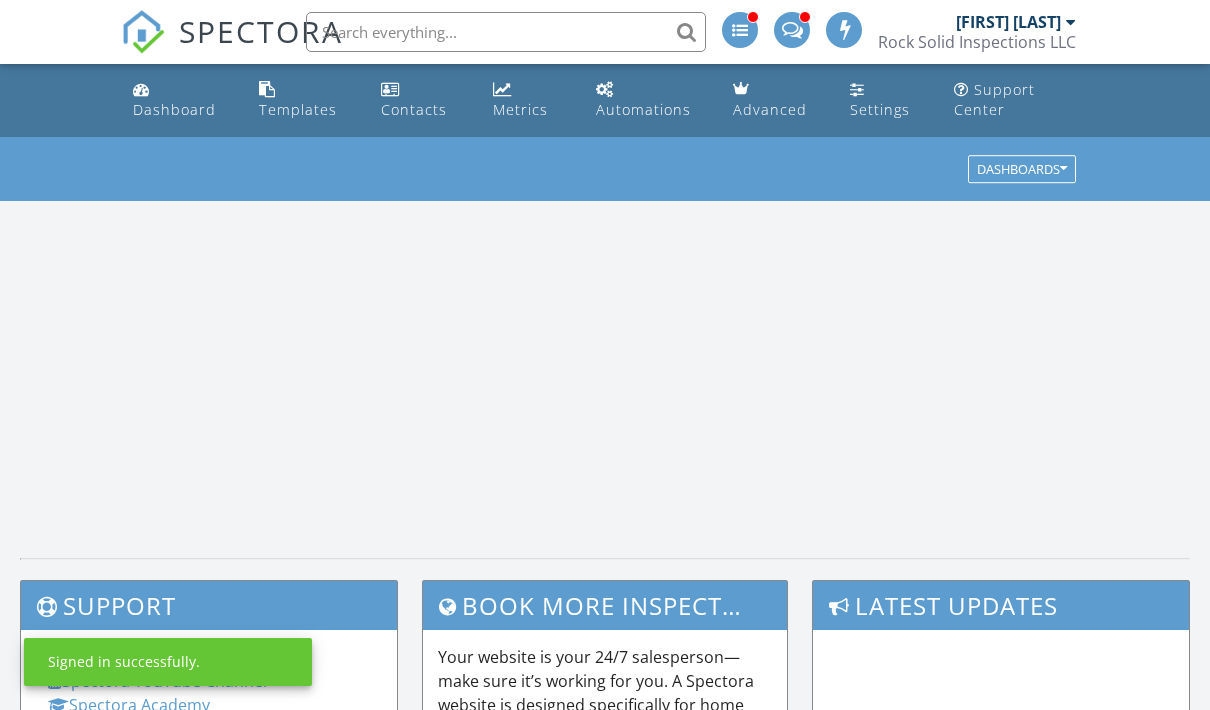 scroll, scrollTop: 0, scrollLeft: 0, axis: both 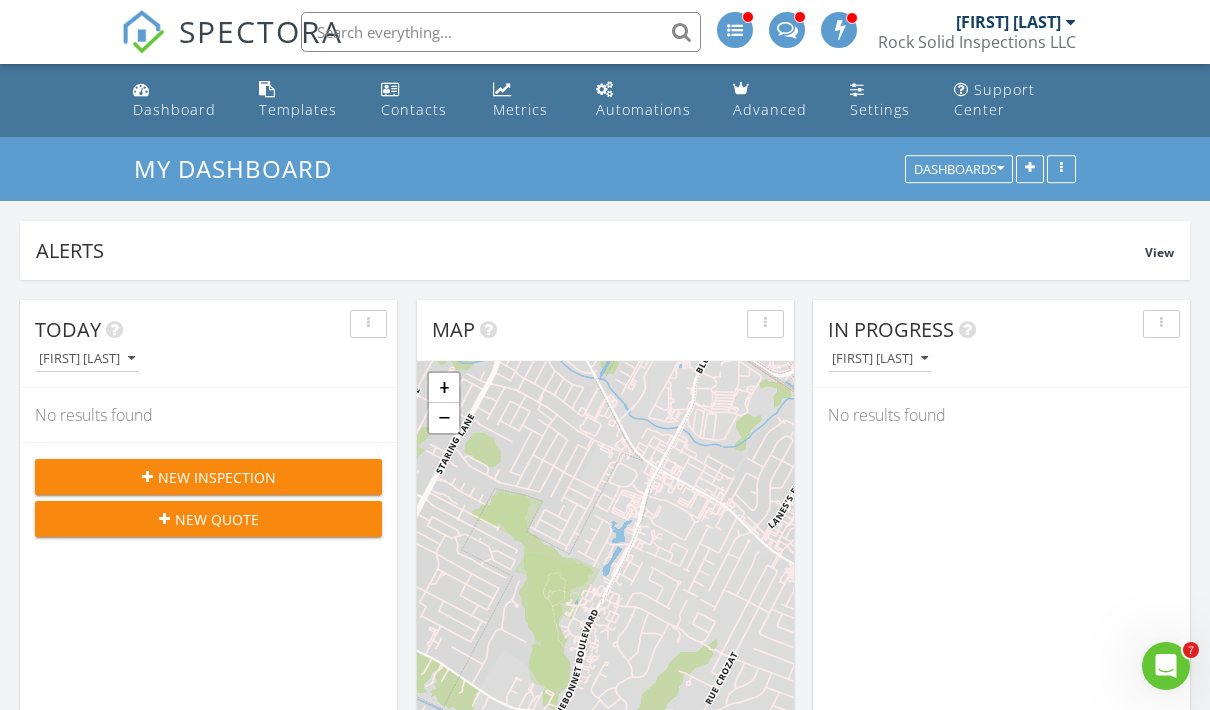 click on "New Inspection" at bounding box center (217, 477) 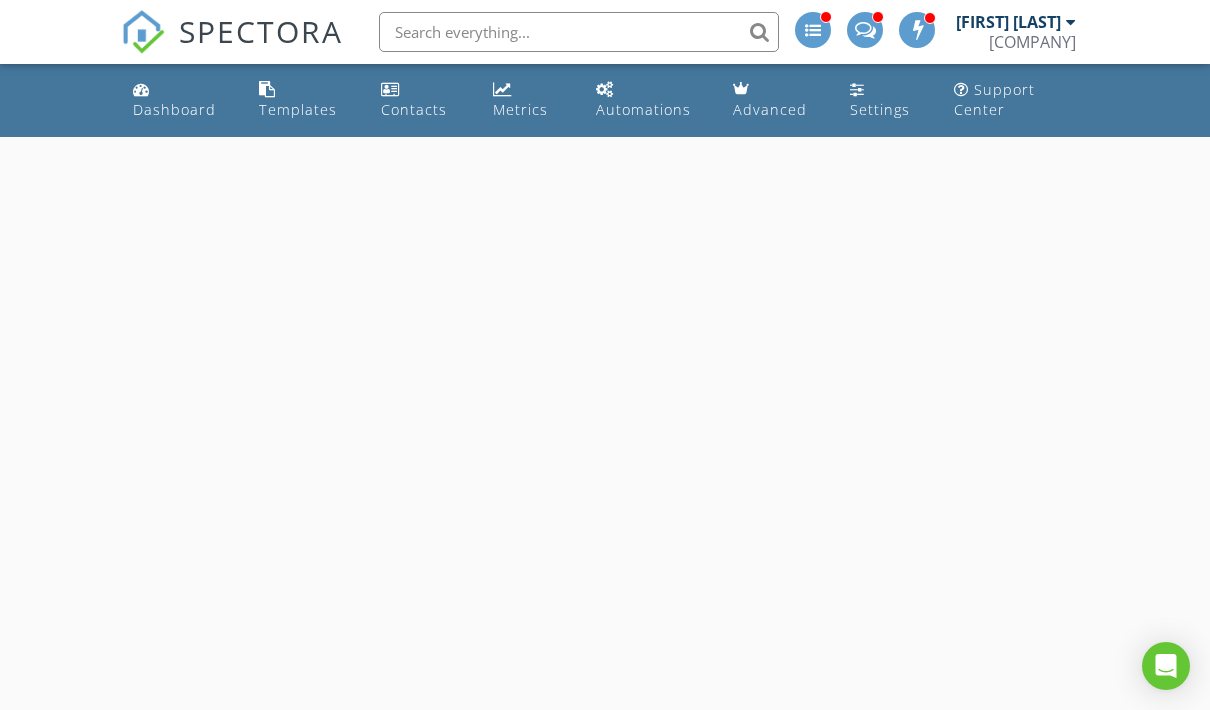 scroll, scrollTop: 0, scrollLeft: 0, axis: both 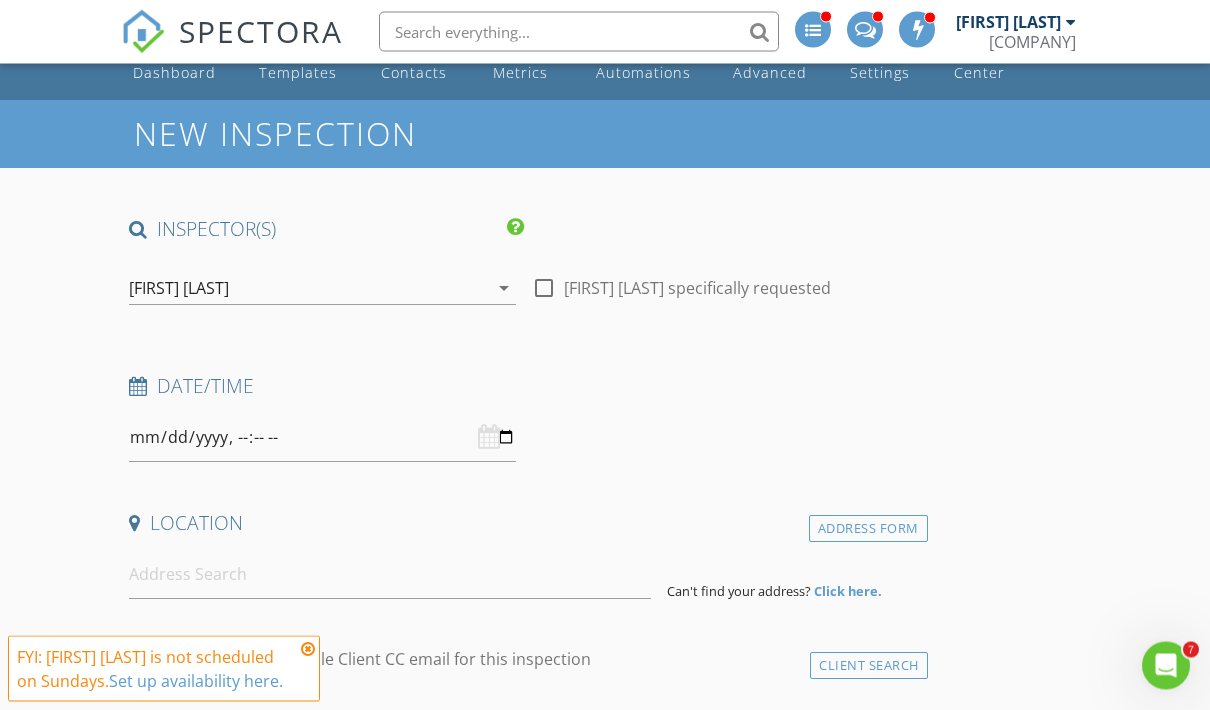 click on "FYI: [FIRST] [LAST] is not scheduled on Sundays. Set up availability here." at bounding box center [164, 669] 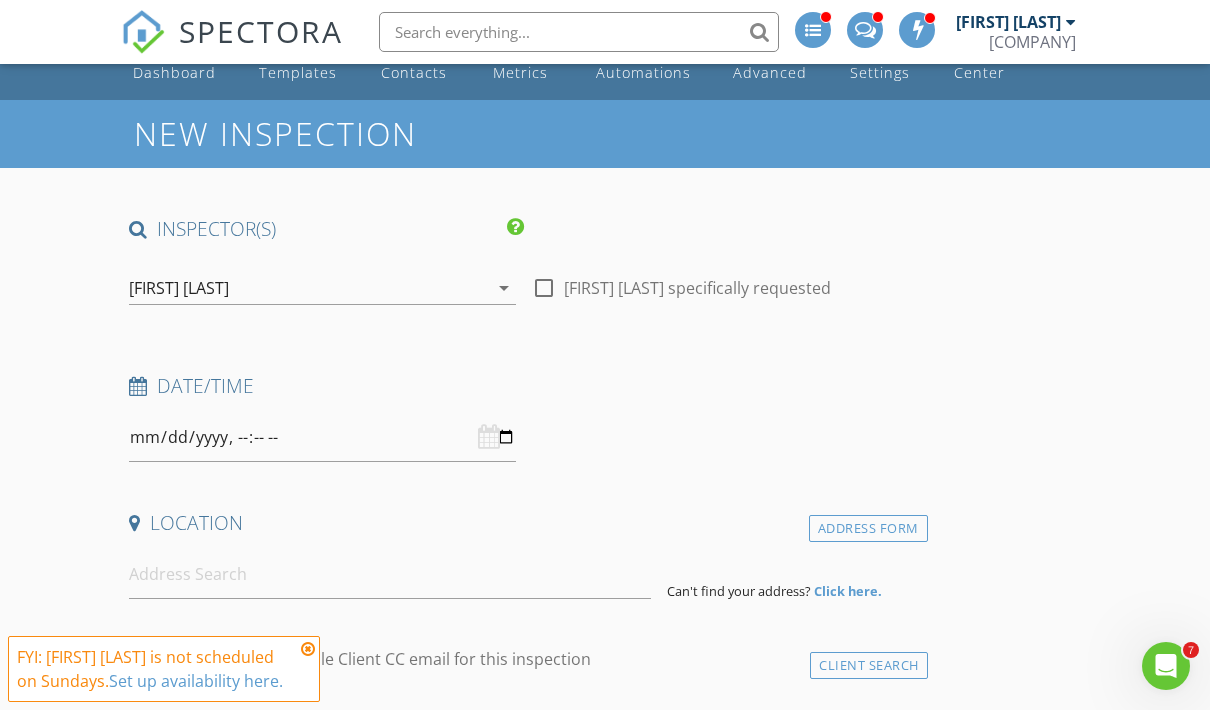 click on "Location" at bounding box center [524, 523] 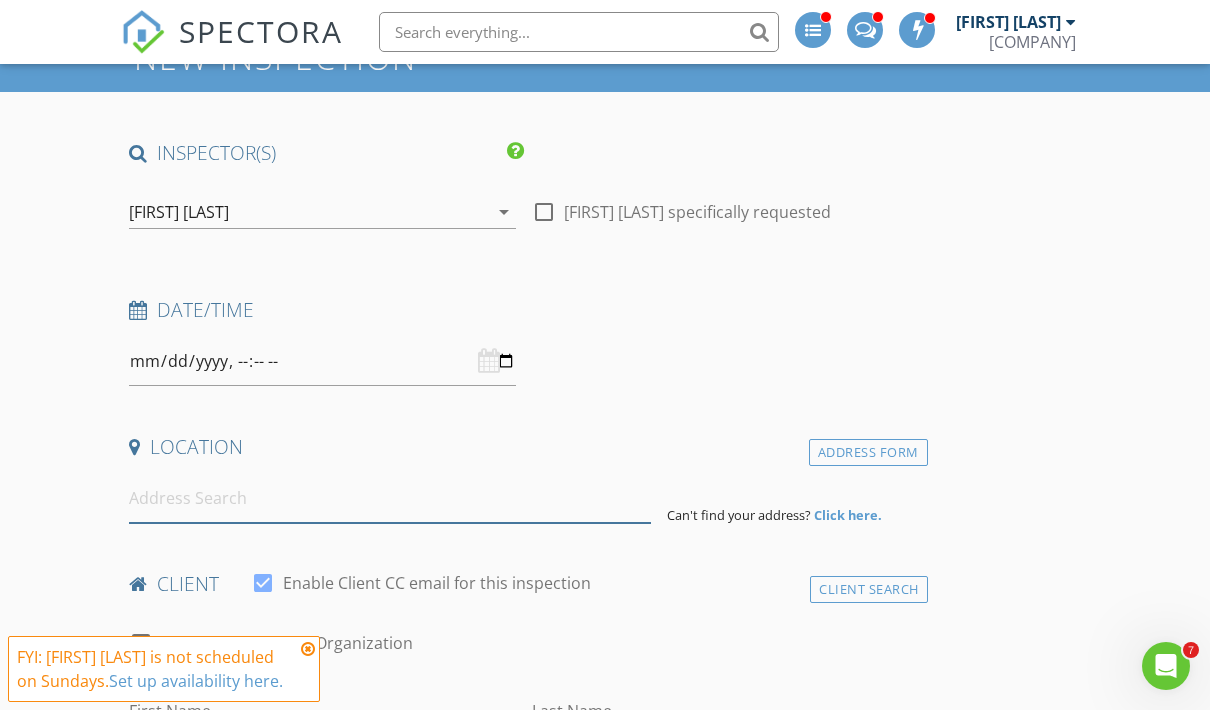 click at bounding box center [390, 498] 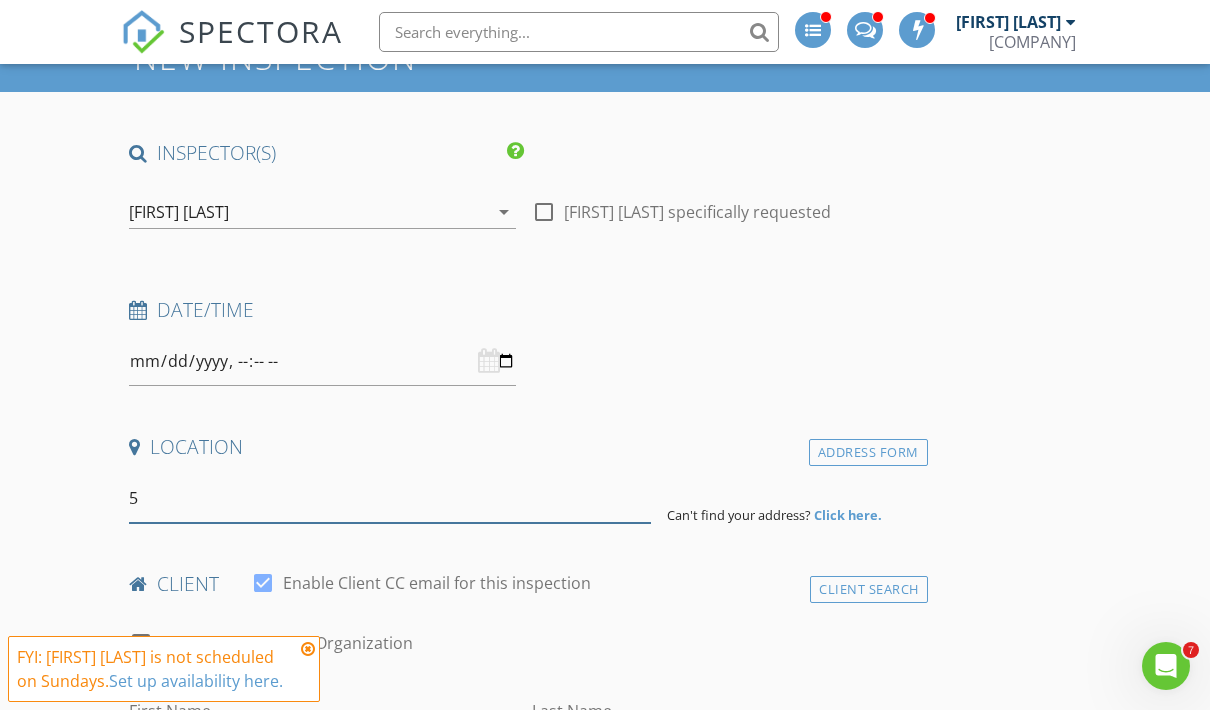 click on "5" at bounding box center [390, 498] 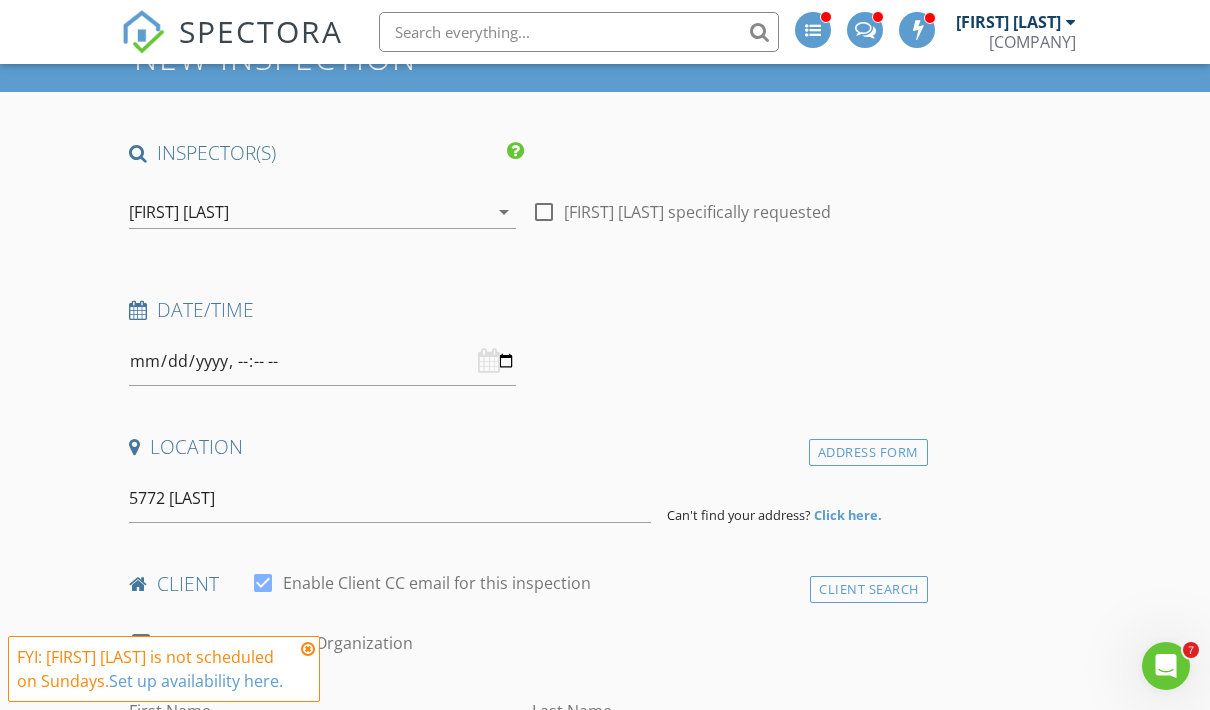 click on "INSPECTOR(S)
check_box   [FIRST] [LAST]   PRIMARY   [FIRST] [LAST] arrow_drop_down   check_box_outline_blank [FIRST] [LAST] specifically requested
Date/Time
Location
Address Form   5772 [LAST]     Can't find your address?   Click here.
client
check_box Enable Client CC email for this inspection   Client Search     check_box_outline_blank Client is a Company/Organization     First Name   Last Name   Email   CC Email   Phone         Tags         Notes   Private Notes
ADDITIONAL client
SERVICES
check_box_outline_blank   Residential Home Inspection   Professional home inspection for residential, new construction, and manufactured homes.   check_box_outline_blank   Mold Assessment   Identify and test suspected mold growth in your home.  Includes certified lab results.   check_box_outline_blank" at bounding box center (524, 1837) 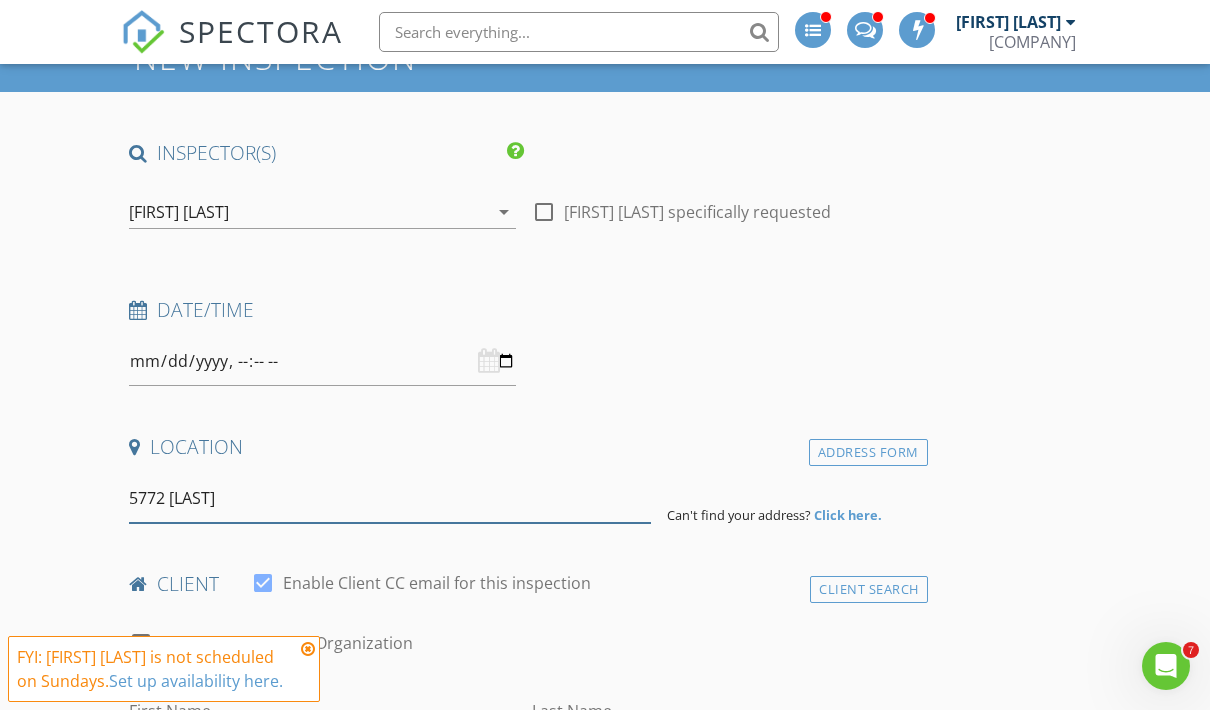 click on "5772 [LAST]" at bounding box center [390, 498] 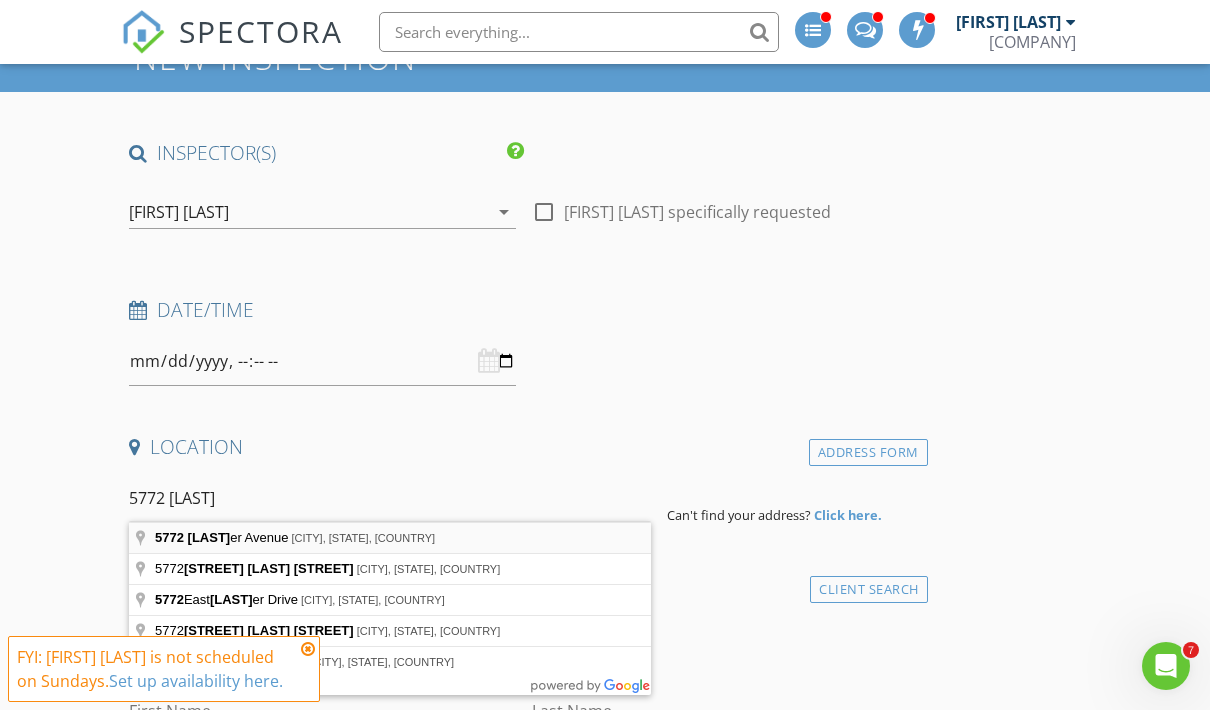 type on "5772 [LAST] [STREET], [CITY], [STATE], [COUNTRY]" 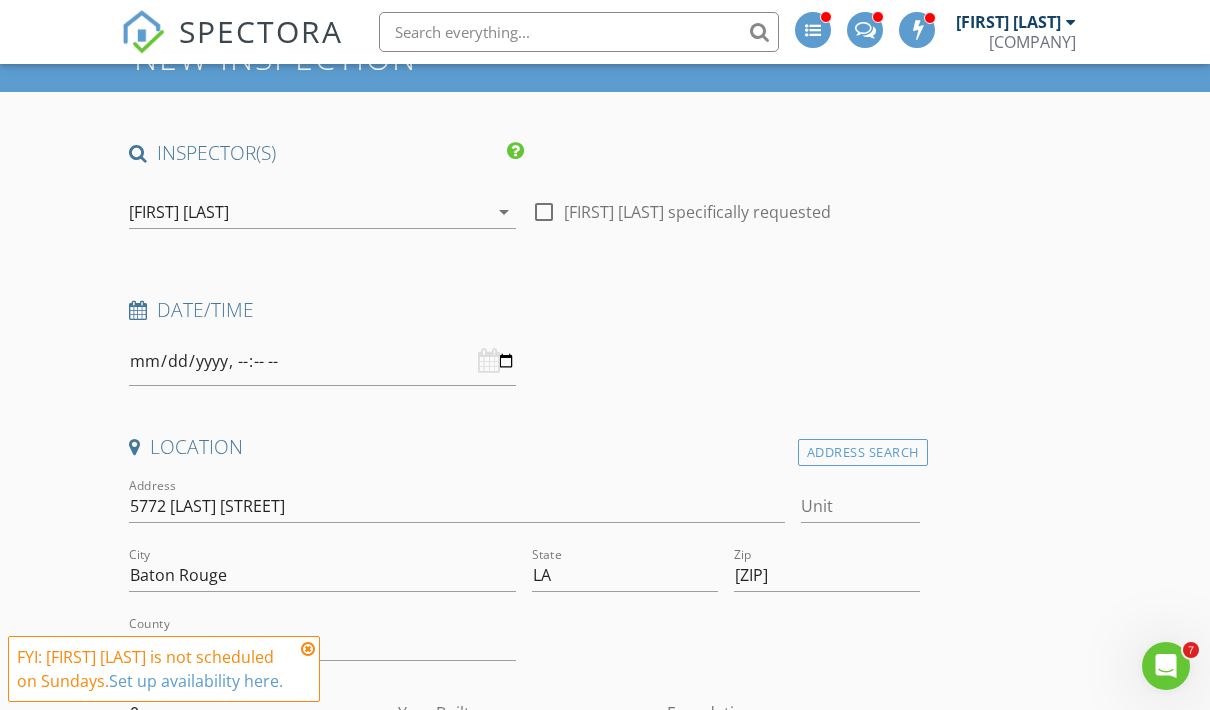 scroll, scrollTop: 360, scrollLeft: 0, axis: vertical 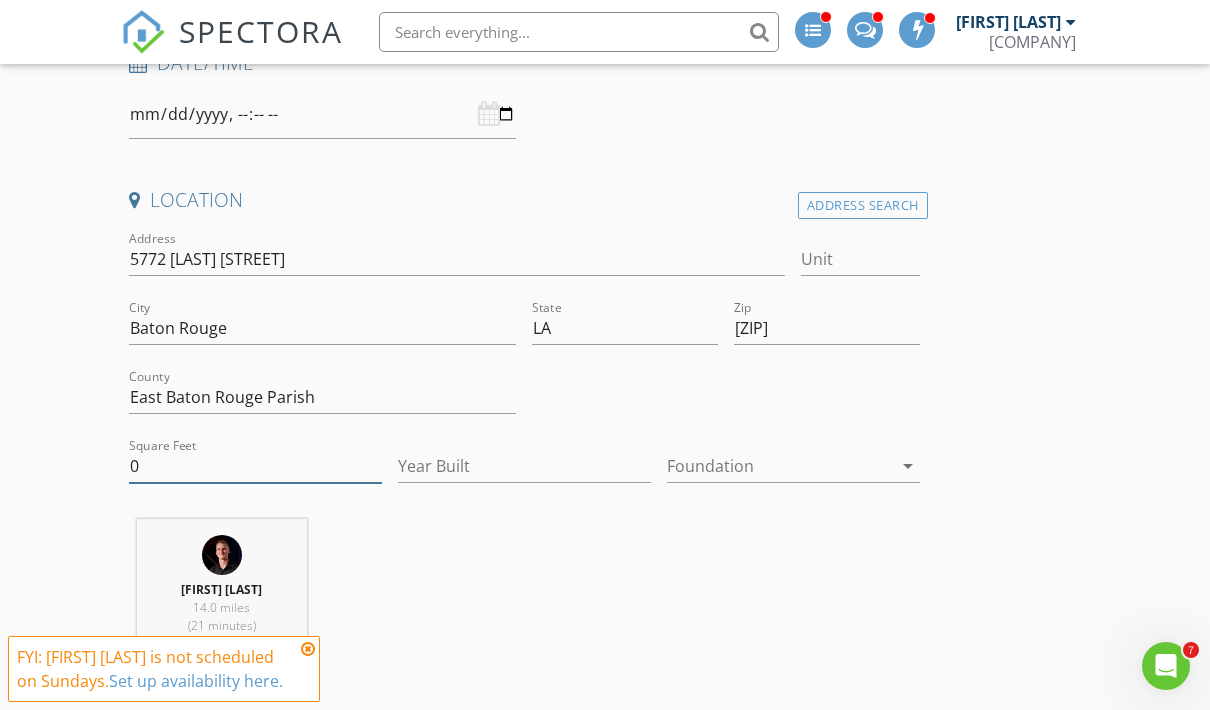 click on "0" at bounding box center [255, 466] 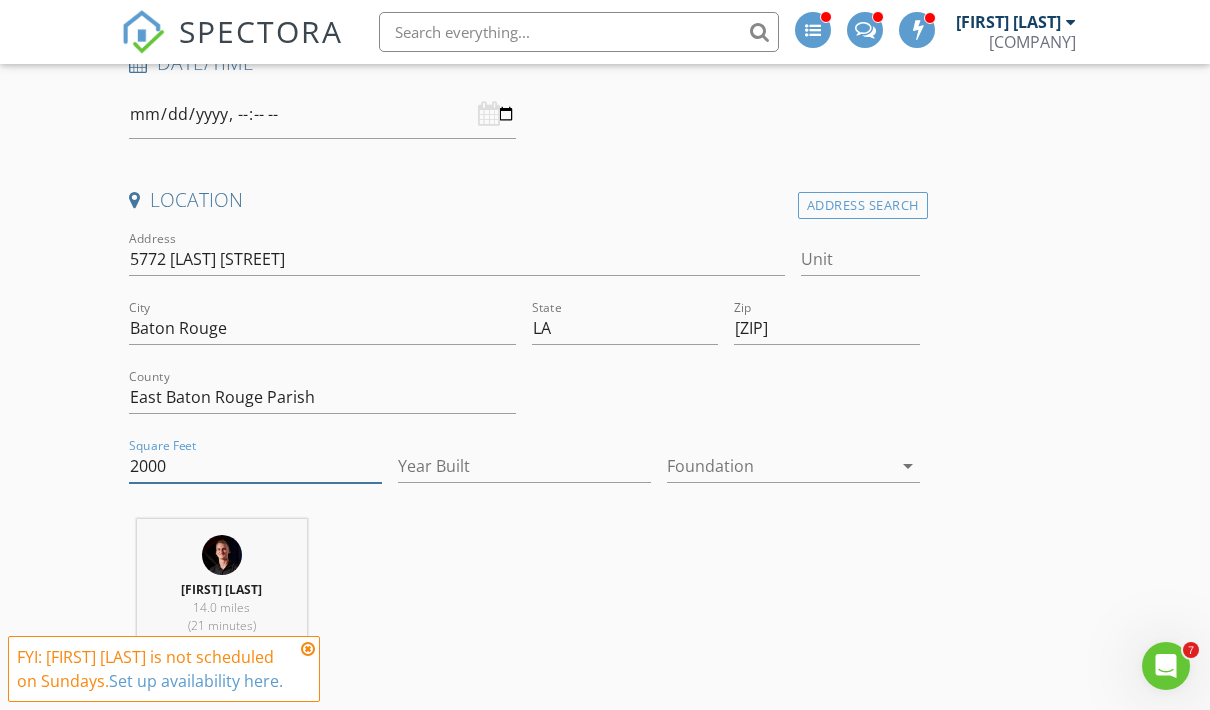 type on "2000" 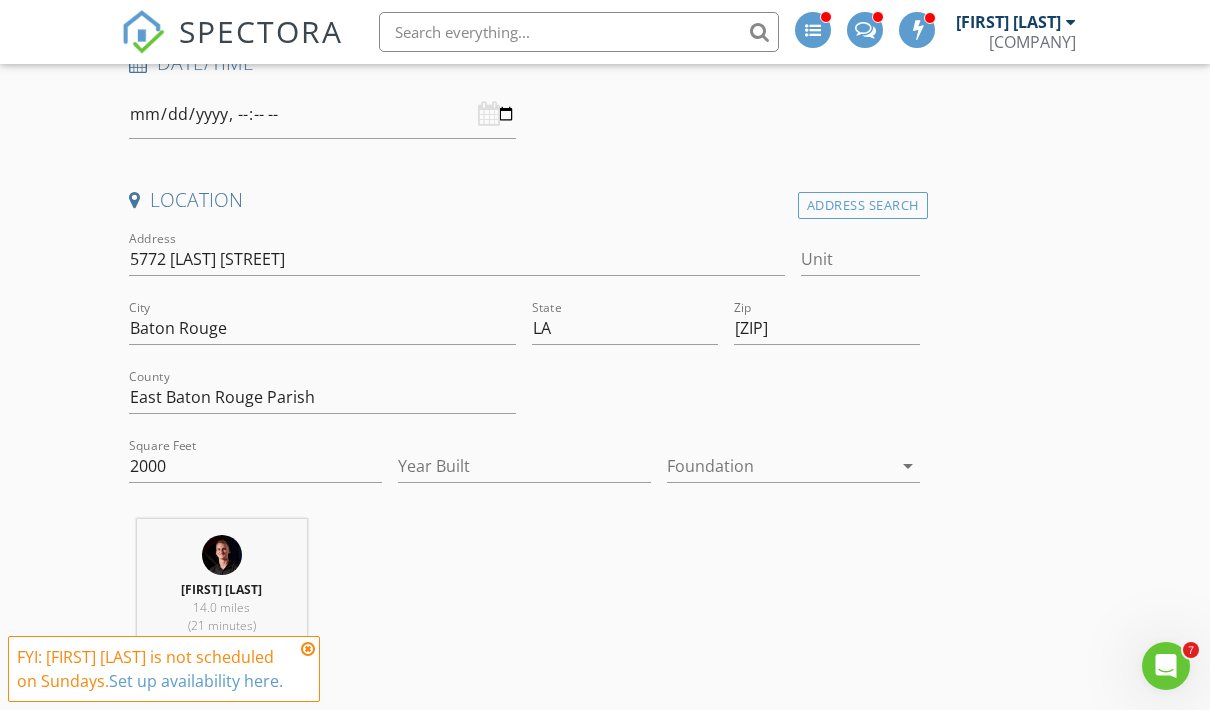 click on "Location
Address Search       Address 5772 [LAST] [STREET]   Unit   City [CITY]   State [STATE]   Zip [ZIP]   County [COUNTY]     Square Feet 2000   Year Built   Foundation arrow_drop_down     [FIRST] [LAST]     14.0 miles     (21 minutes)" at bounding box center [524, 436] 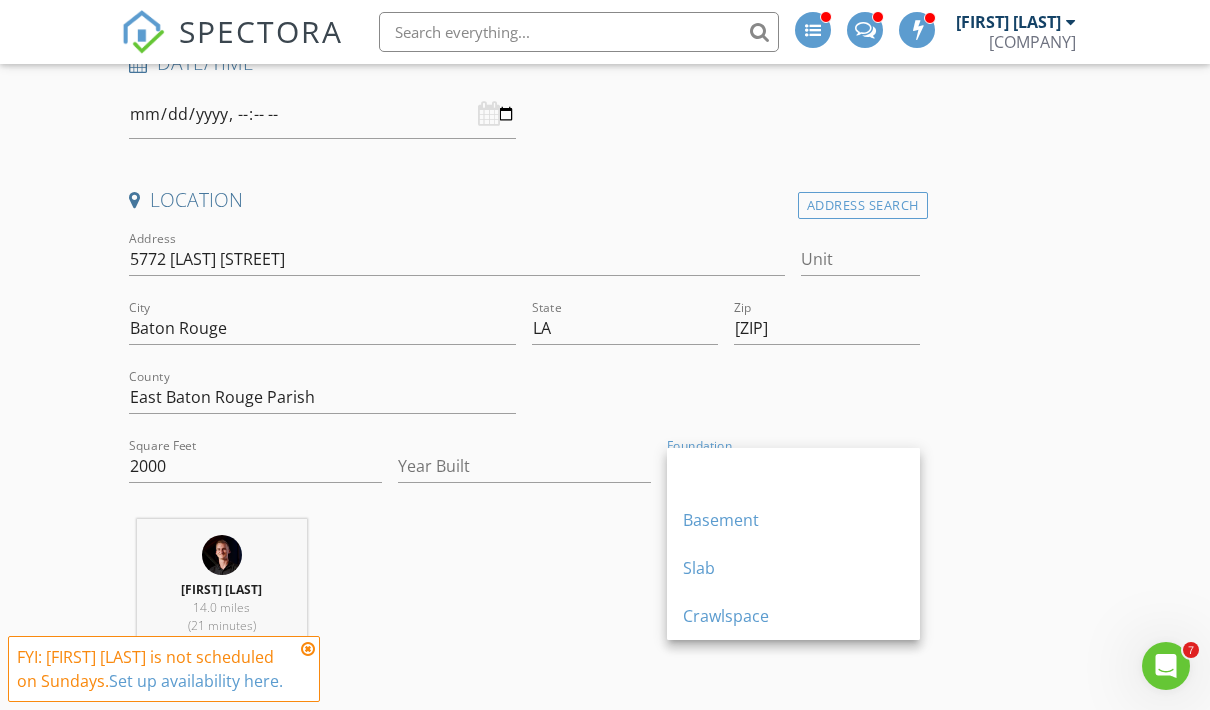 click on "INSPECTOR(S)
check_box   [FIRST] [LAST]   PRIMARY   [FIRST] [LAST] arrow_drop_down   check_box_outline_blank [FIRST] [LAST] specifically requested
Date/Time
Location
Address Search       Address 5772 [LAST] [STREET]   Unit   City [CITY]   State [STATE]   Zip [ZIP]   County [COUNTY]     Square Feet 2000   Year Built   Foundation [FOUNDATION] arrow_drop_down     [FIRST] [LAST]     14.0 miles     (21 minutes)
client
check_box Enable Client CC email for this inspection   Client Search     check_box_outline_blank Client is a Company/Organization     First Name   Last Name   Email   CC Email   Phone         Tags         Notes   Private Notes
ADDITIONAL client
SERVICES
check_box_outline_blank   Residential Home Inspection   check_box_outline_blank   Mold Assessment   check_box_outline_blank" at bounding box center (605, 1853) 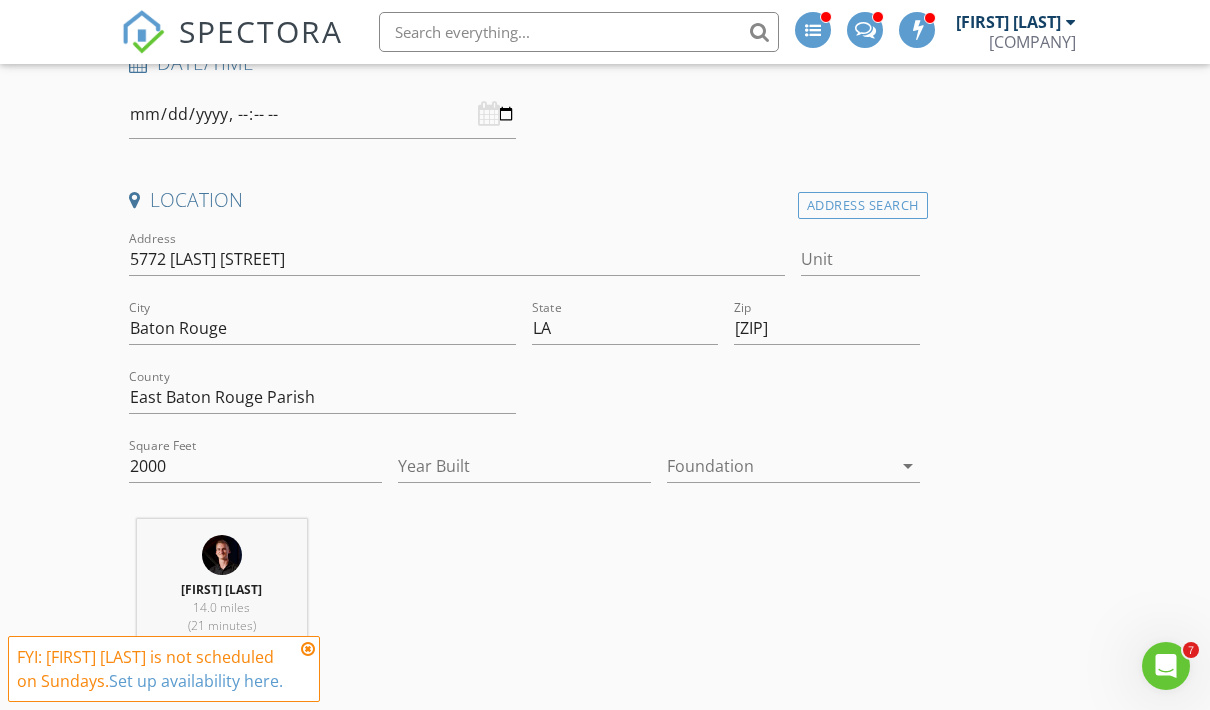 click at bounding box center (779, 466) 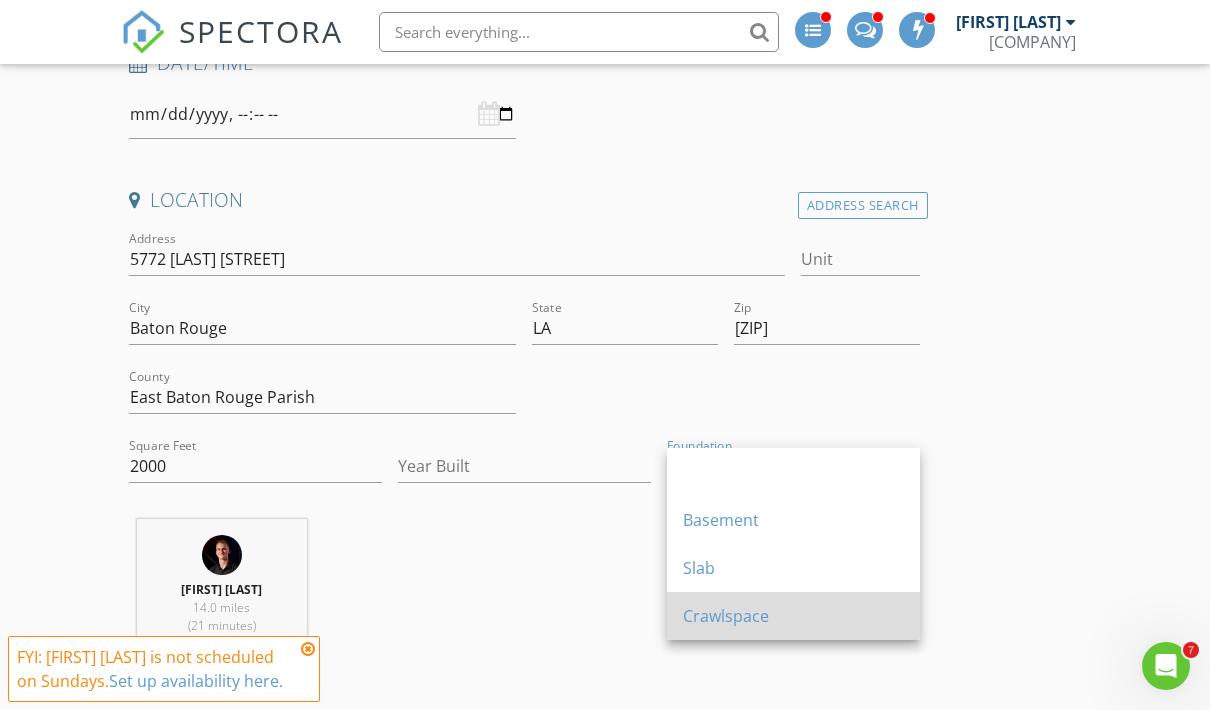 click on "Crawlspace" at bounding box center (793, 616) 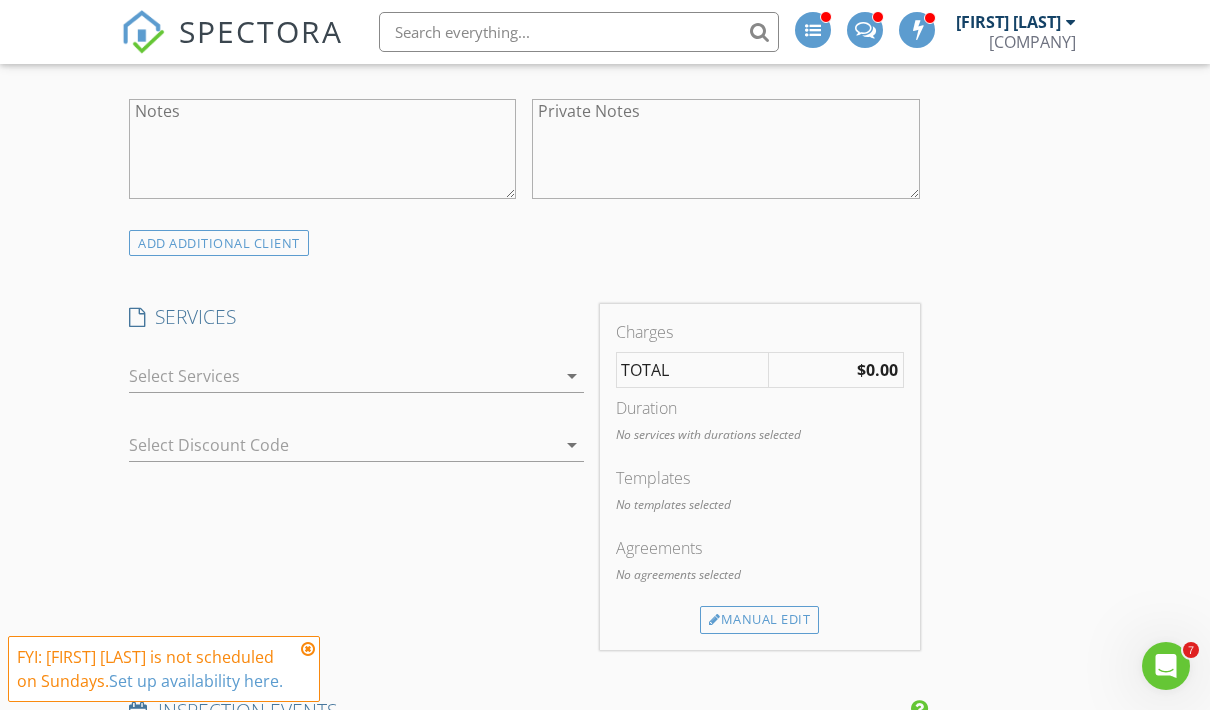 scroll, scrollTop: 1341, scrollLeft: 0, axis: vertical 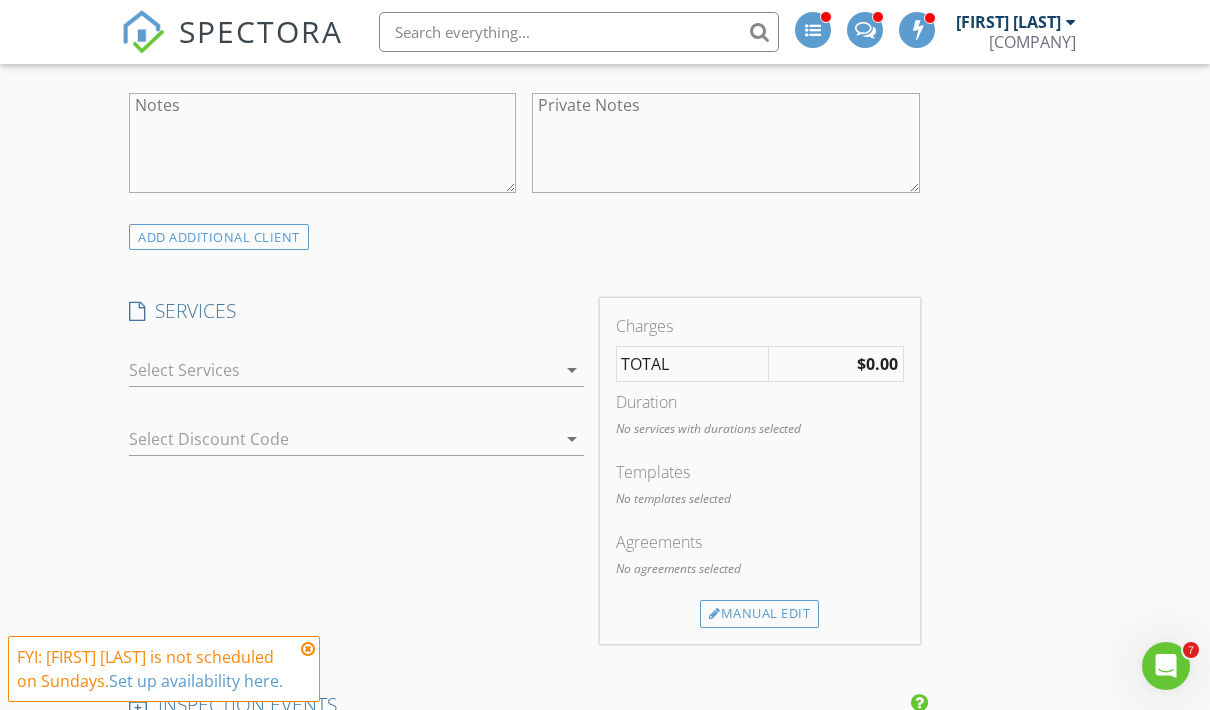 click at bounding box center [342, 370] 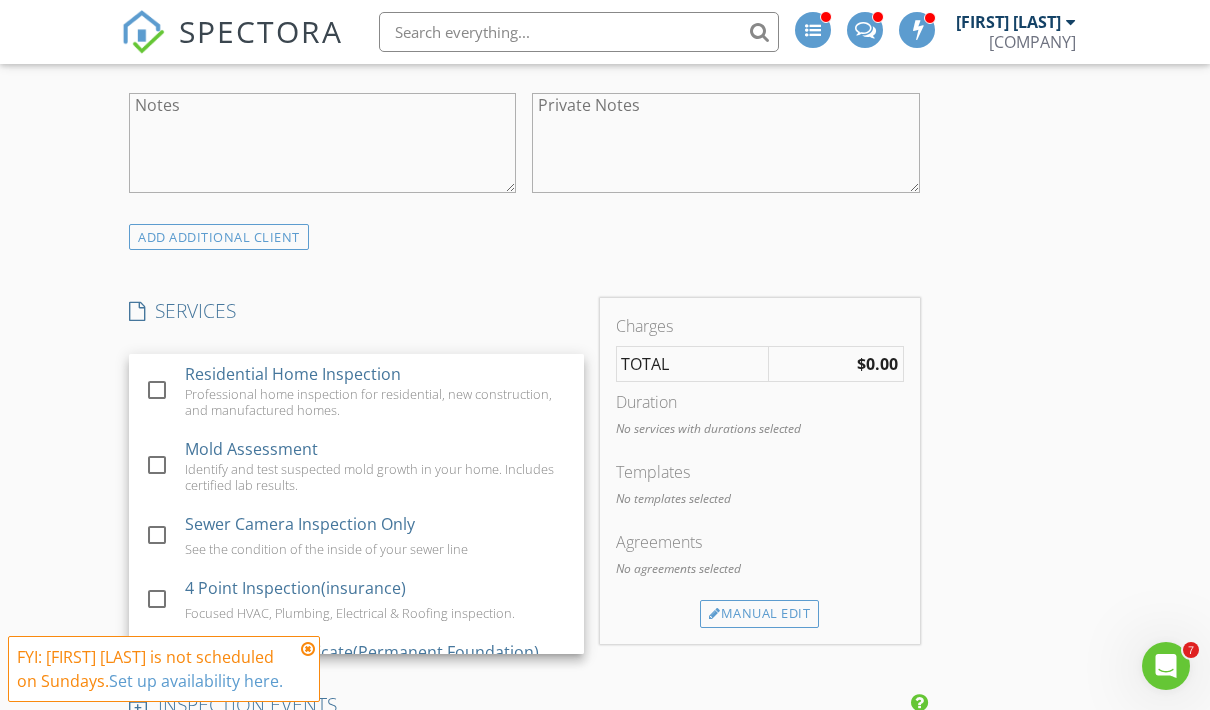 click on "INSPECTOR(S)
check_box   [FIRST] [LAST]   PRIMARY   [FIRST] [LAST] arrow_drop_down   check_box_outline_blank [FIRST] [LAST] specifically requested
Date/Time
Location
Address Search       Address 5772 [LAST] [STREET]   Unit   City [CITY]   State [STATE]   Zip [ZIP]   County [COUNTY]     Square Feet 2000   Year Built   Foundation [FOUNDATION] arrow_drop_down     [FIRST] [LAST]     14.0 miles     (21 minutes)
client
check_box Enable Client CC email for this inspection   Client Search     check_box_outline_blank Client is a Company/Organization     First Name   Last Name   Email   CC Email   Phone         Tags         Notes   Private Notes
ADDITIONAL client
SERVICES
check_box_outline_blank   Residential Home Inspection   check_box_outline_blank   Mold Assessment" at bounding box center (524, 814) 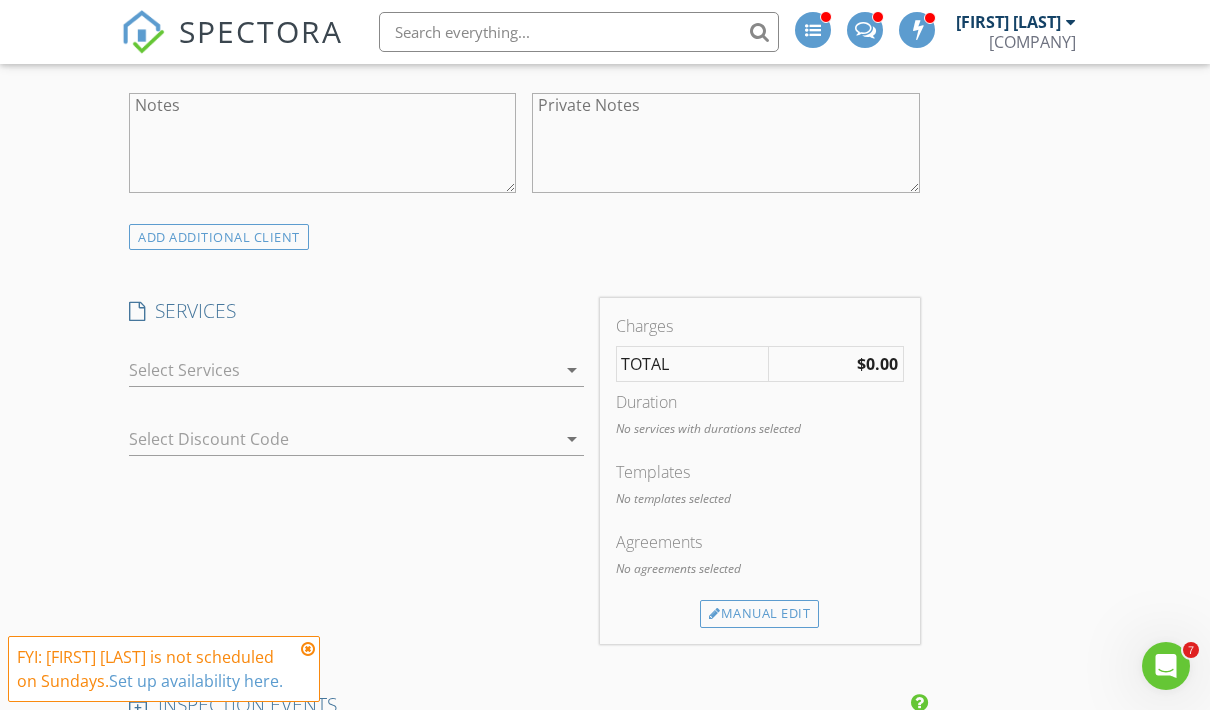 click at bounding box center [342, 370] 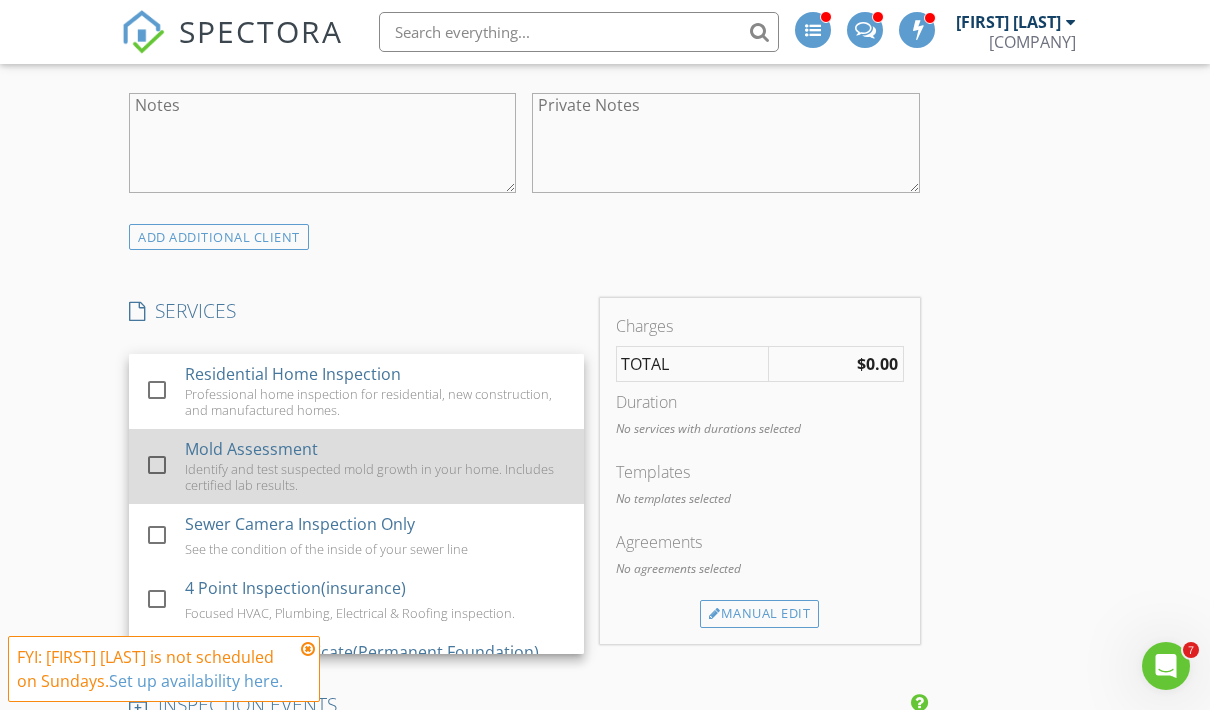 click on "Mold Assessment" at bounding box center (251, 449) 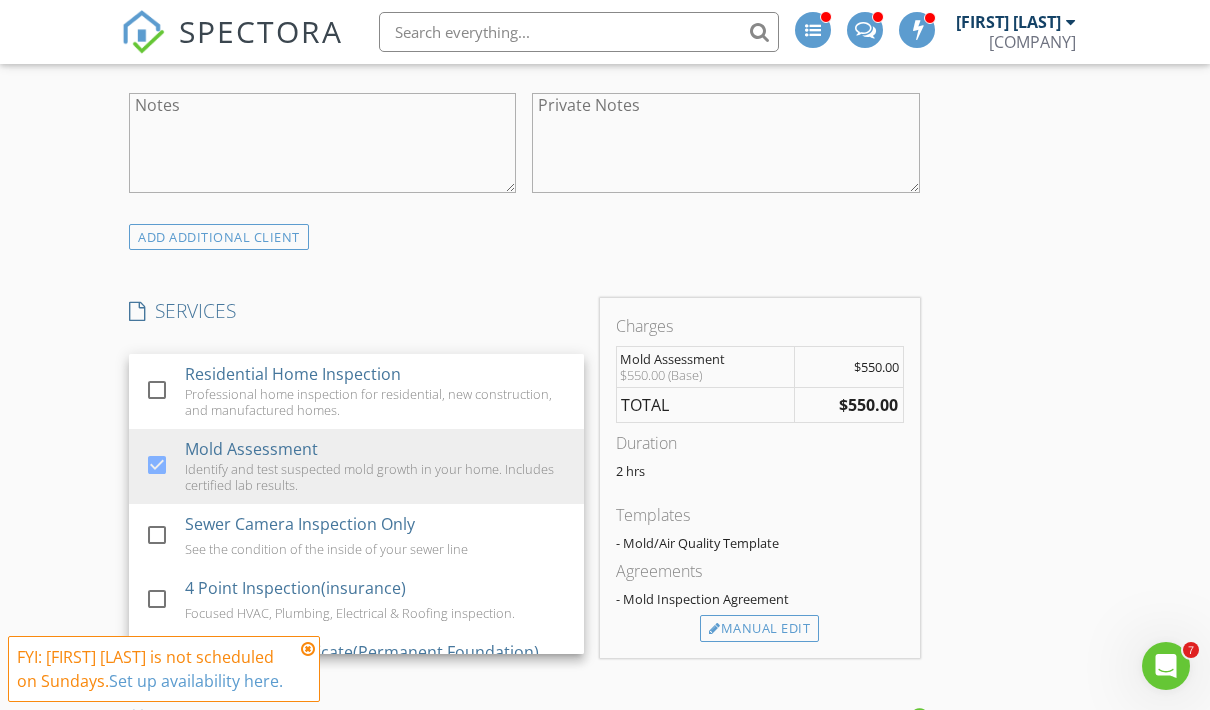 click on "New Inspection
INSPECTOR(S)
check_box   [FIRST] [LAST]   PRIMARY   [FIRST] [LAST] arrow_drop_down   check_box_outline_blank [FIRST] [LAST] specifically requested
Date/Time
Location
Address Search       Address 5772 [LAST] [STREET]   Unit   City [CITY]   State [STATE]   Zip [ZIP]   County [COUNTY]     Square Feet 2000   Year Built   Foundation [FOUNDATION] arrow_drop_down     [FIRST] [LAST]     14.0 miles     (21 minutes)
client
check_box Enable Client CC email for this inspection   Client Search     check_box_outline_blank Client is a Company/Organization     First Name   Last Name   Email   CC Email   Phone         Tags         Notes   Private Notes
ADDITIONAL client
SERVICES
check_box_outline_blank   Residential Home Inspection   check_box   Mold Assessment" at bounding box center (605, 845) 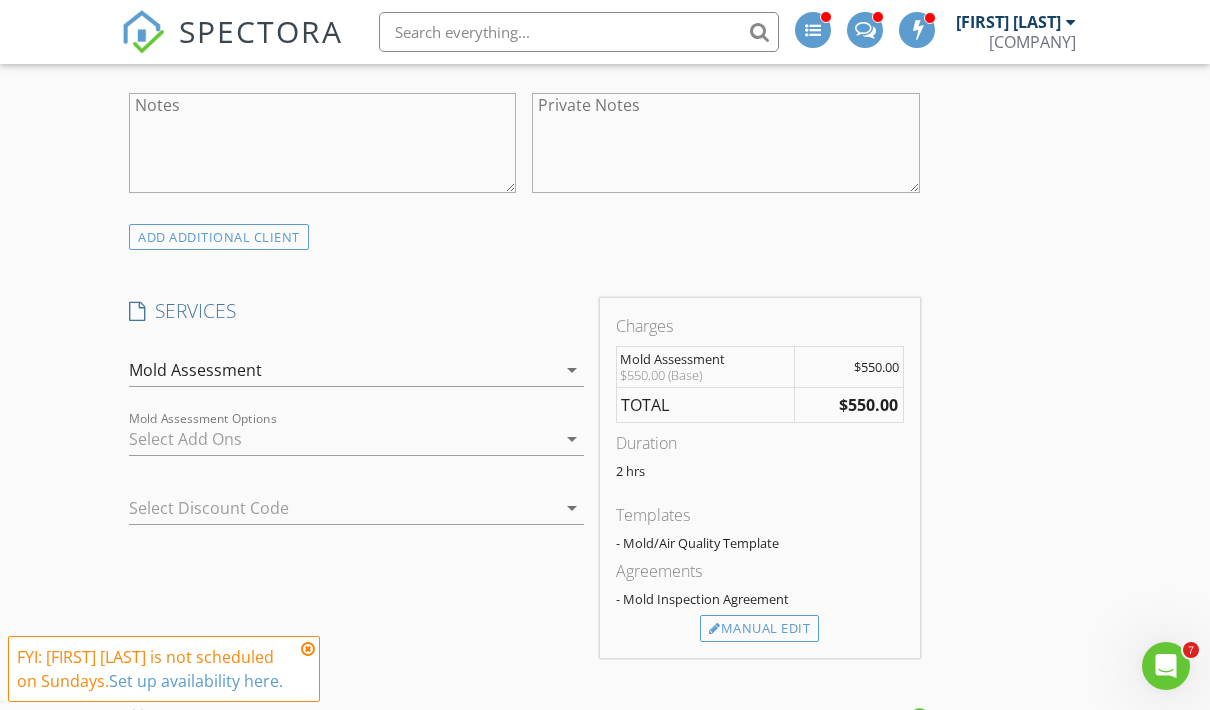 click on "INSPECTOR(S)
check_box   [FIRST] [LAST]   PRIMARY   [FIRST] [LAST] arrow_drop_down   check_box_outline_blank [FIRST] [LAST] specifically requested
Date/Time
Location
Address Search       Address 5772 [LAST] [STREET]   Unit   City [CITY]   State [STATE]   Zip [ZIP]   County [COUNTY]     Square Feet 2000   Year Built   Foundation [FOUNDATION] arrow_drop_down     [FIRST] [LAST]     14.0 miles     (21 minutes)
client
check_box Enable Client CC email for this inspection   Client Search     check_box_outline_blank Client is a Company/Organization     First Name   Last Name   Email   CC Email   Phone         Tags         Notes   Private Notes
ADDITIONAL client
SERVICES
check_box_outline_blank   Residential Home Inspection   check_box   Mold Assessment" at bounding box center (524, 821) 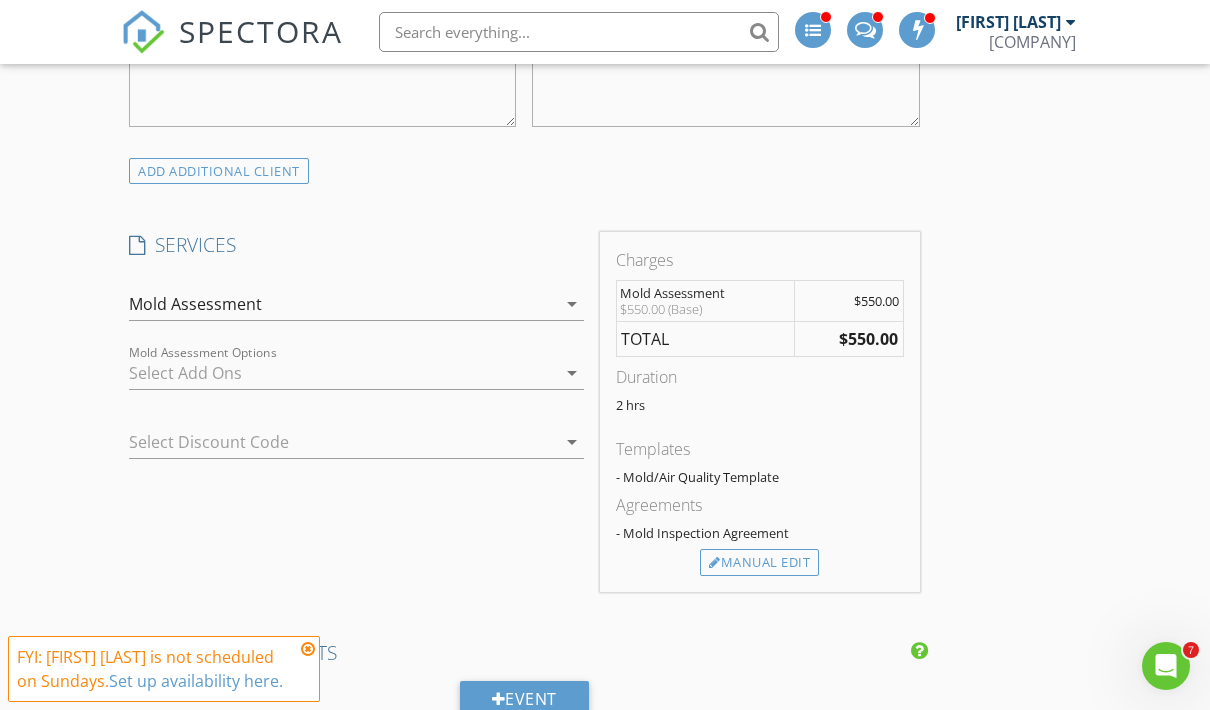scroll, scrollTop: 1395, scrollLeft: 0, axis: vertical 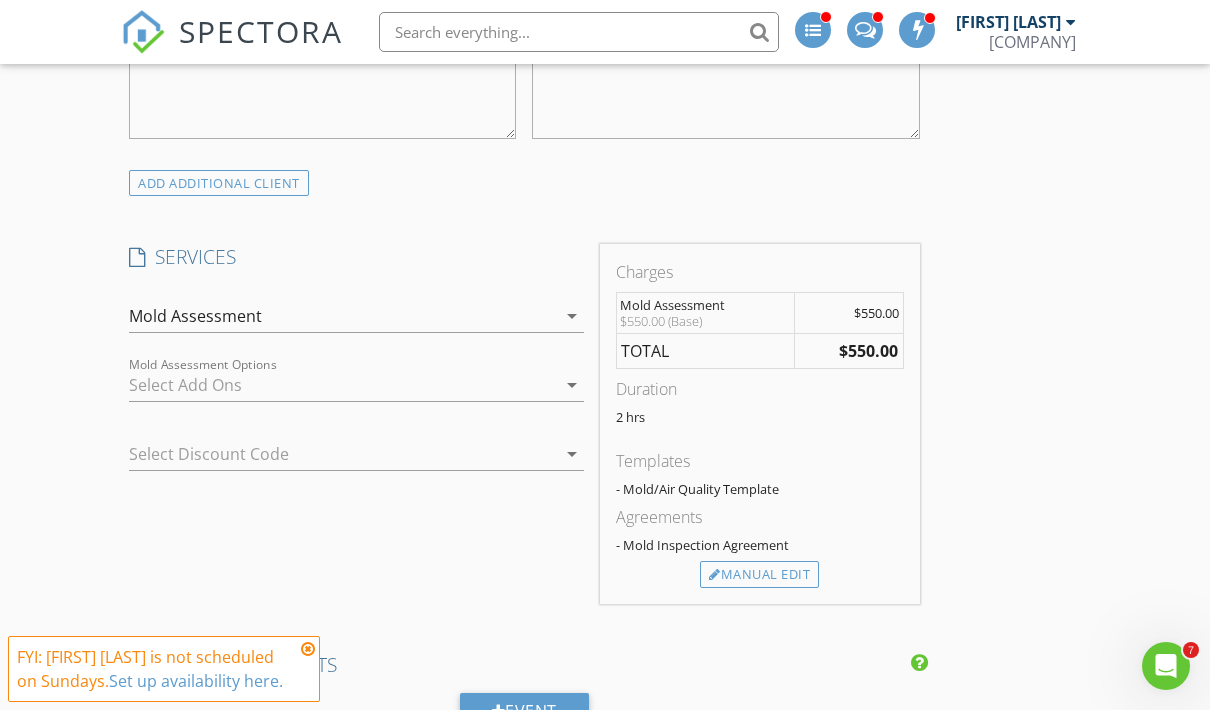 click at bounding box center (342, 385) 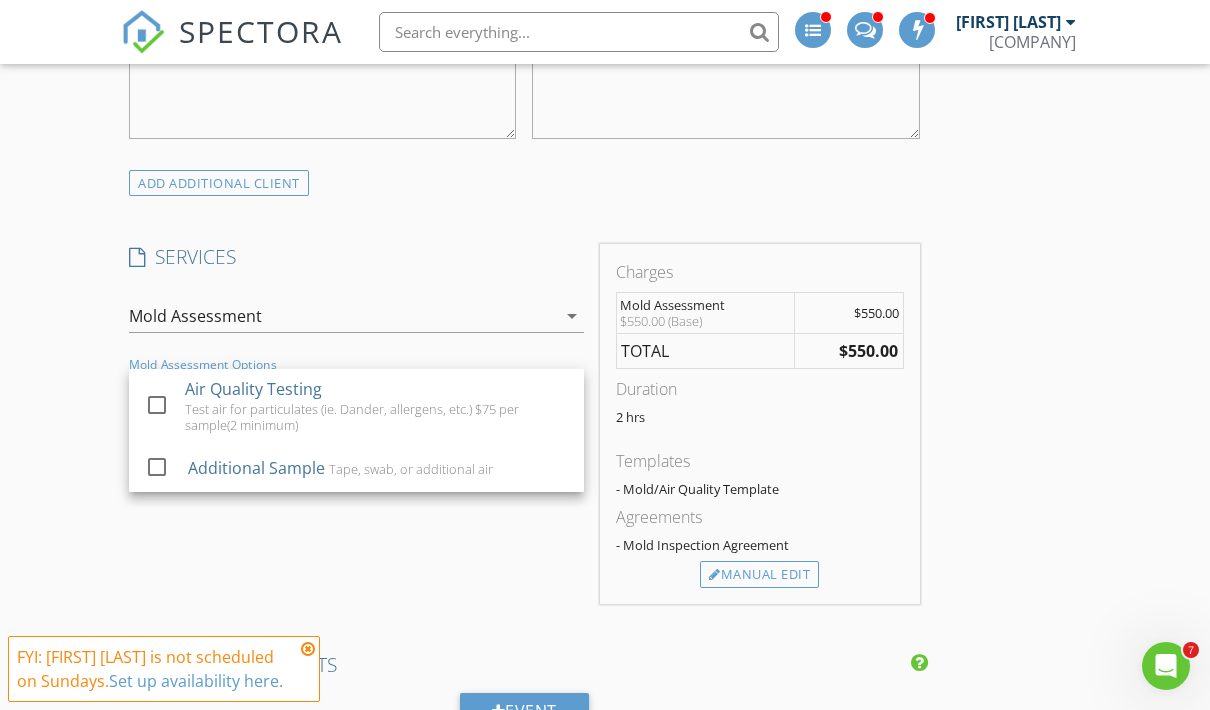 click on "SERVICES" at bounding box center [356, 257] 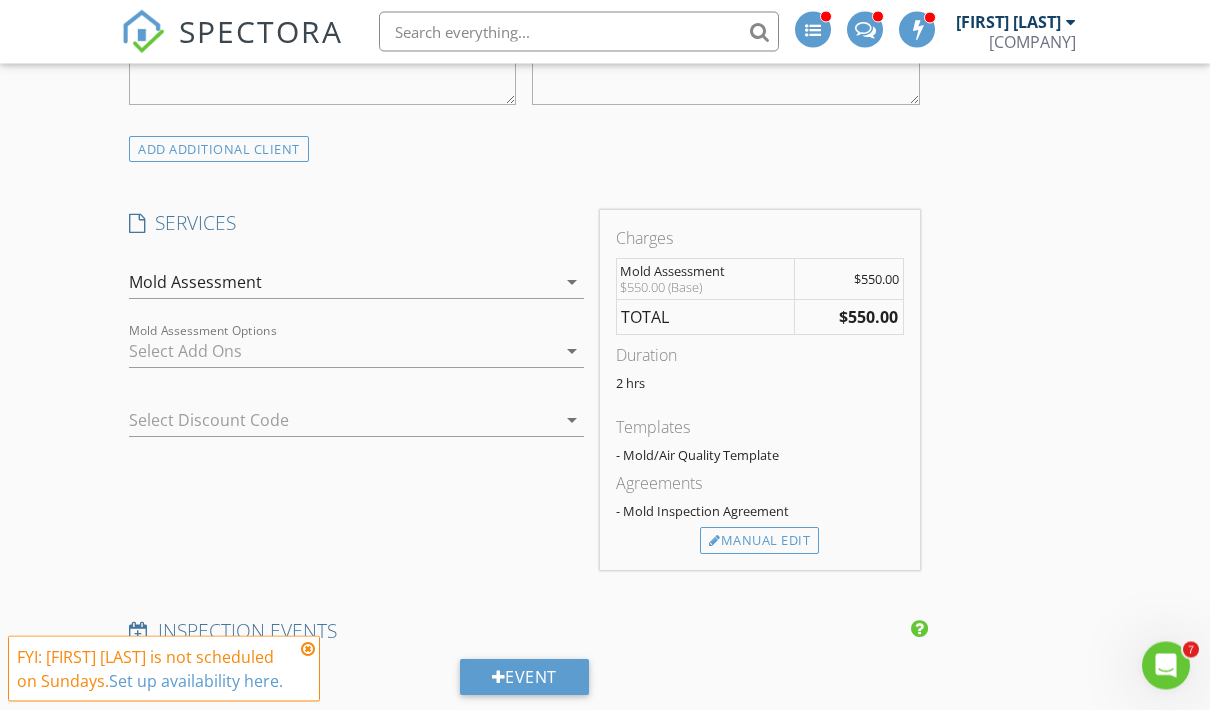 scroll, scrollTop: 1427, scrollLeft: 0, axis: vertical 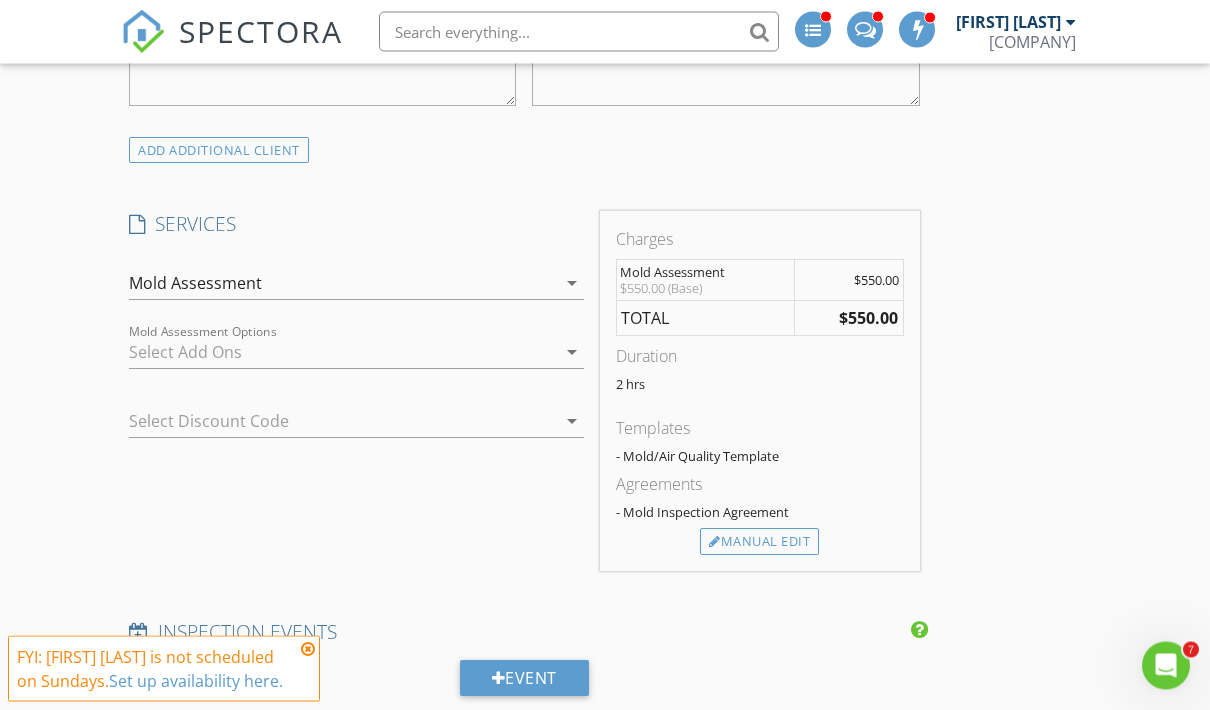 click on "Mold Assessment arrow_drop_down" at bounding box center [356, 294] 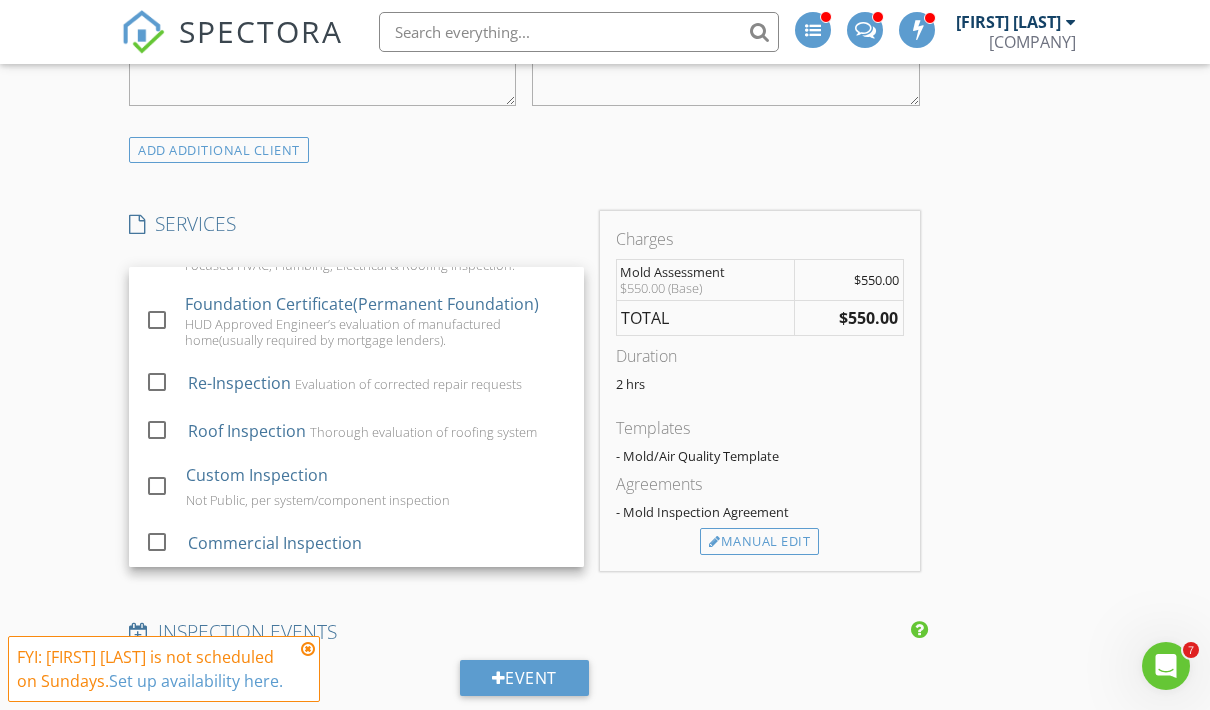scroll, scrollTop: 261, scrollLeft: 0, axis: vertical 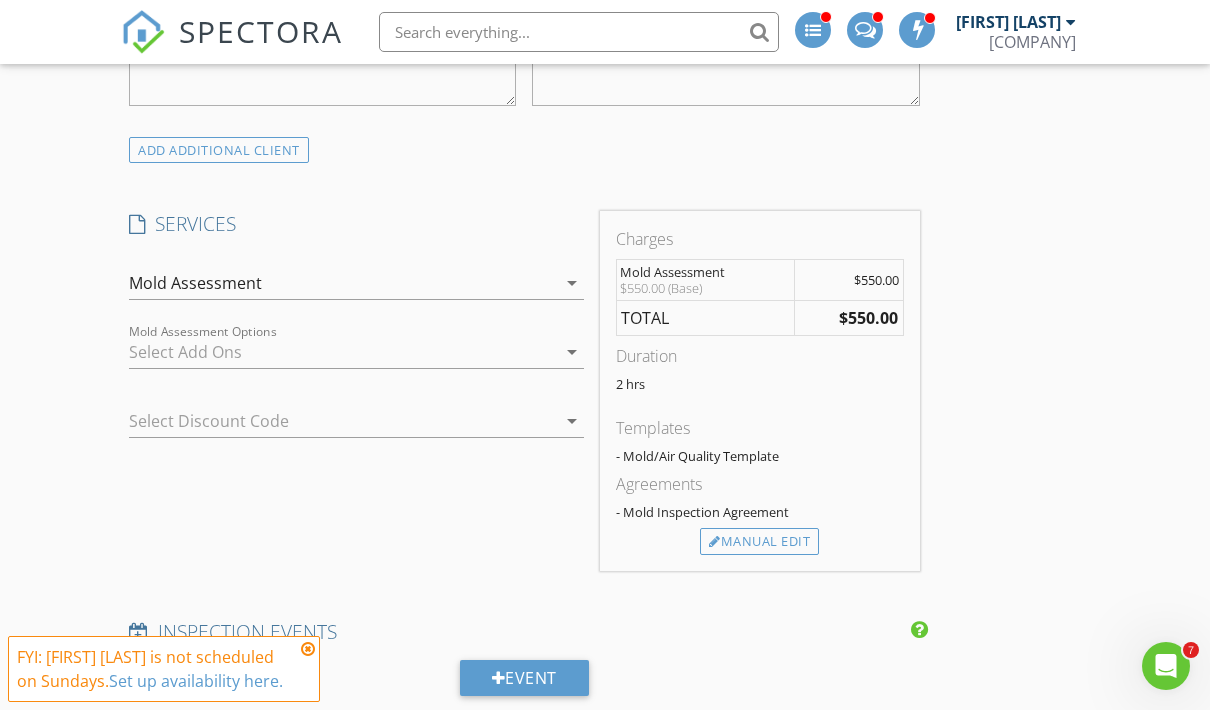 click at bounding box center [342, 352] 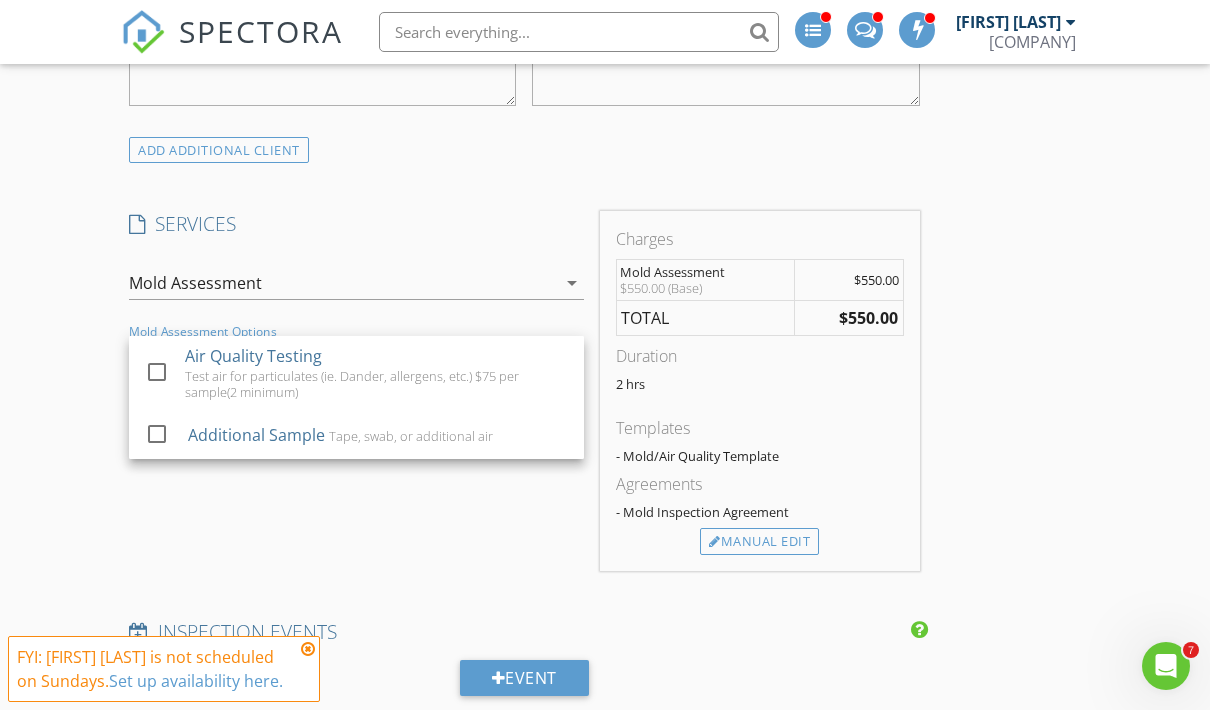 click on "INSPECTOR(S)
check_box   [FIRST] [LAST]   PRIMARY   [FIRST] [LAST] arrow_drop_down   check_box_outline_blank [FIRST] [LAST] specifically requested
Date/Time
Location
Address Search       Address 5772 [LAST] [STREET]   Unit   City [CITY]   State [STATE]   Zip [ZIP]   County [COUNTY]     Square Feet 2000   Year Built   Foundation [FOUNDATION] arrow_drop_down     [FIRST] [LAST]     14.0 miles     (21 minutes)
client
check_box Enable Client CC email for this inspection   Client Search     check_box_outline_blank Client is a Company/Organization     First Name   Last Name   Email   CC Email   Phone         Tags         Notes   Private Notes
ADDITIONAL client
SERVICES
check_box_outline_blank   Residential Home Inspection   check_box   Mold Assessment" at bounding box center (524, 734) 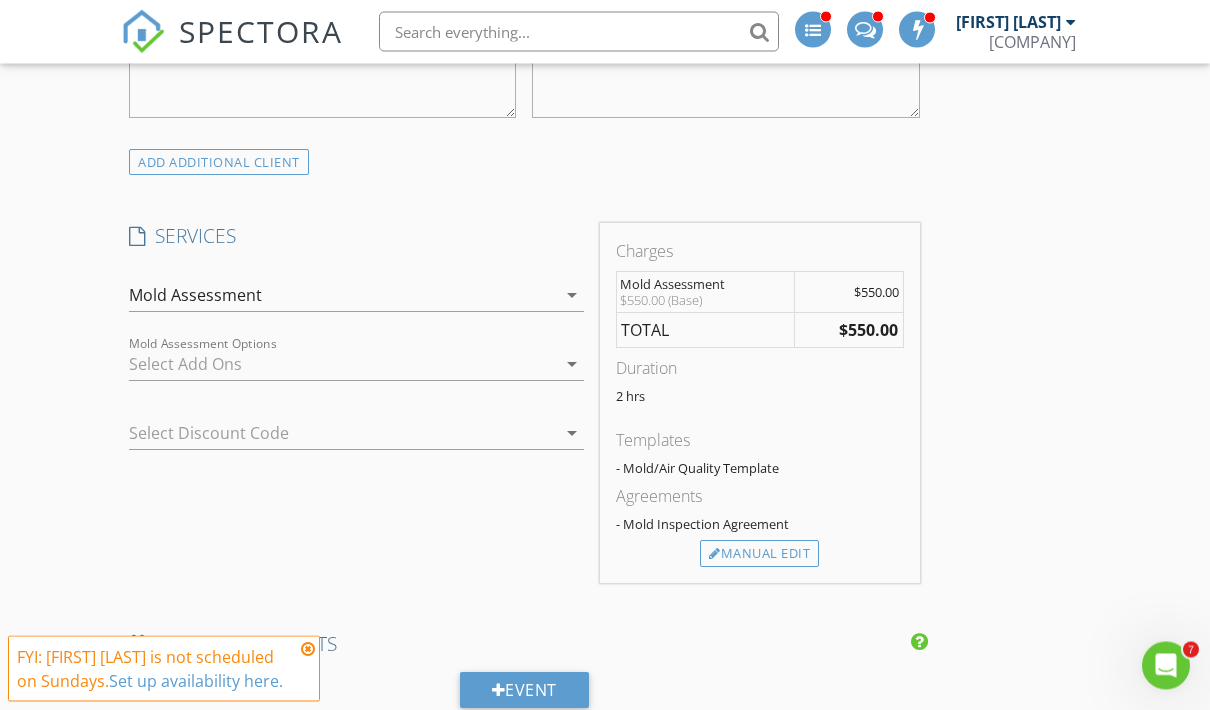 scroll, scrollTop: 1416, scrollLeft: 0, axis: vertical 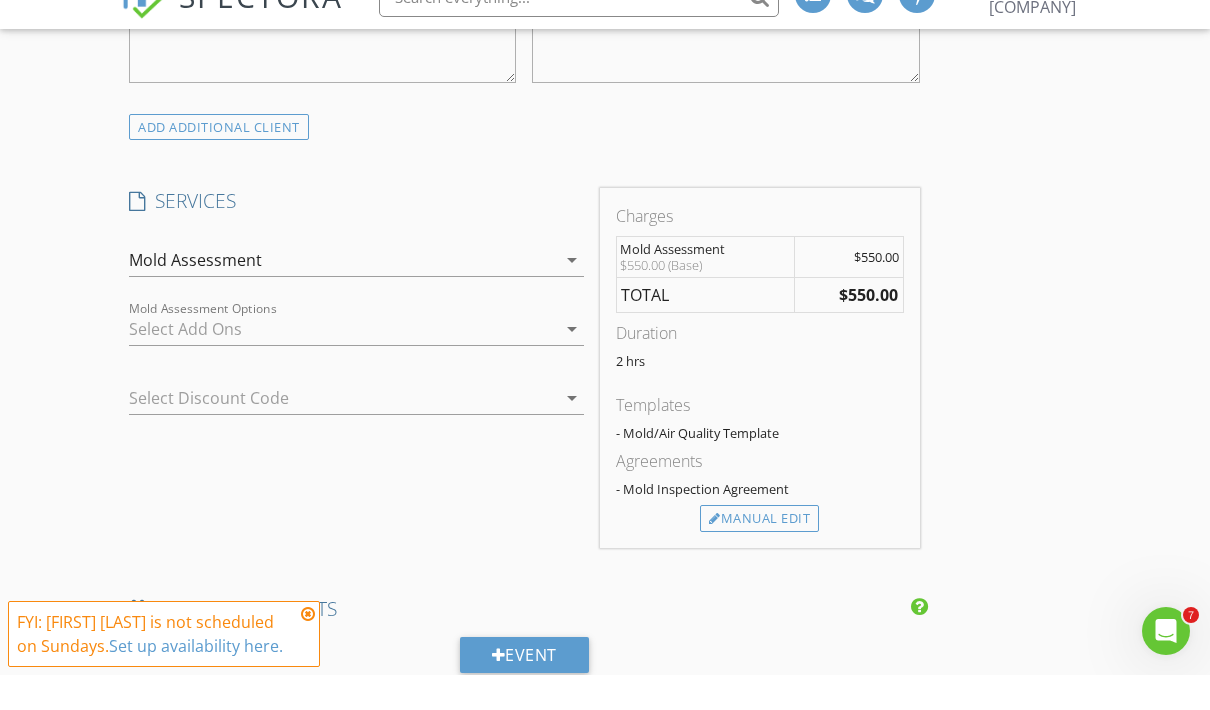 click at bounding box center (342, 364) 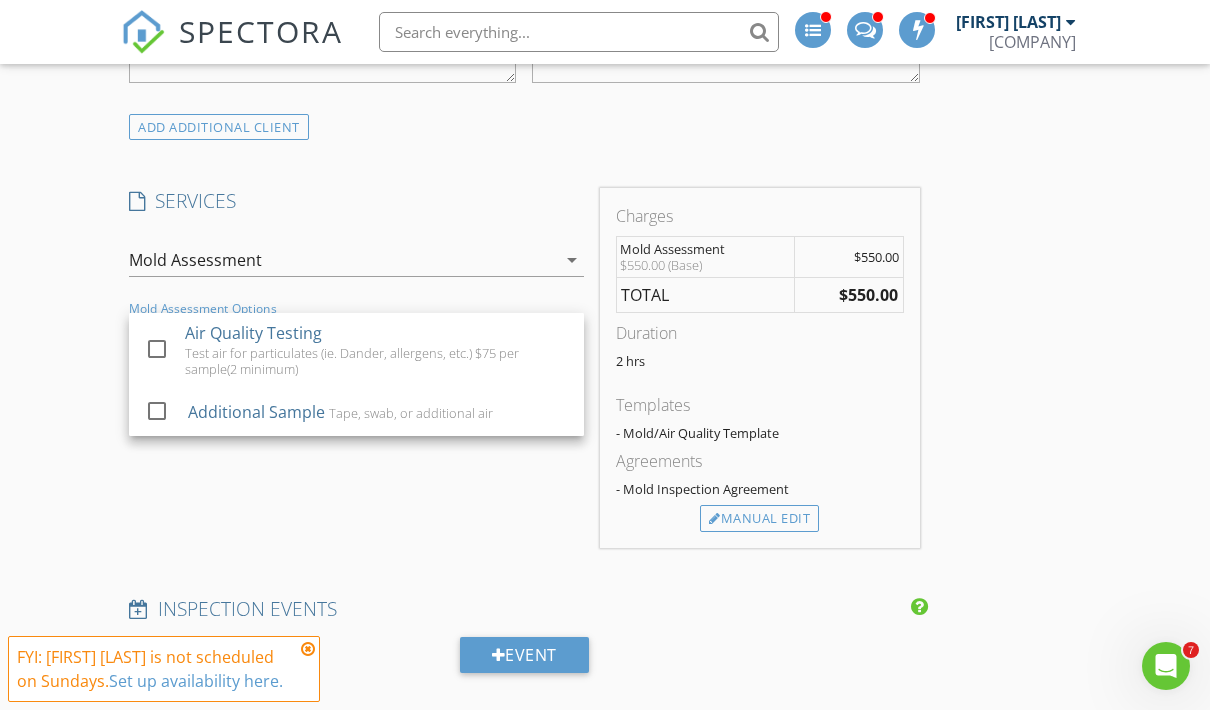 click on "arrow_drop_down" at bounding box center (572, 260) 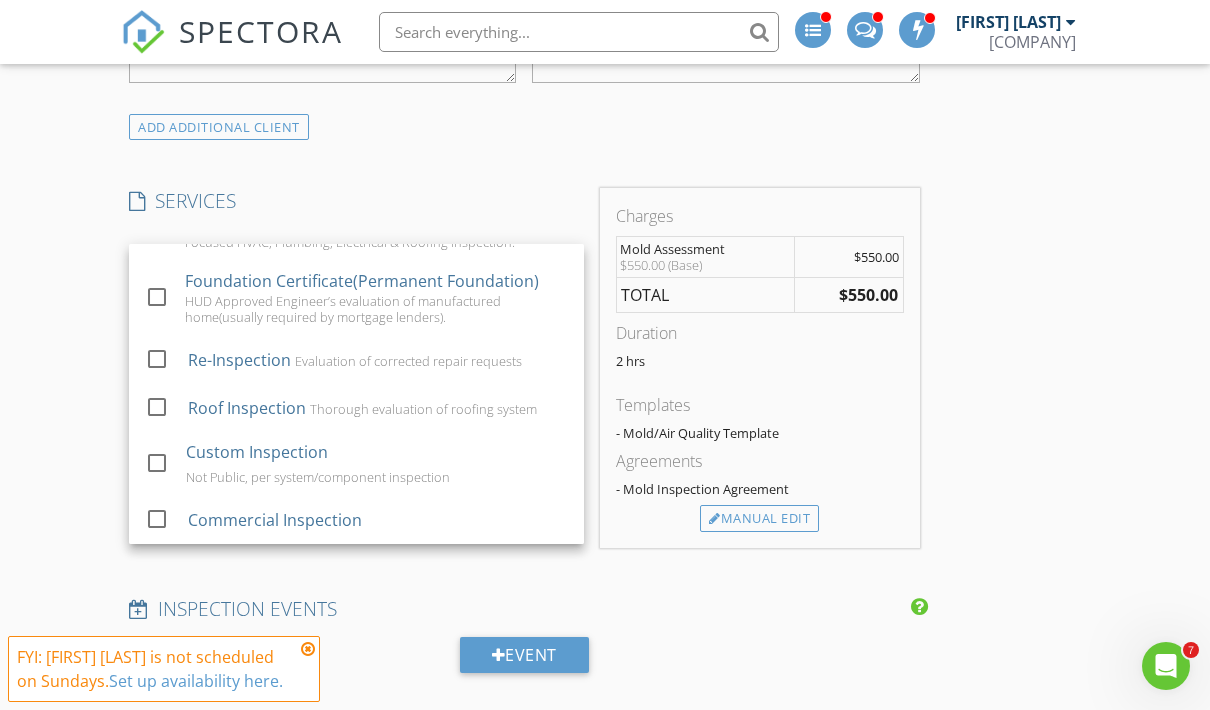 click on "INSPECTOR(S)
check_box   [FIRST] [LAST]   PRIMARY   [FIRST] [LAST] arrow_drop_down   check_box_outline_blank [FIRST] [LAST] specifically requested
Date/Time
Location
Address Search       Address 5772 [LAST] [STREET]   Unit   City [CITY]   State [STATE]   Zip [ZIP]   County [COUNTY]     Square Feet 2000   Year Built   Foundation arrow_drop_down     [FIRST] [LAST]     14.0 miles     (21 minutes)
client
check_box Enable Client CC email for this inspection   Client Search     check_box_outline_blank Client is a Company/Organization     First Name   Last Name   Email   CC Email   Phone         Tags         Notes   Private Notes
ADDITIONAL client
SERVICES
check_box_outline_blank   Residential Home Inspection   check_box_outline_blank   Mold Assessment   check_box_outline_blank" at bounding box center [356, 264] 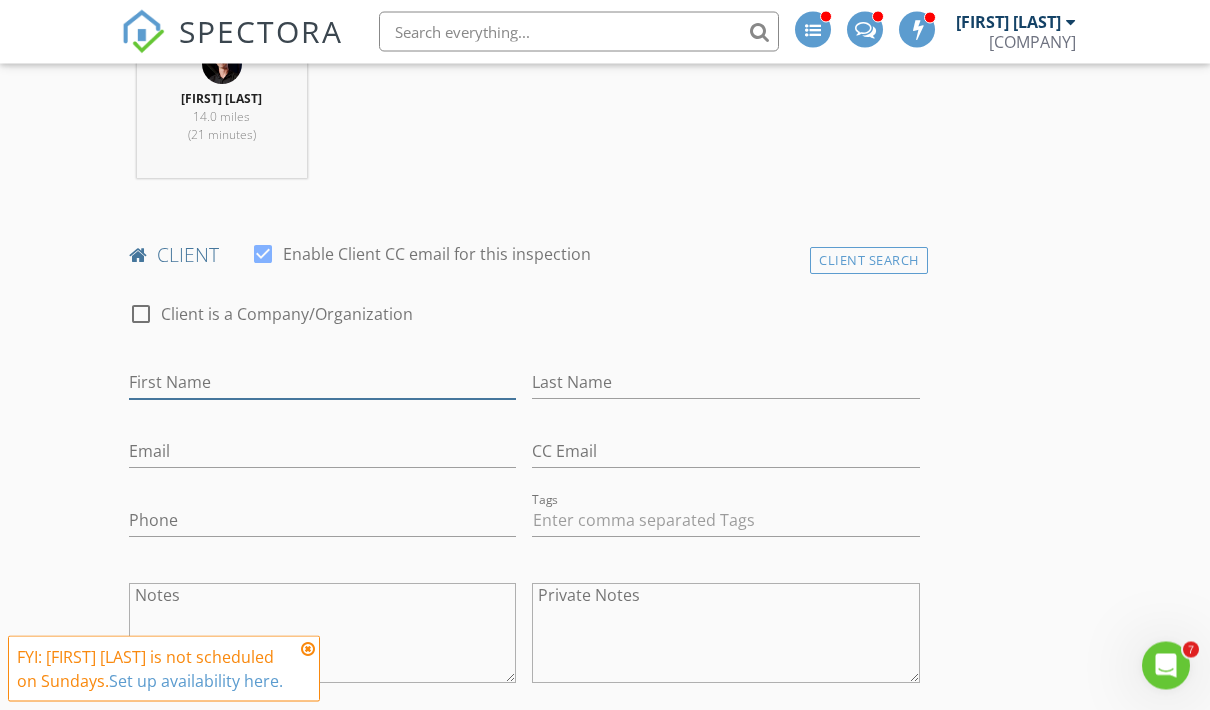 click on "First Name" at bounding box center [322, 383] 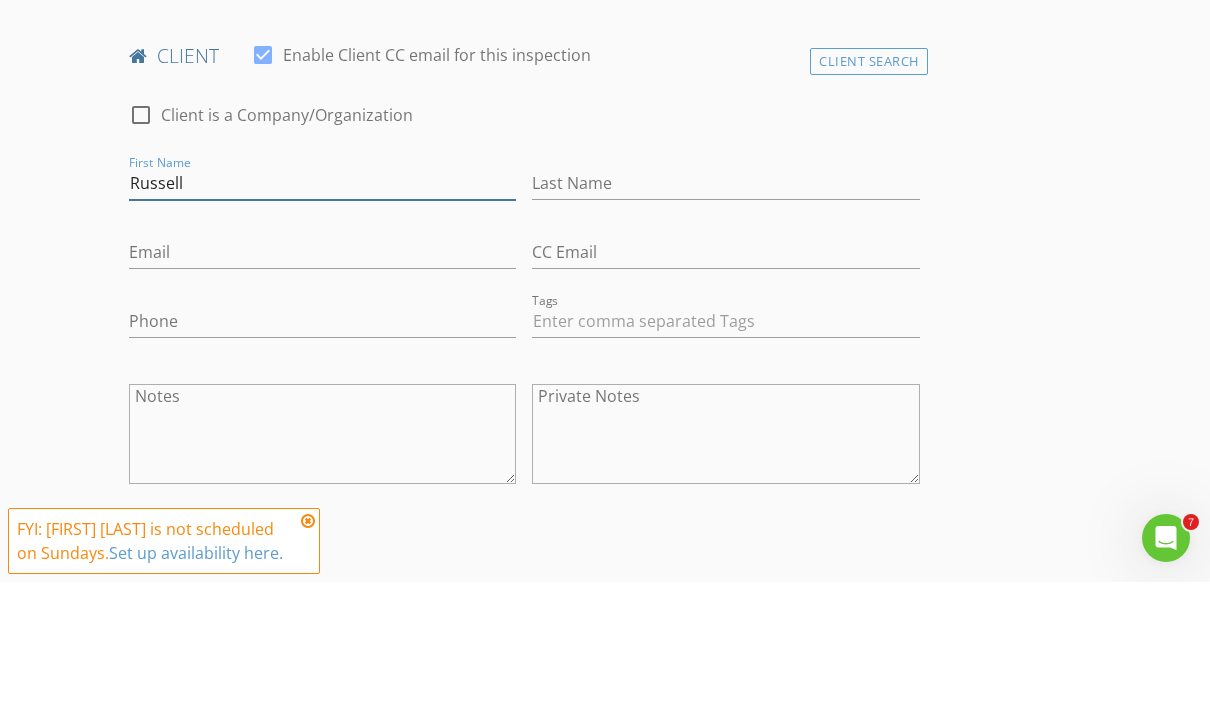 scroll, scrollTop: 991, scrollLeft: 0, axis: vertical 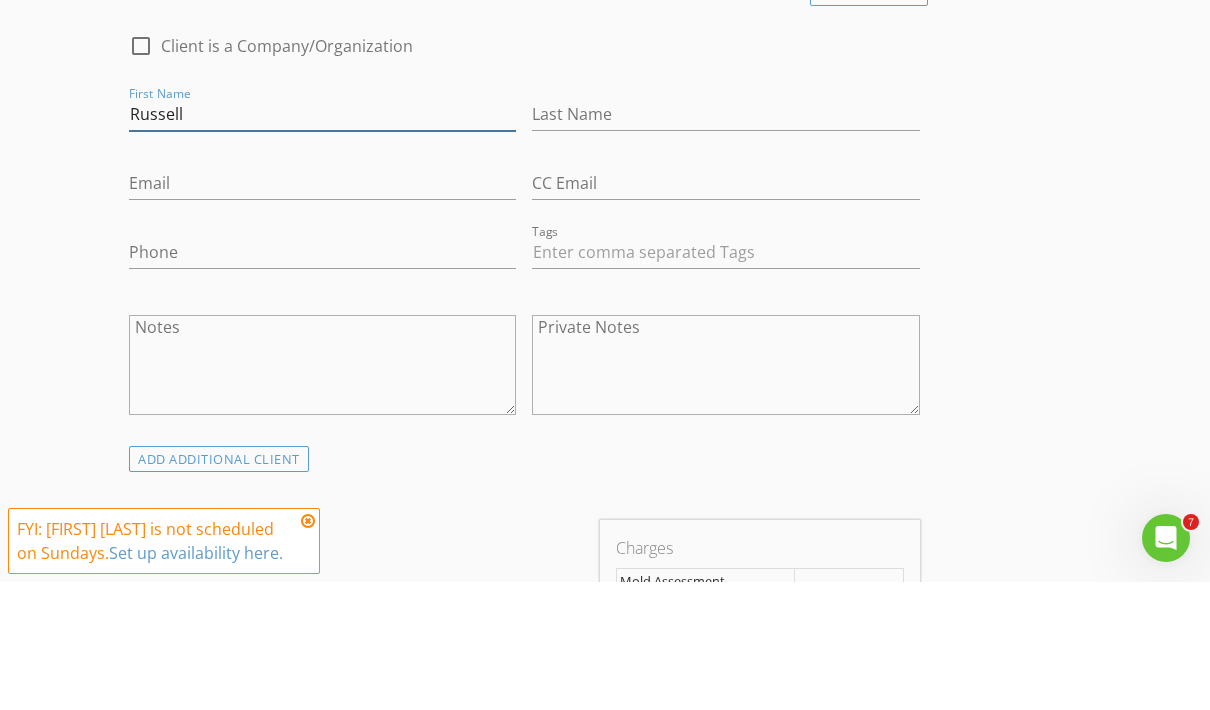 type on "Russell" 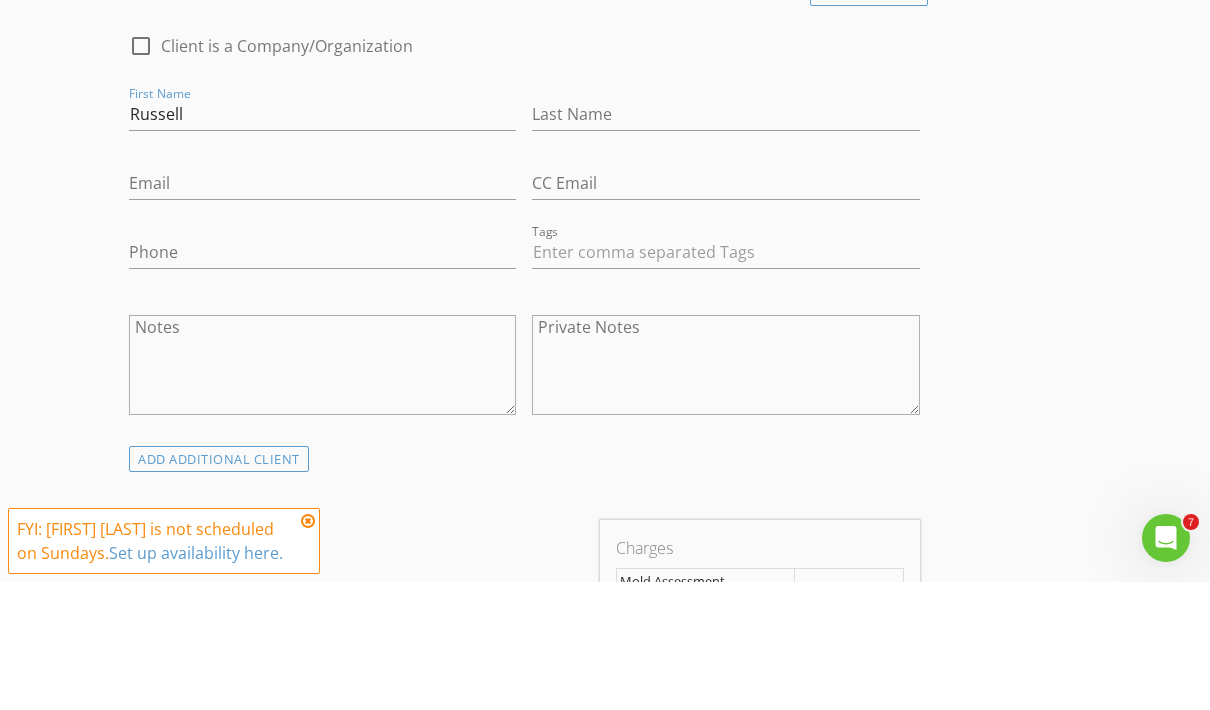 click on "ADD ADDITIONAL client" at bounding box center [524, 586] 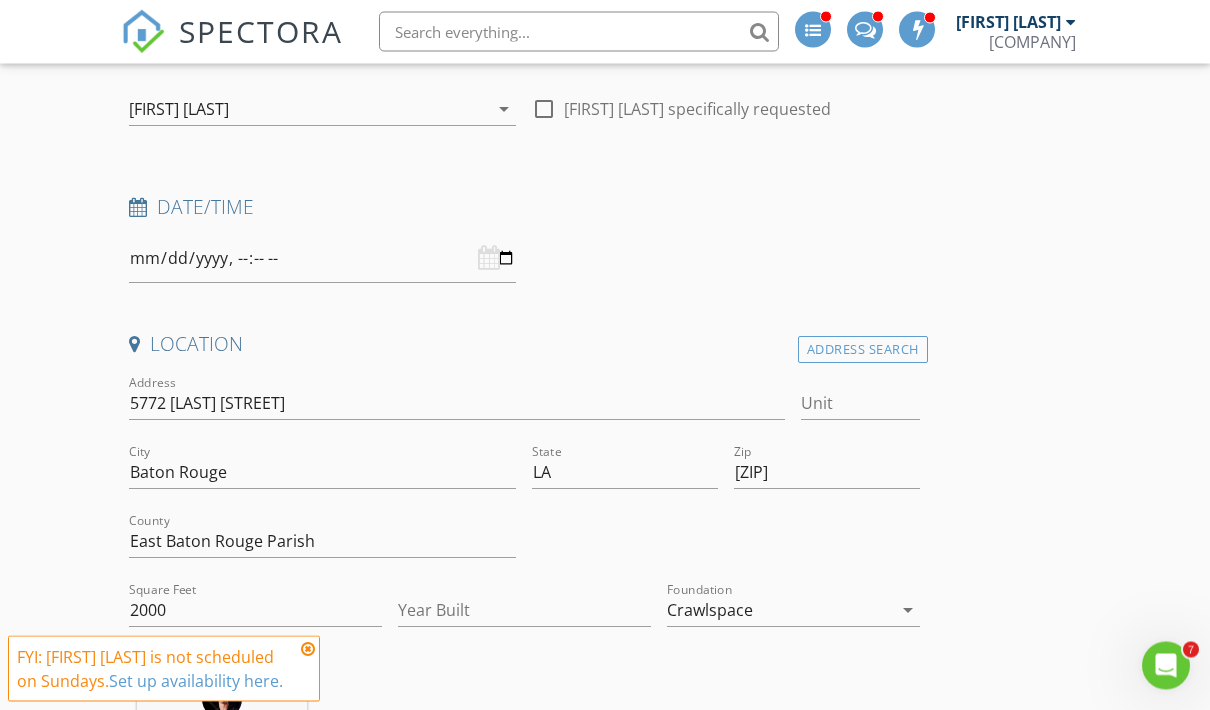 scroll, scrollTop: 0, scrollLeft: 0, axis: both 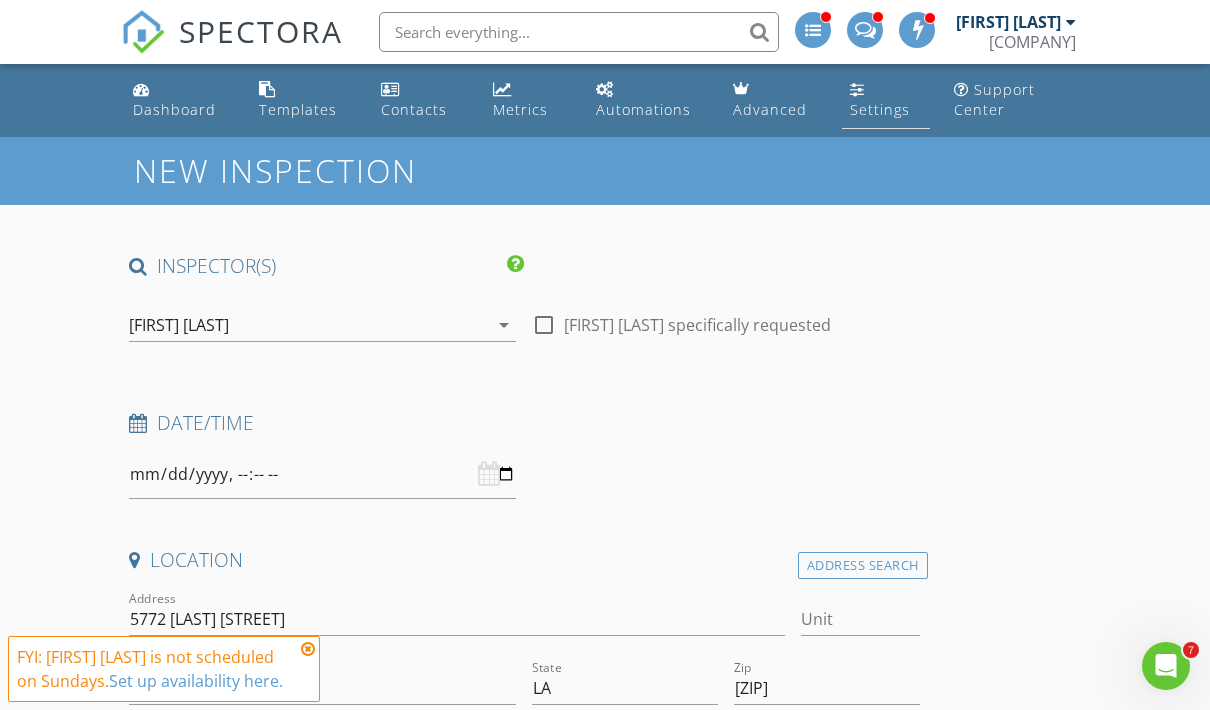 click on "Settings" at bounding box center (885, 100) 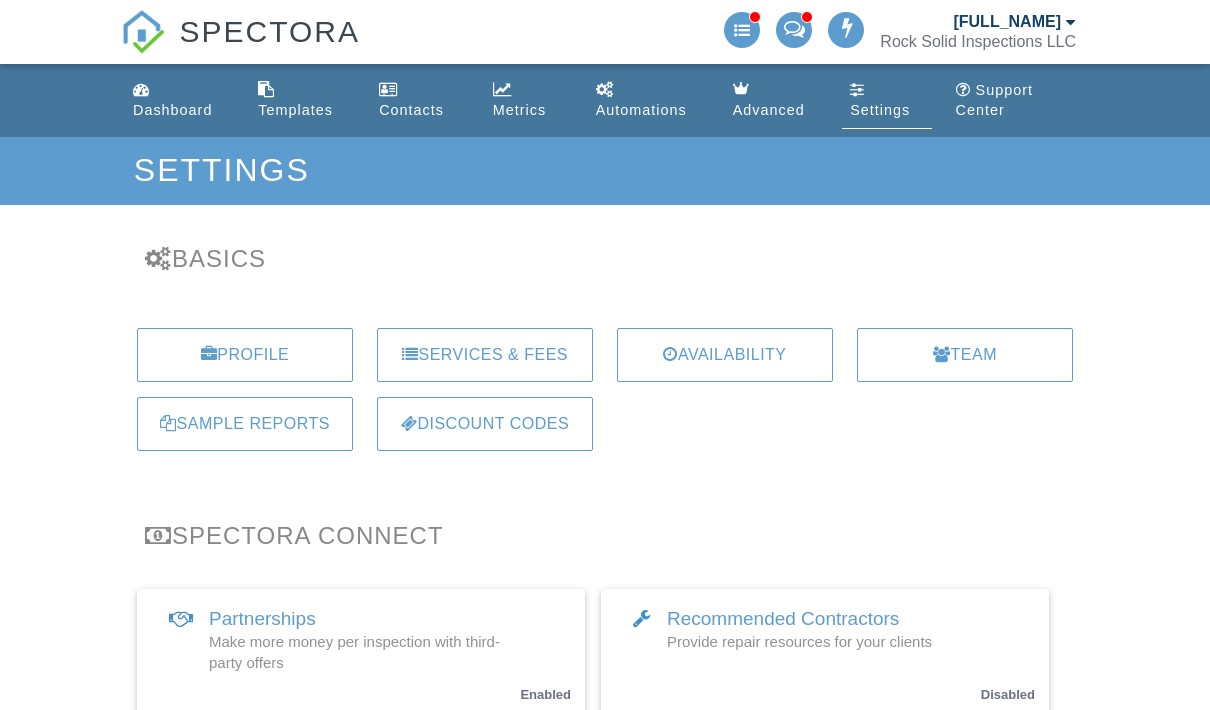 scroll, scrollTop: 0, scrollLeft: 0, axis: both 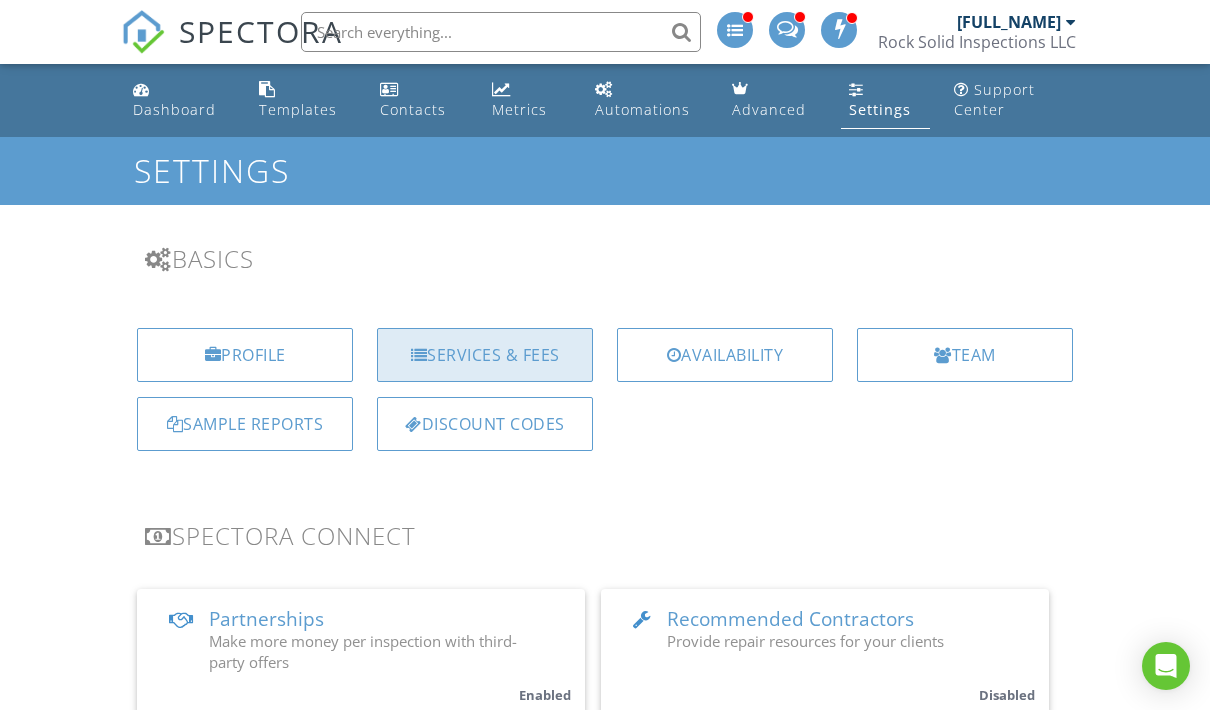 click on "Services & Fees" at bounding box center (485, 355) 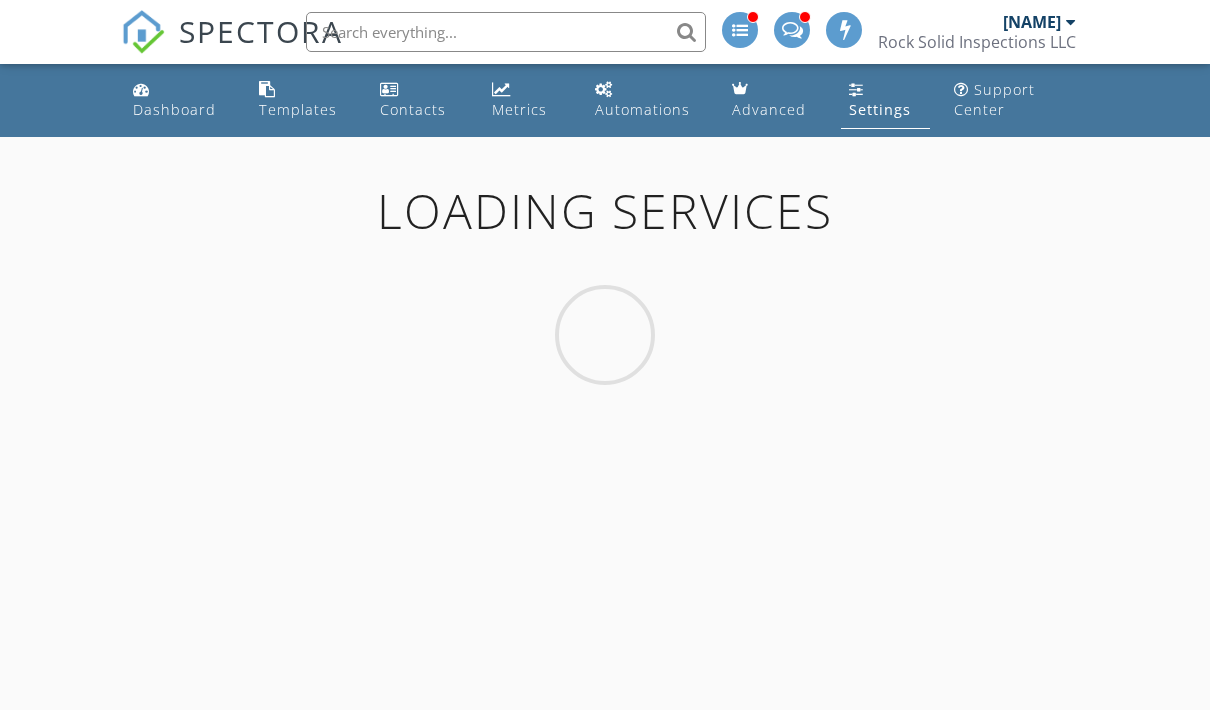 scroll, scrollTop: 0, scrollLeft: 0, axis: both 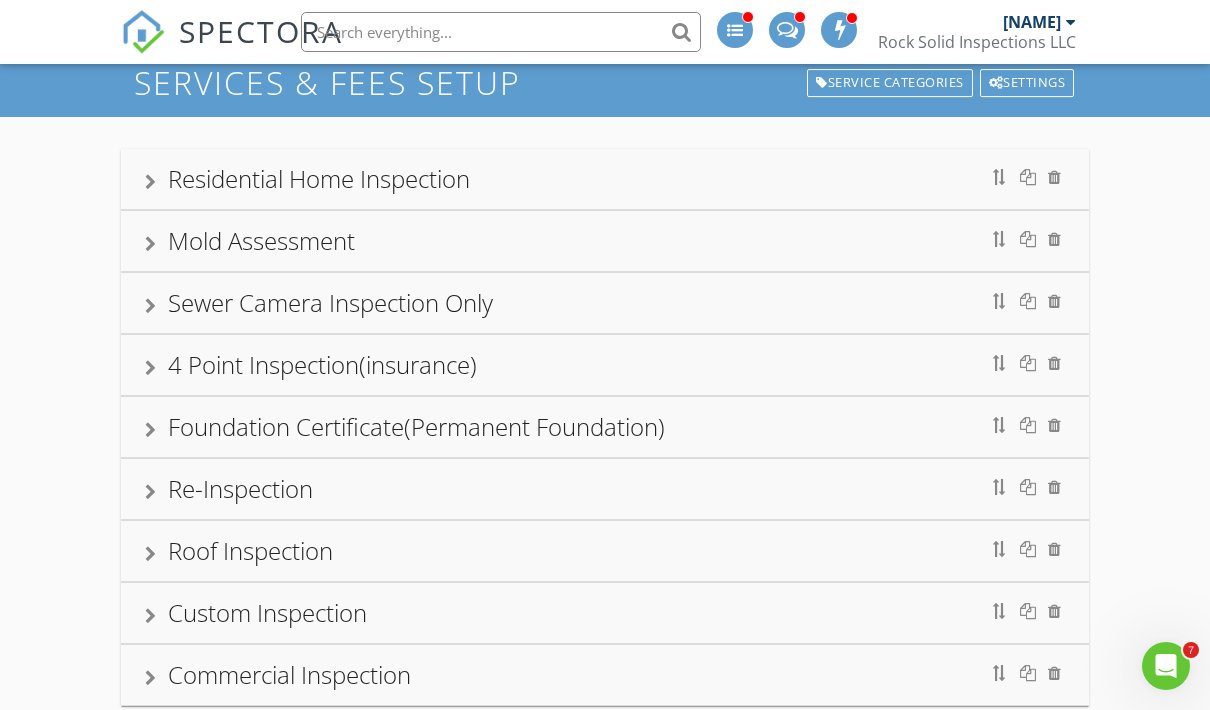 click at bounding box center (150, 244) 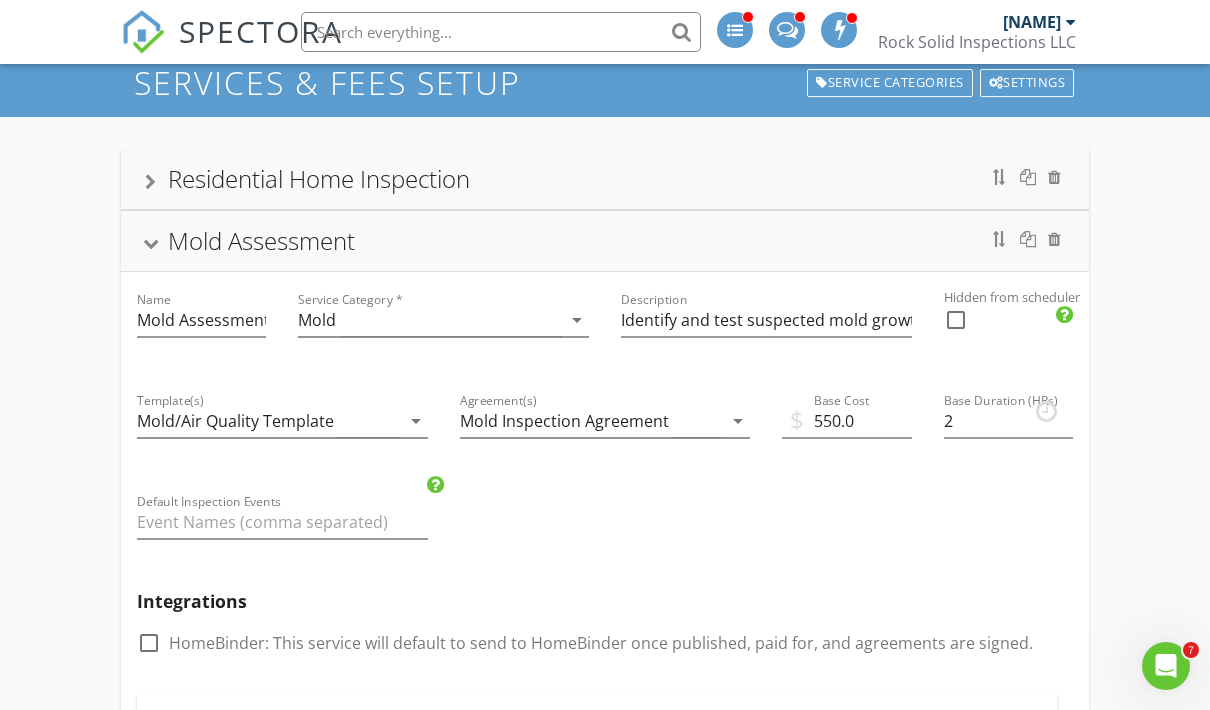 click on "Mold Assessment" at bounding box center (605, 241) 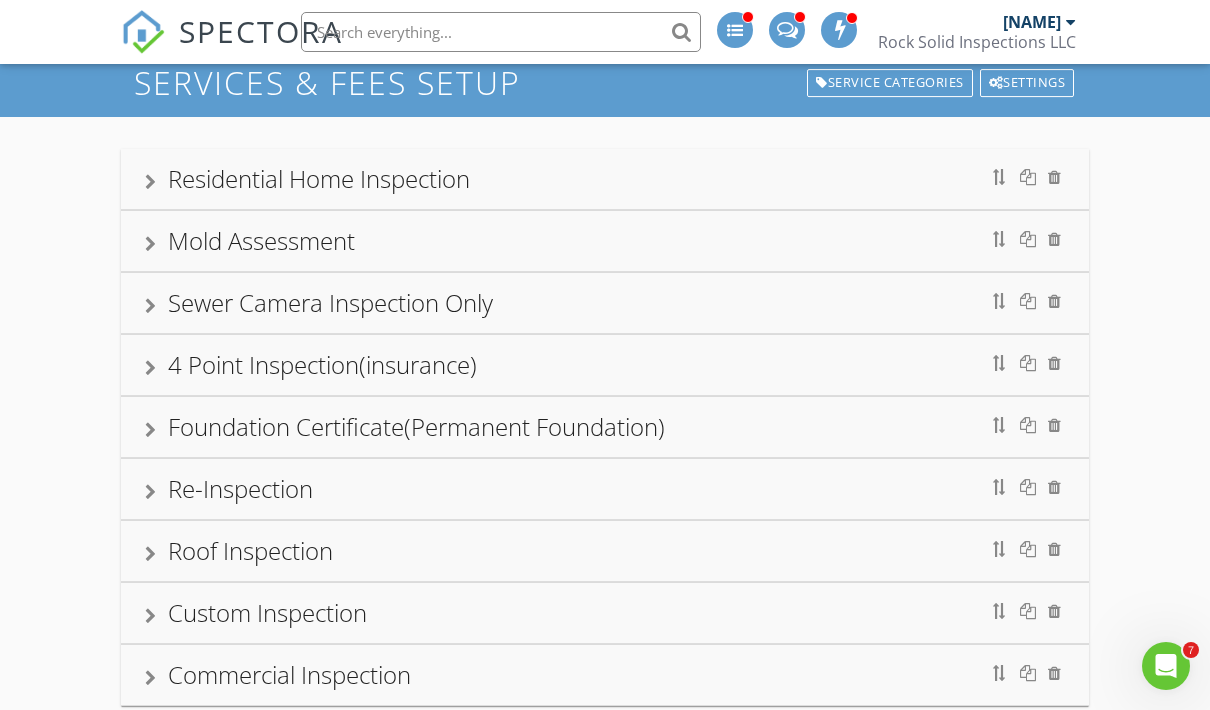 click at bounding box center (150, 244) 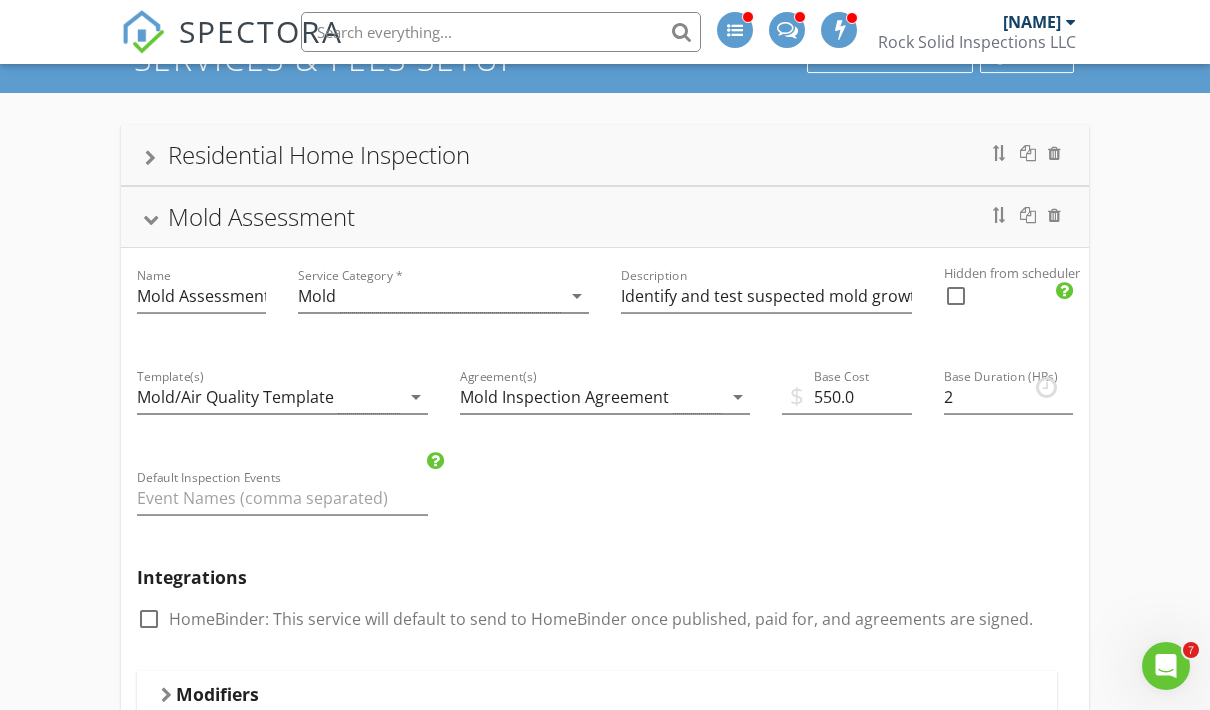scroll, scrollTop: 68, scrollLeft: 0, axis: vertical 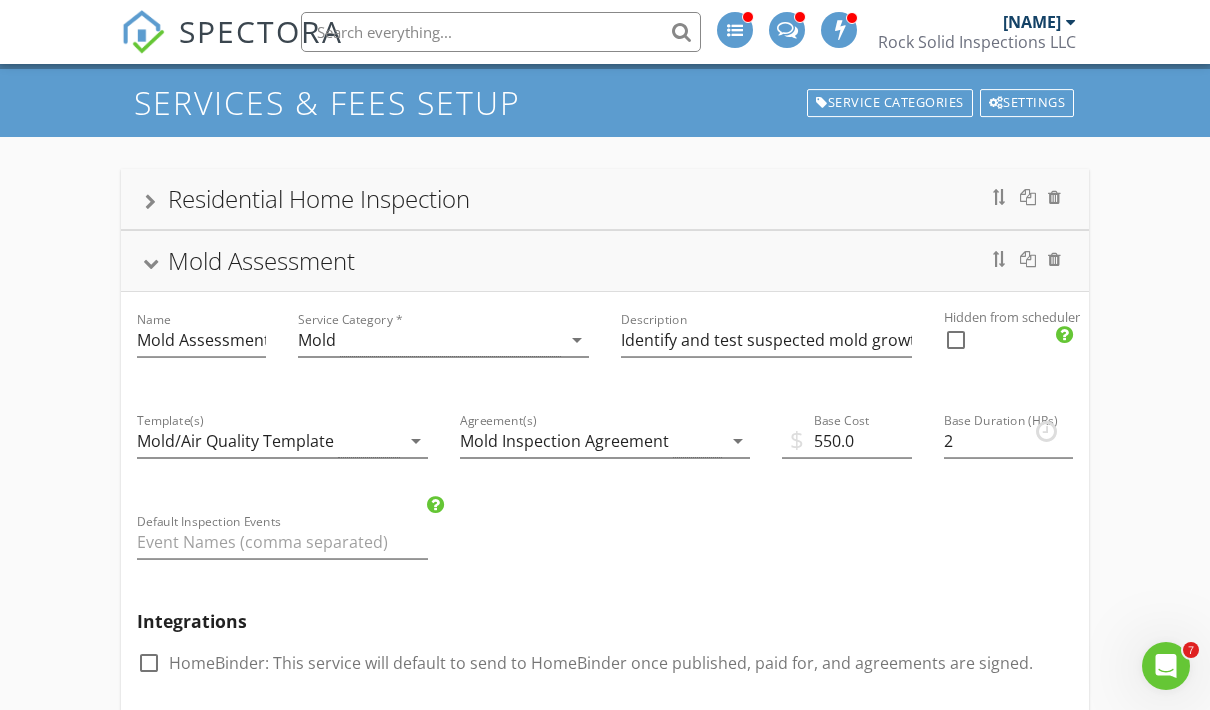 click on "Mold Assessment" at bounding box center [605, 261] 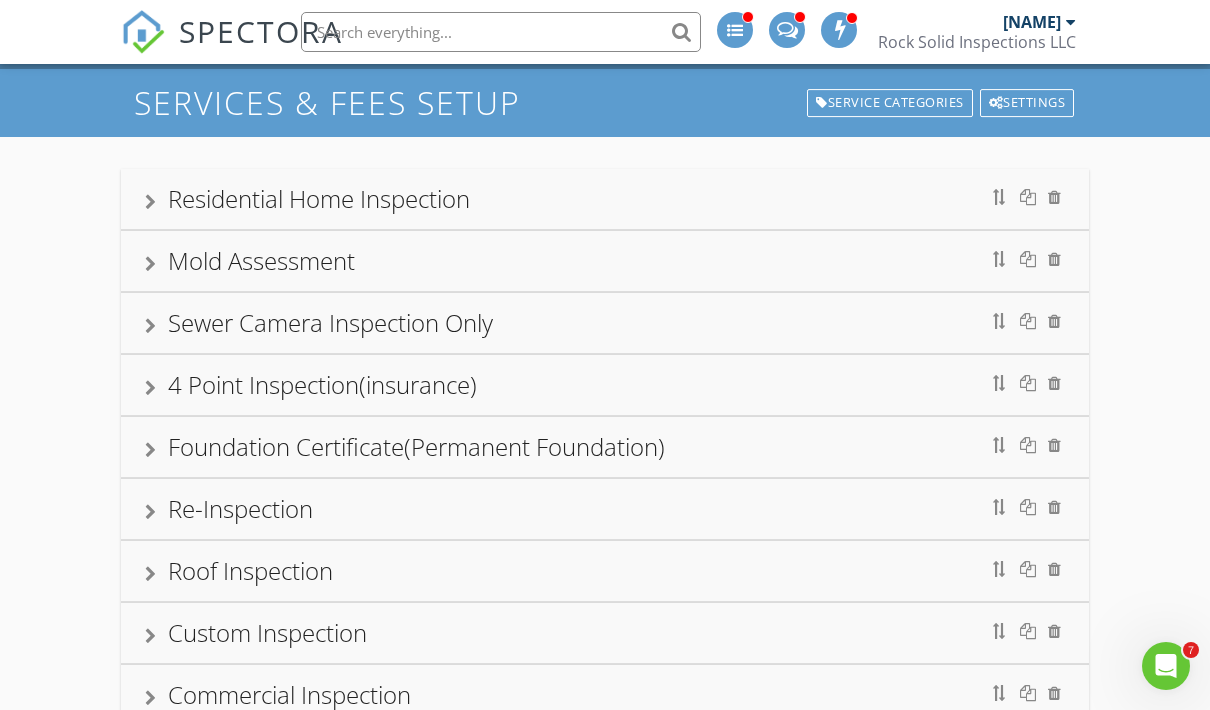 click on "Mold Assessment" at bounding box center [605, 261] 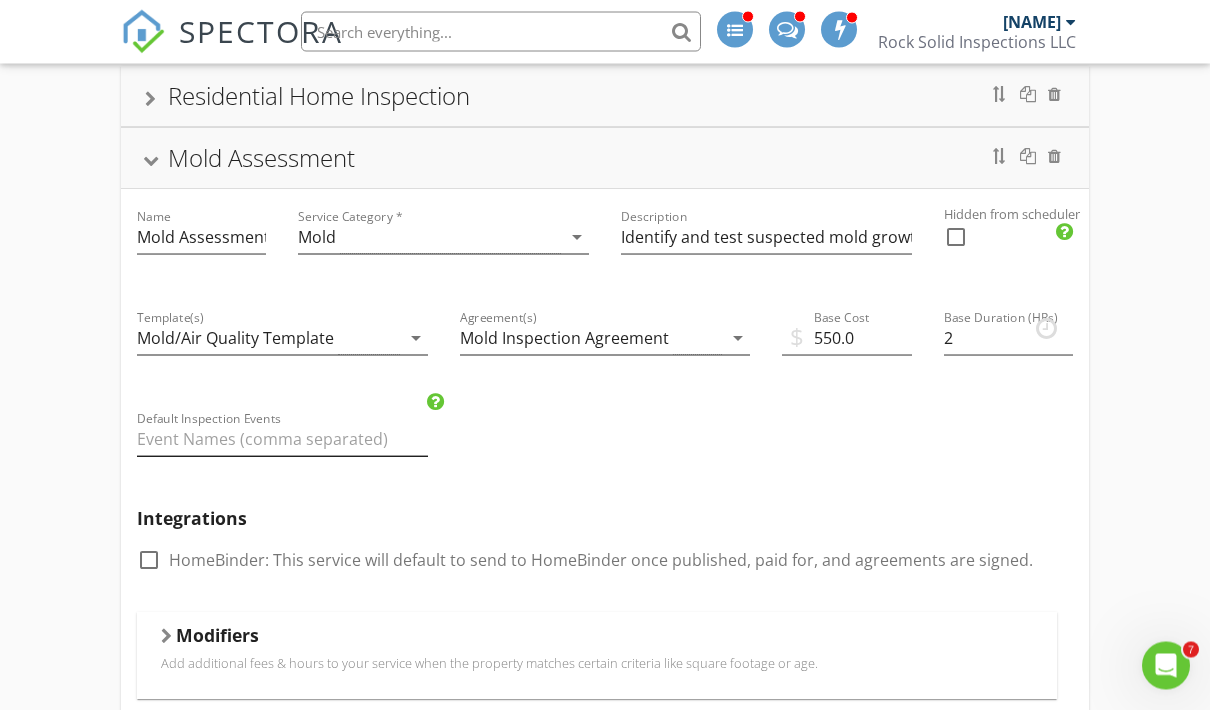 scroll, scrollTop: 173, scrollLeft: 0, axis: vertical 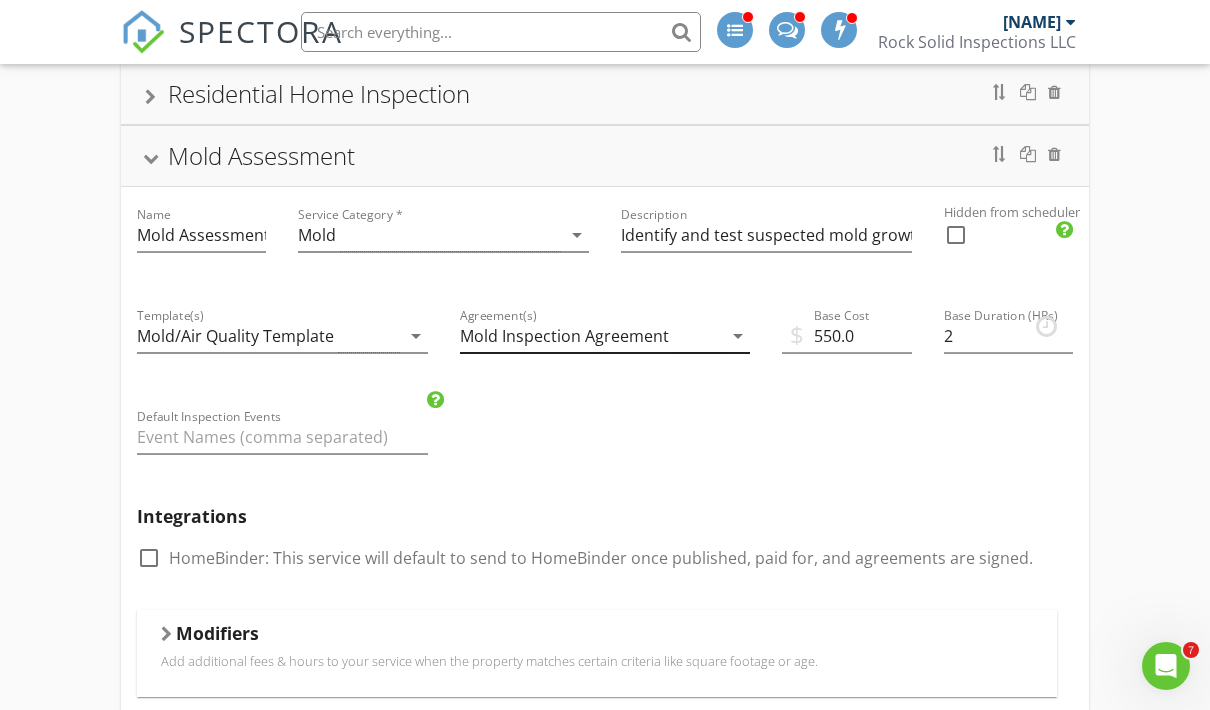 click on "Mold Inspection Agreement" at bounding box center [564, 336] 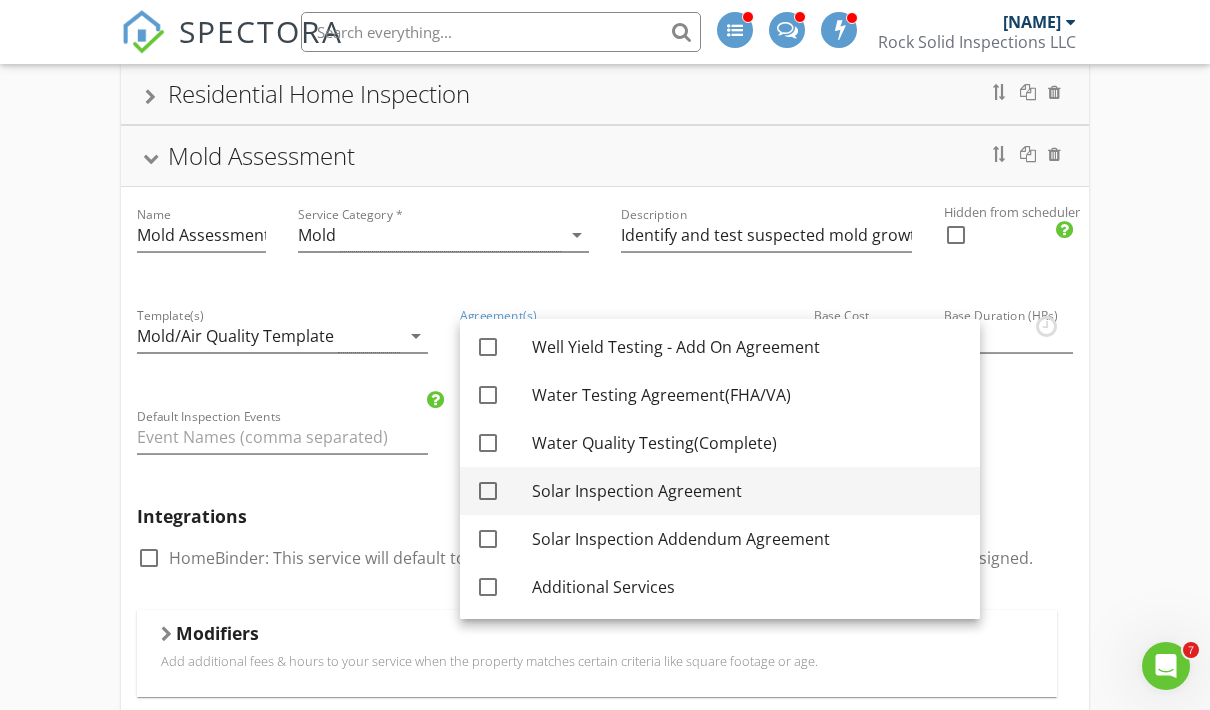 scroll, scrollTop: 724, scrollLeft: 0, axis: vertical 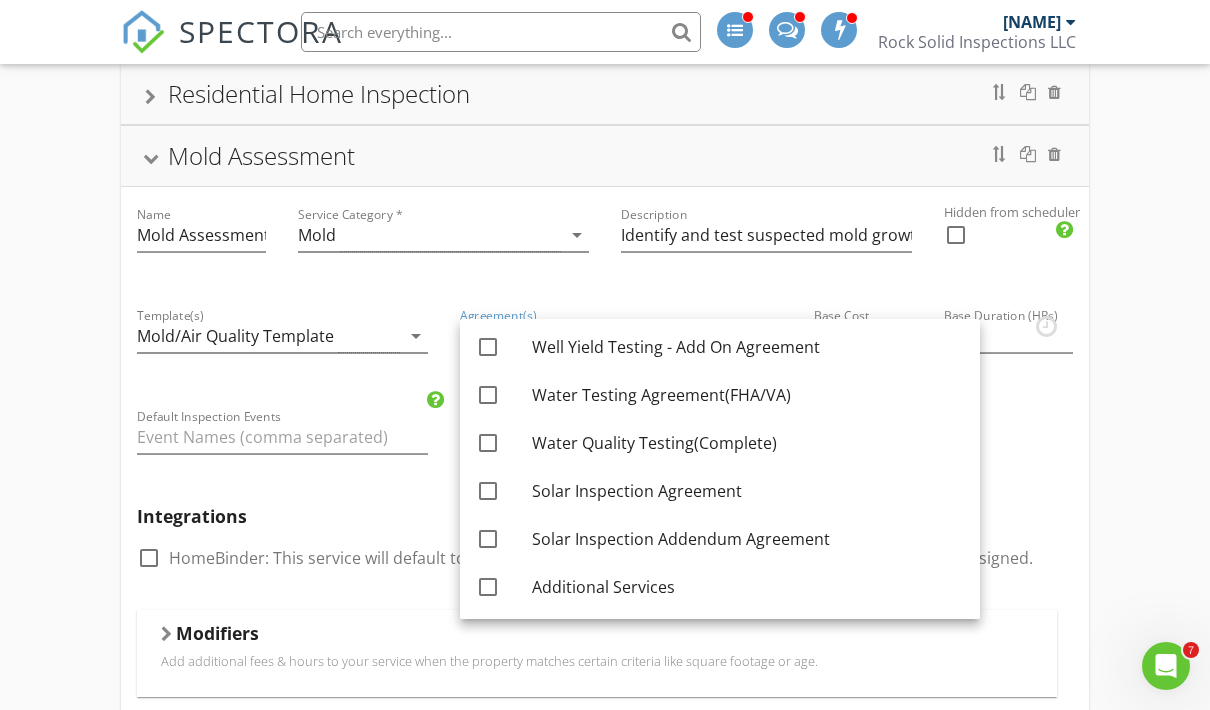 click on "Name Mold Assessment   Service Category * Mold arrow_drop_down   Description Identify and test suspected mold growth in your home.  Includes certified lab results.   Hidden from scheduler   check_box_outline_blank     Template(s) Mold/Air Quality Template arrow_drop_down   Agreement(s) Mold Inspection Agreement arrow_drop_down   $   Base Cost 550.0   Base Duration (HRs) 2   Default Inspection Events         Integrations           check_box_outline_blank HomeBinder: This service will default to send to HomeBinder once published, paid for, and agreements are signed.       Modifiers
Add additional fees & hours to your service when the
property matches certain criteria like square footage or age.
When Sq. Ft. arrow_drop_down   Type Range arrow_drop_down   Greater than (>) 2000   Less than or Equal to (<=) 2999       Add Fee 75.0   Add Hours 0.25   When Sq. Ft. arrow_drop_down   Type Range arrow_drop_down   Greater than (>) 3000   Less than or Equal to (<=) 3999" at bounding box center (605, 1058) 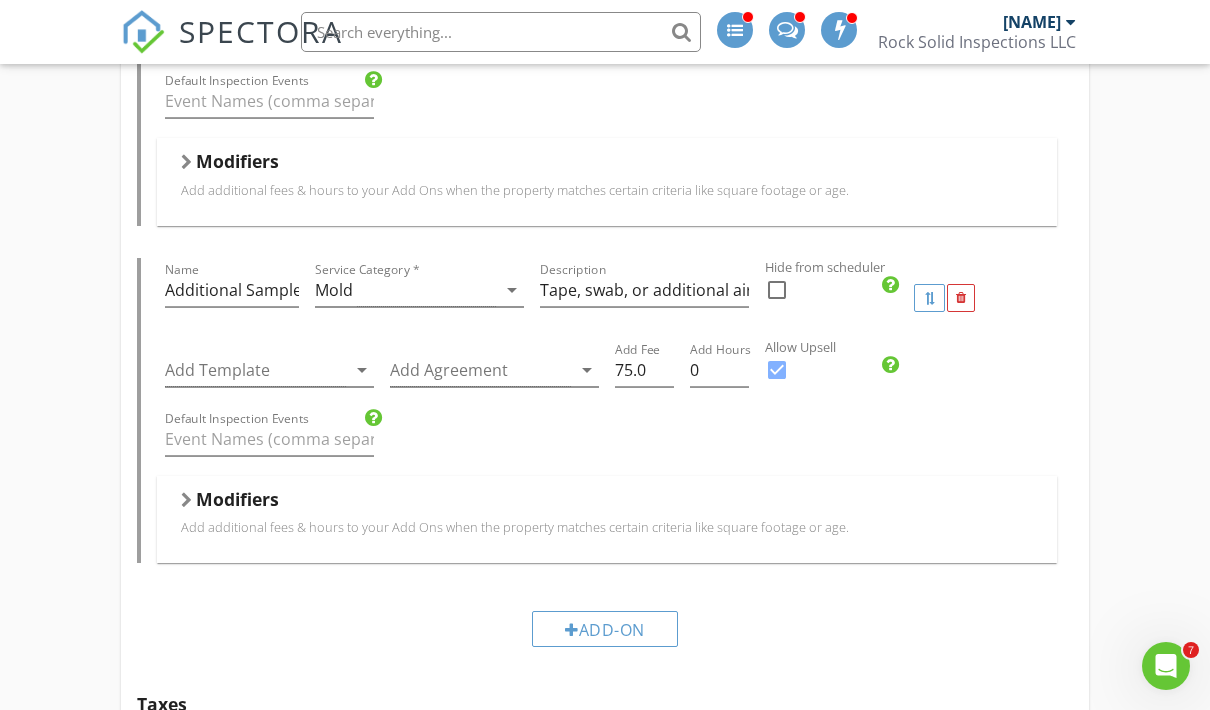 scroll, scrollTop: 1099, scrollLeft: 0, axis: vertical 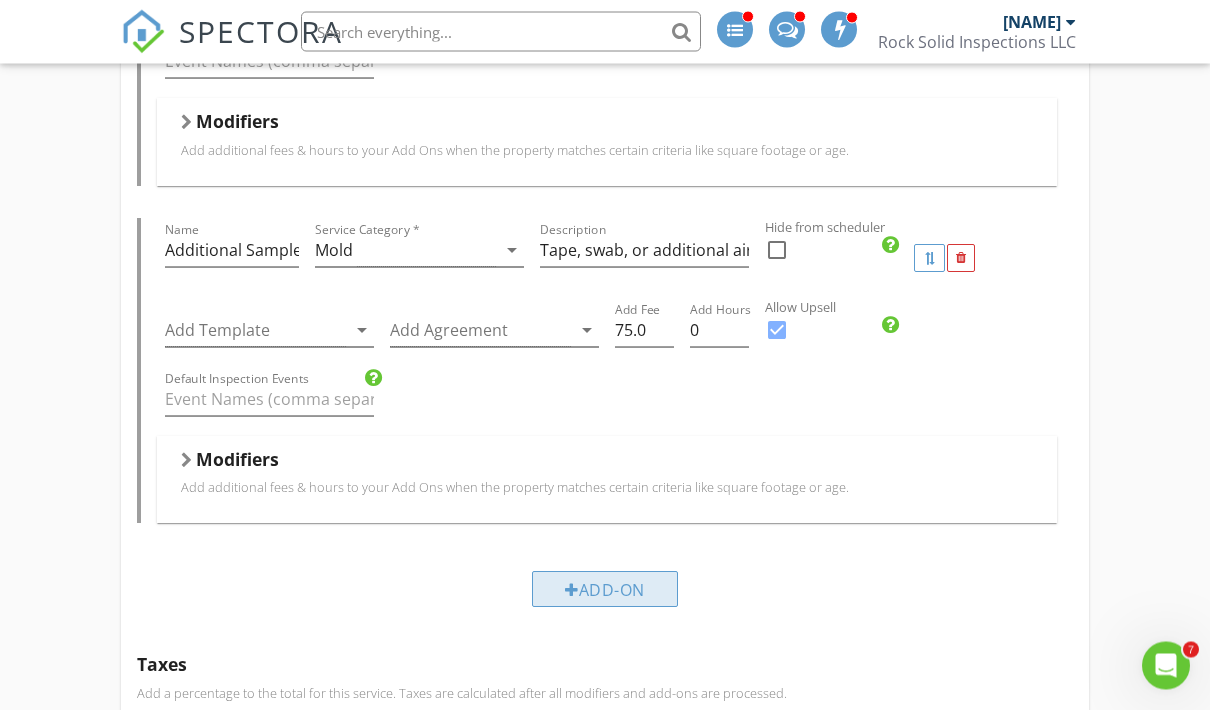 click on "Add-On" at bounding box center (605, 590) 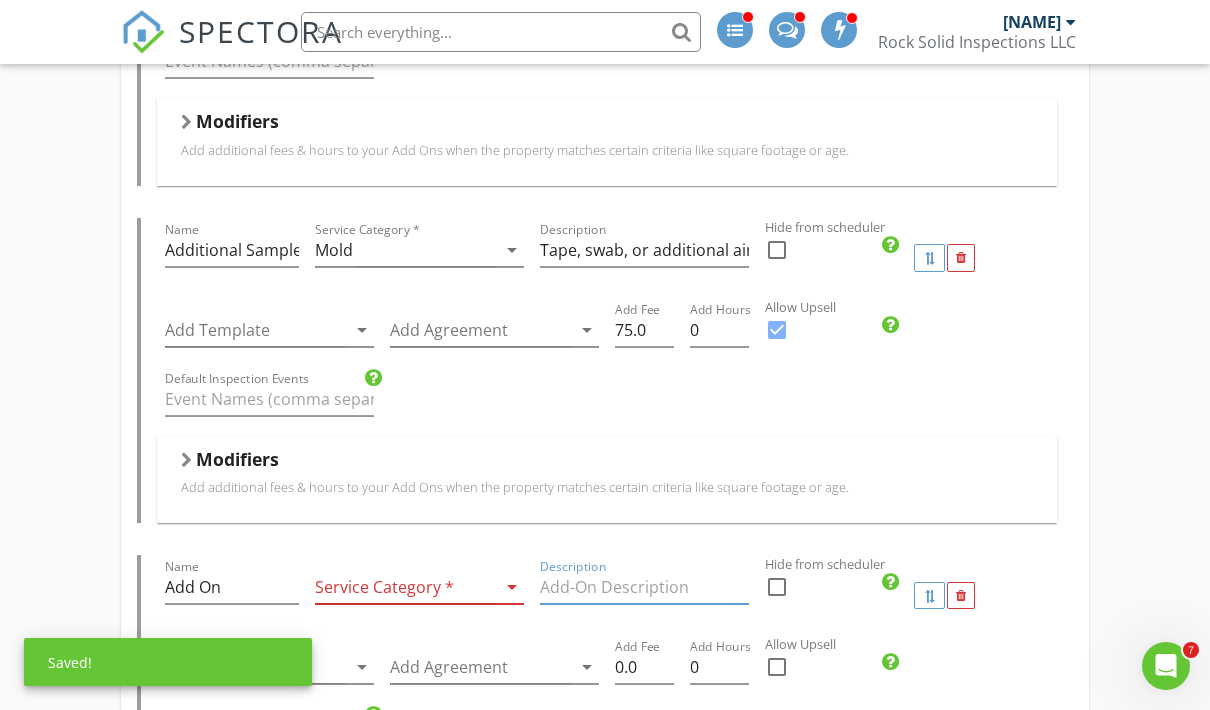 scroll, scrollTop: 1120, scrollLeft: 0, axis: vertical 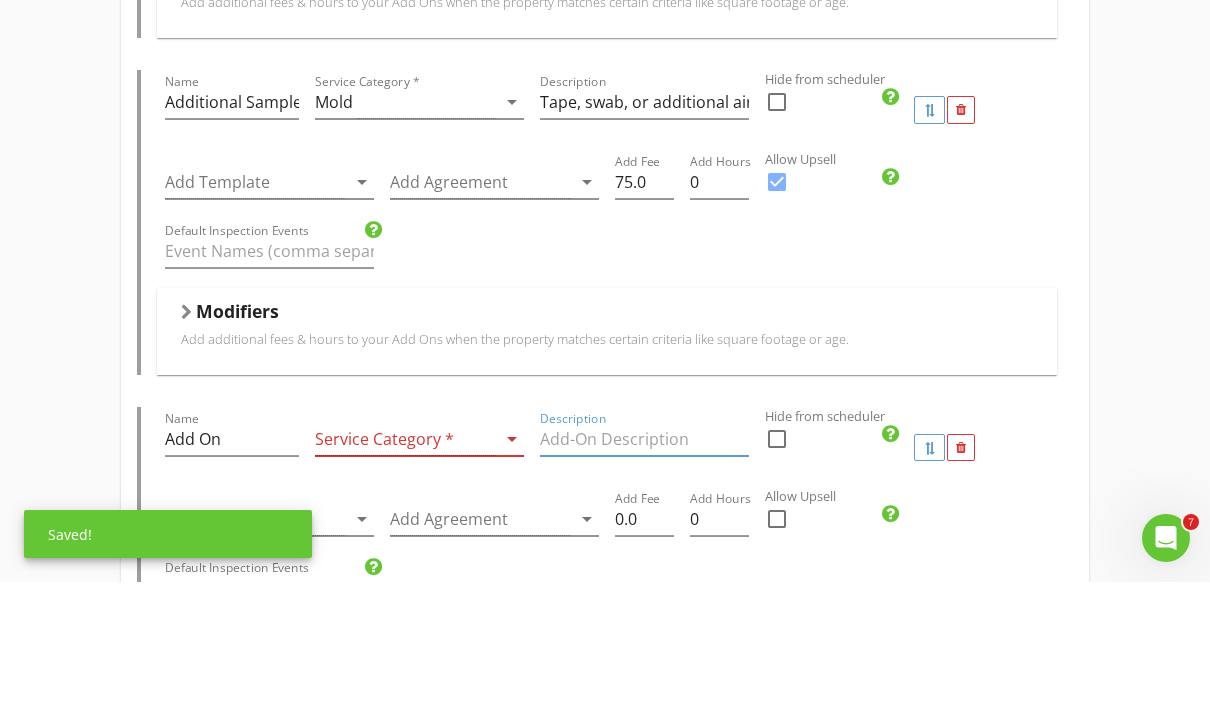 click at bounding box center [405, 567] 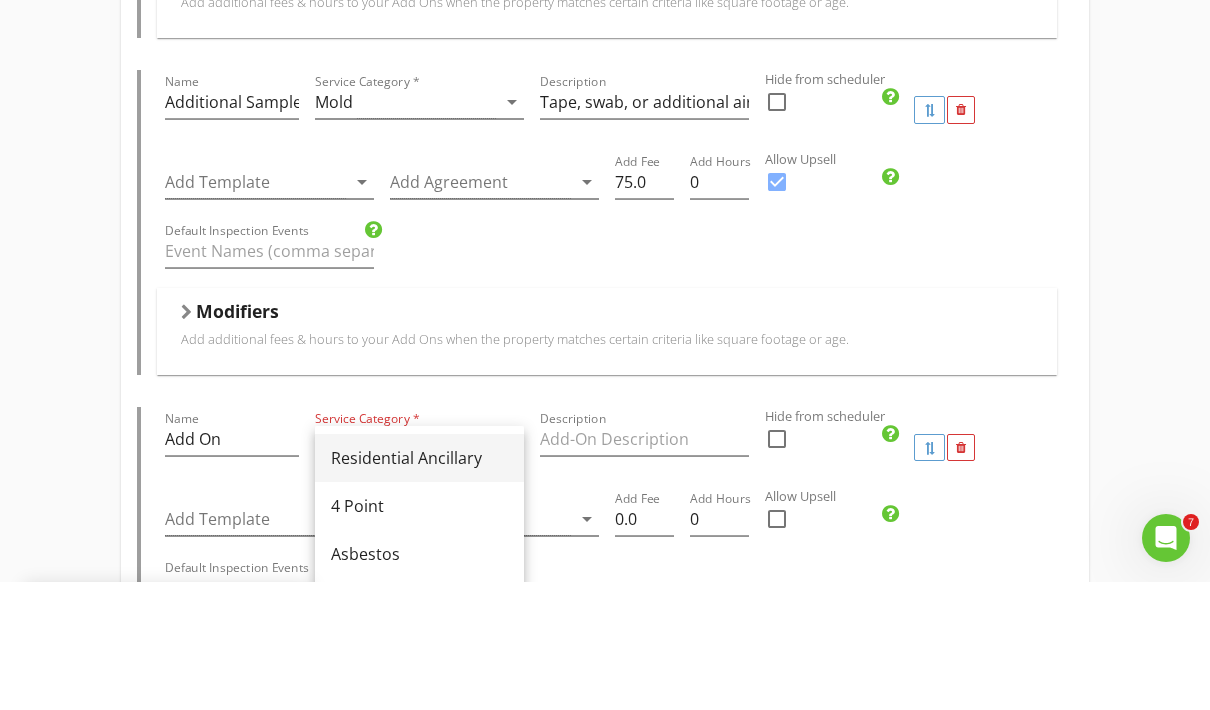 scroll, scrollTop: 1249, scrollLeft: 0, axis: vertical 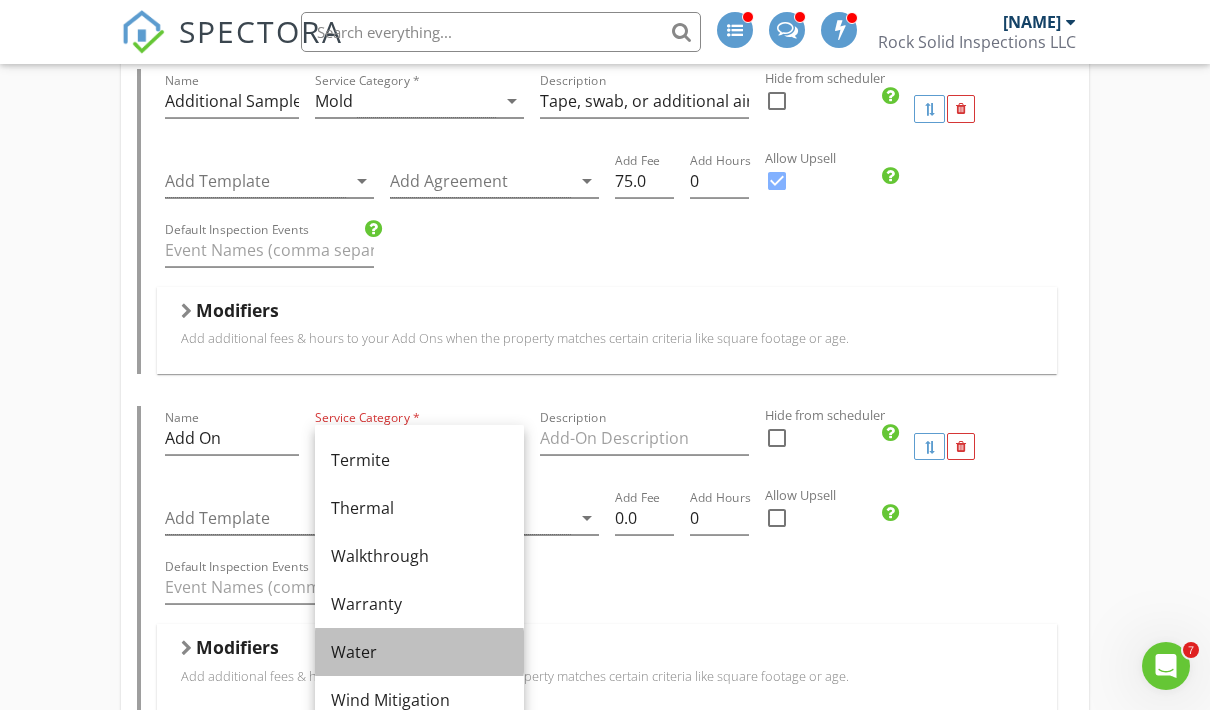 click on "Water" at bounding box center (419, 652) 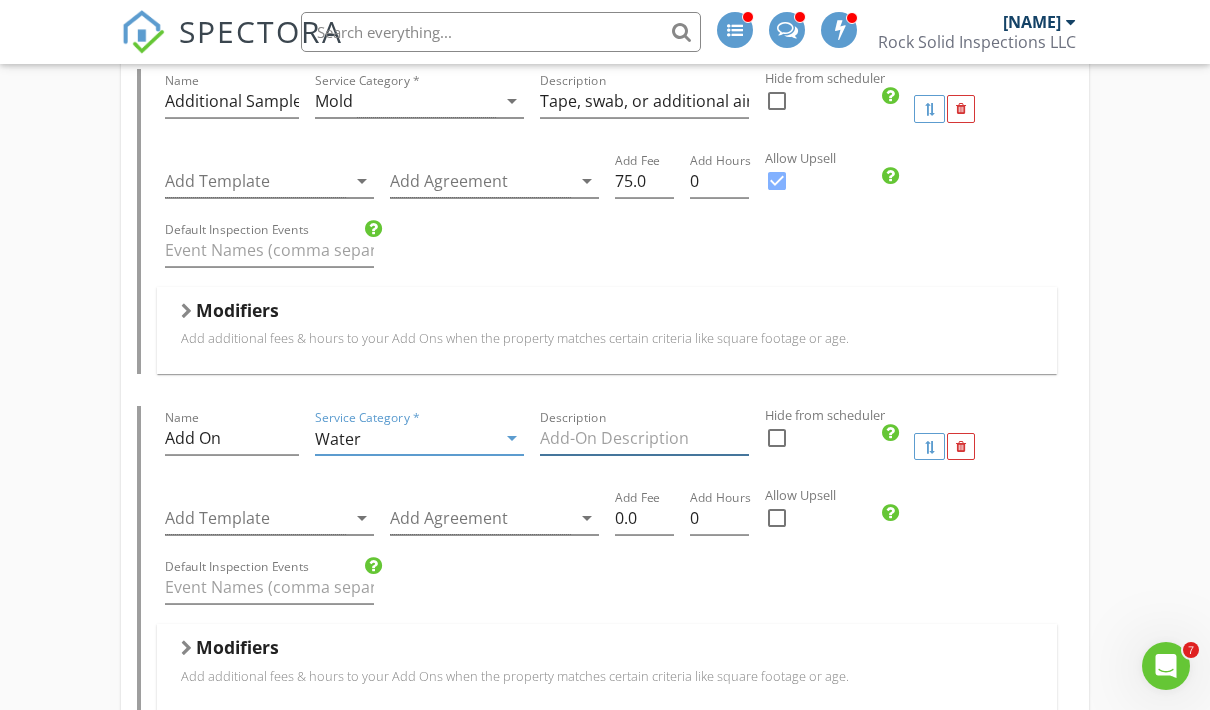 click at bounding box center (644, 438) 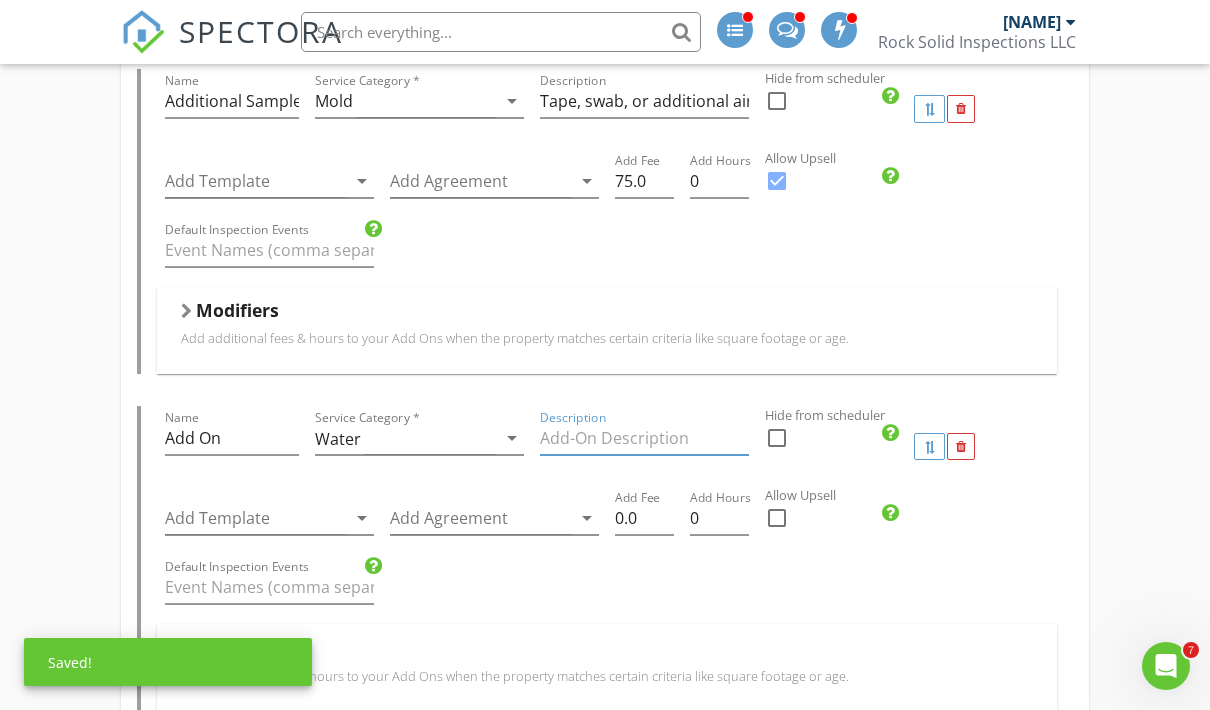 scroll, scrollTop: 1248, scrollLeft: 0, axis: vertical 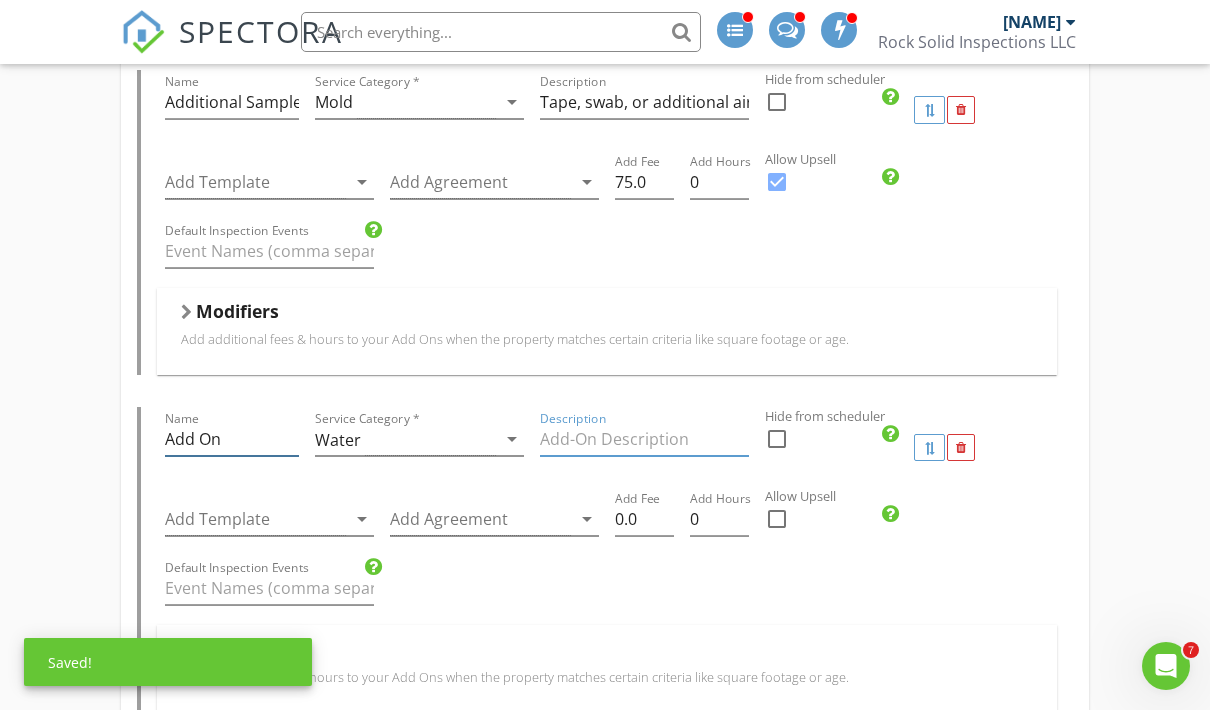 click on "Add On" at bounding box center (232, 439) 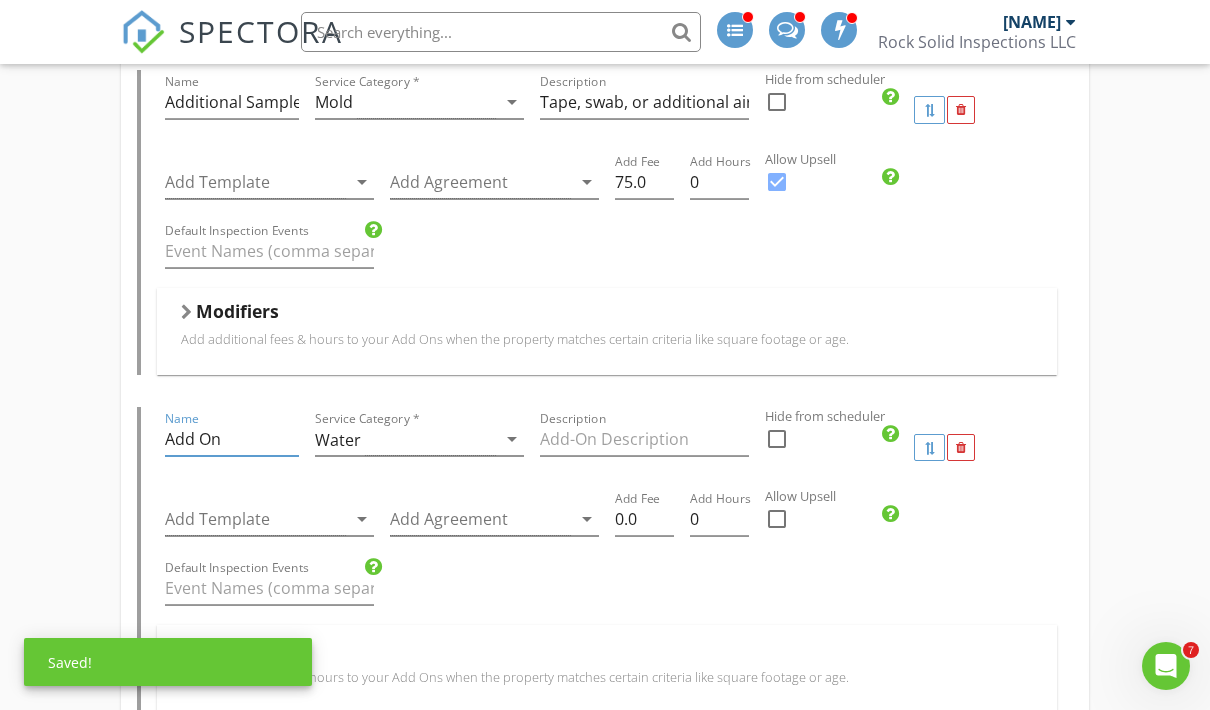click on "Add On" at bounding box center (232, 439) 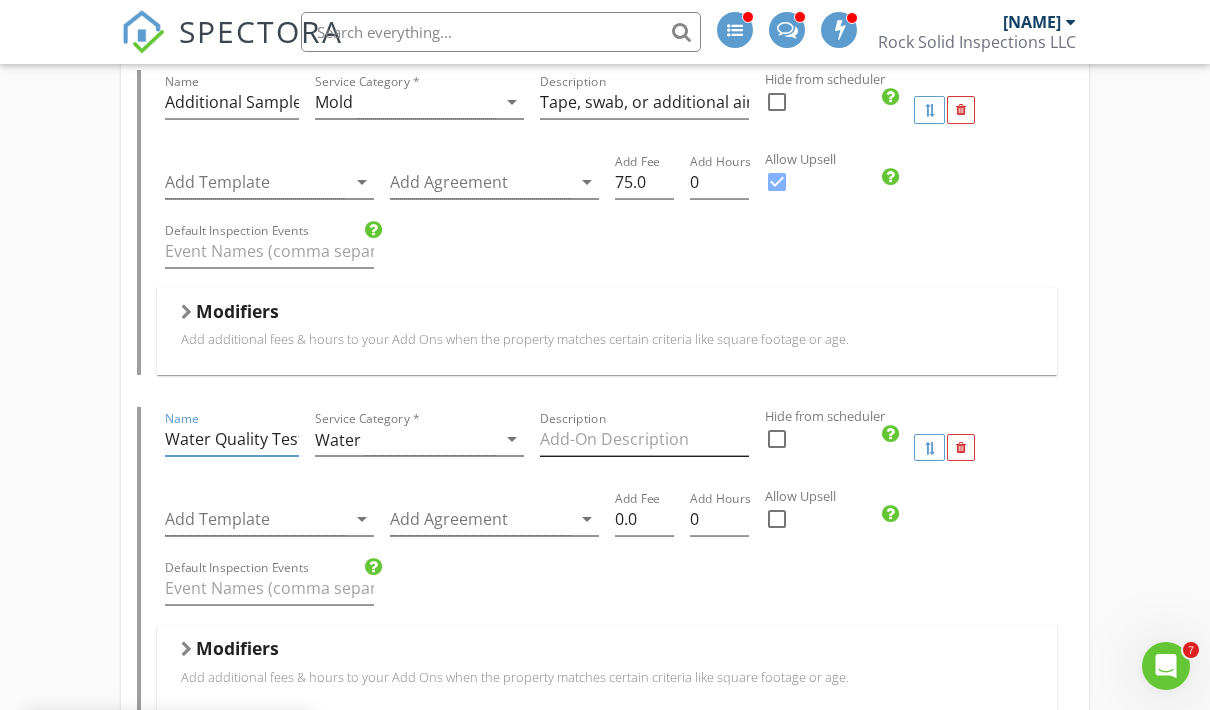 type on "Water Quality Testing(FHA/VA)" 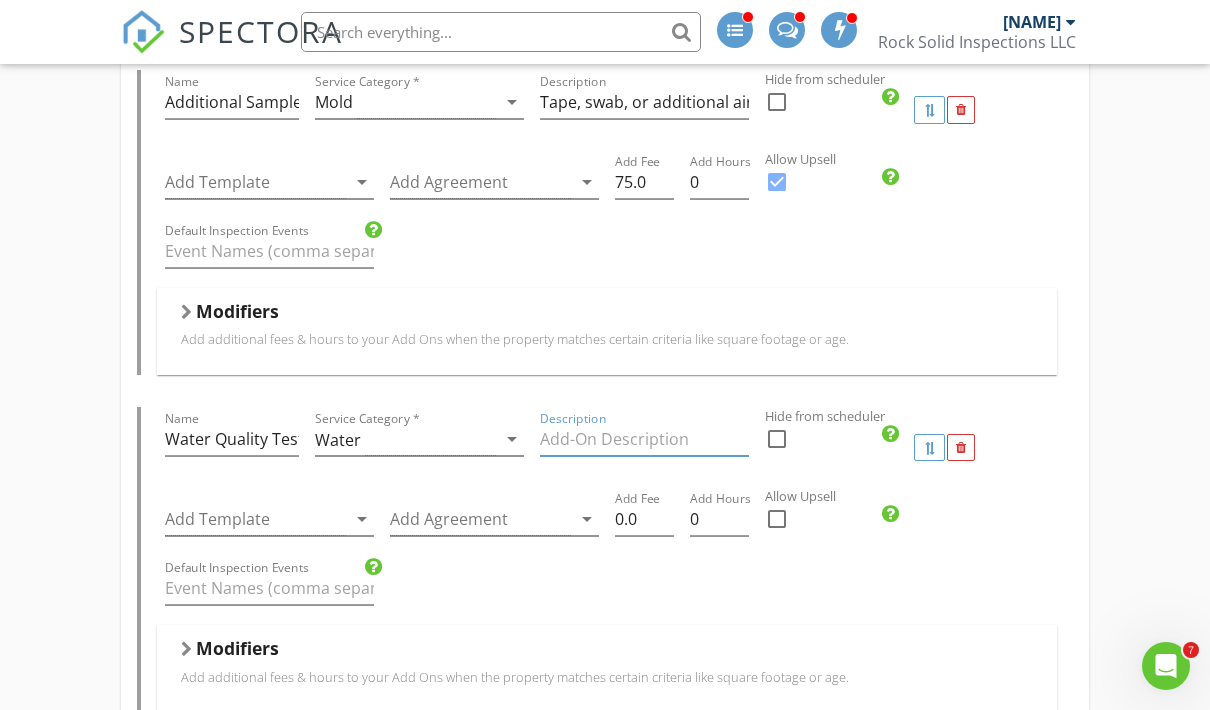 click at bounding box center [644, 439] 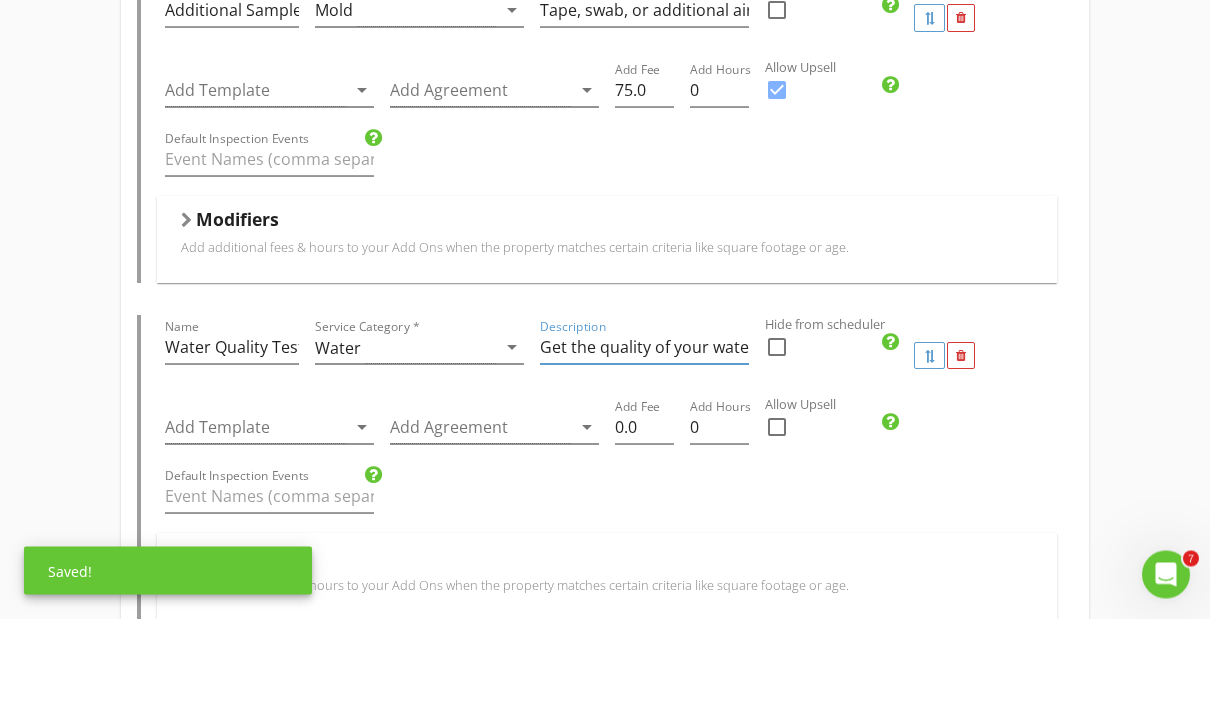 scroll, scrollTop: 1266, scrollLeft: 0, axis: vertical 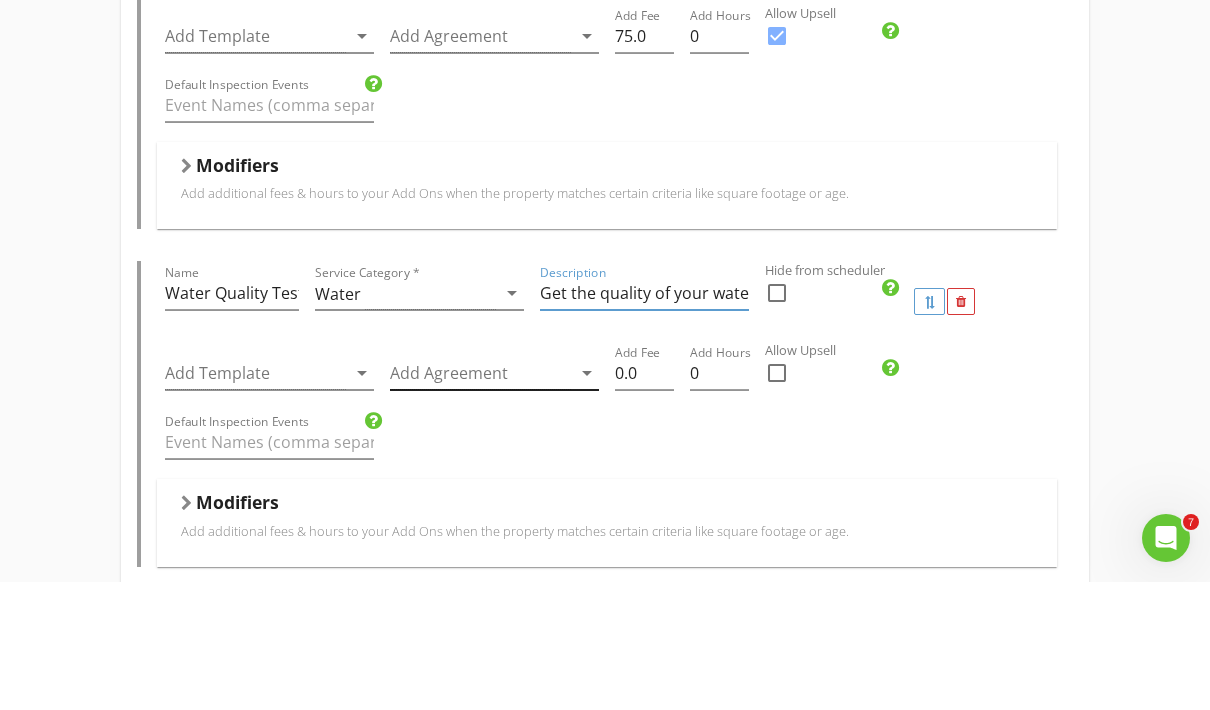 type on "Get the quality of your water tested" 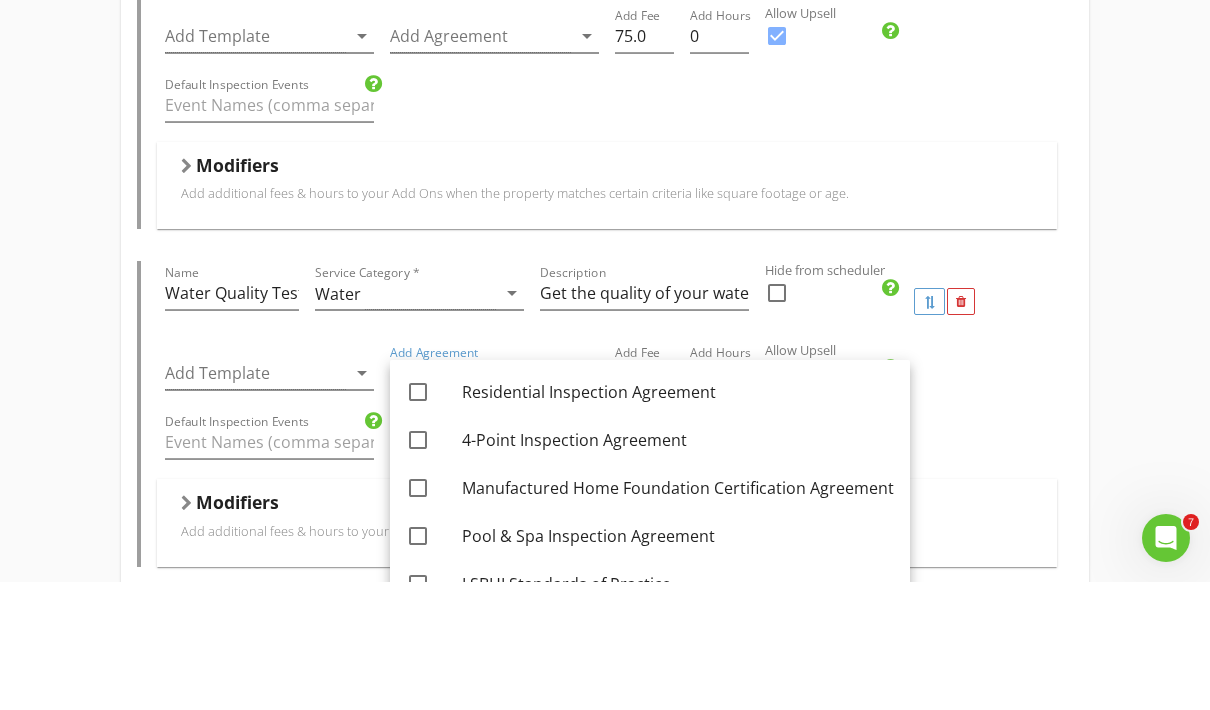 scroll, scrollTop: 1395, scrollLeft: 0, axis: vertical 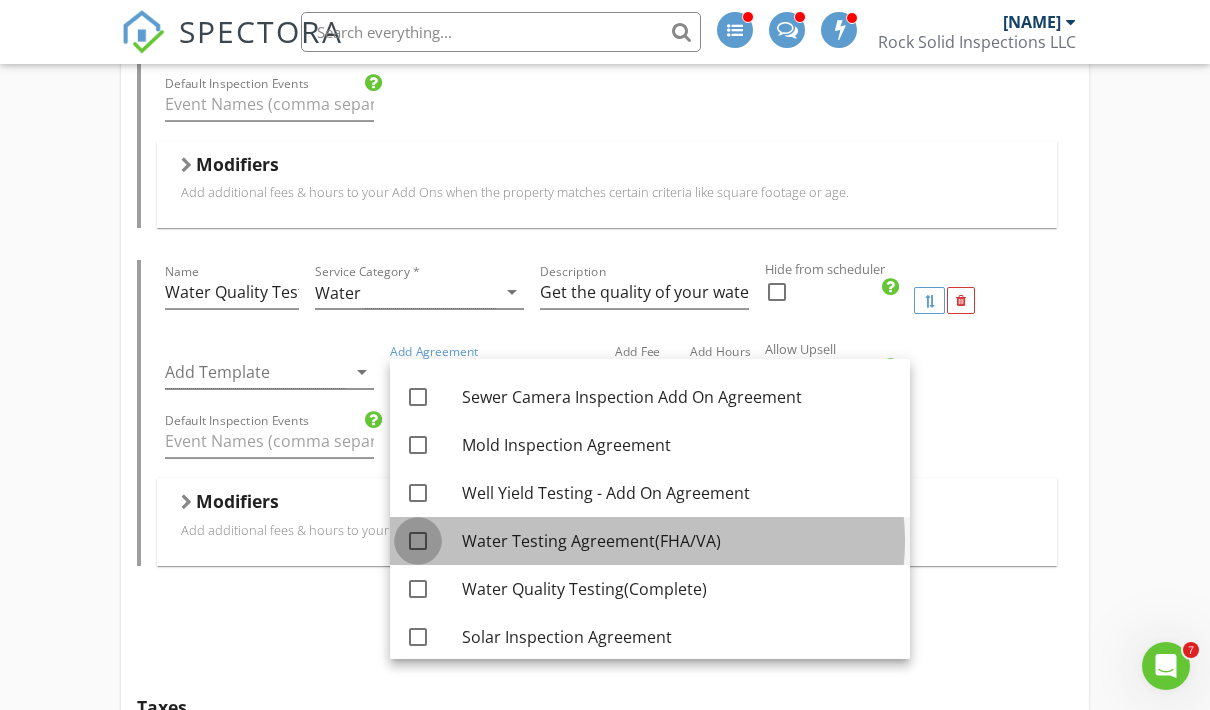 click at bounding box center [418, 541] 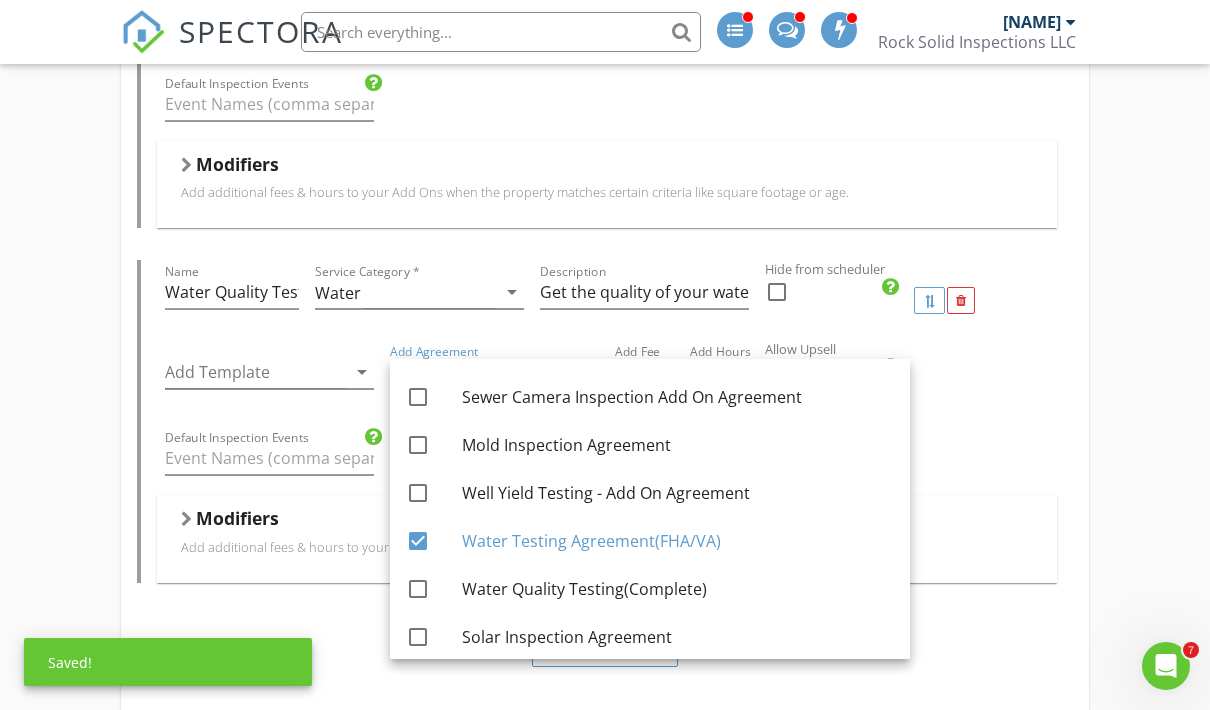 click on "Default Inspection Events" at bounding box center (607, 460) 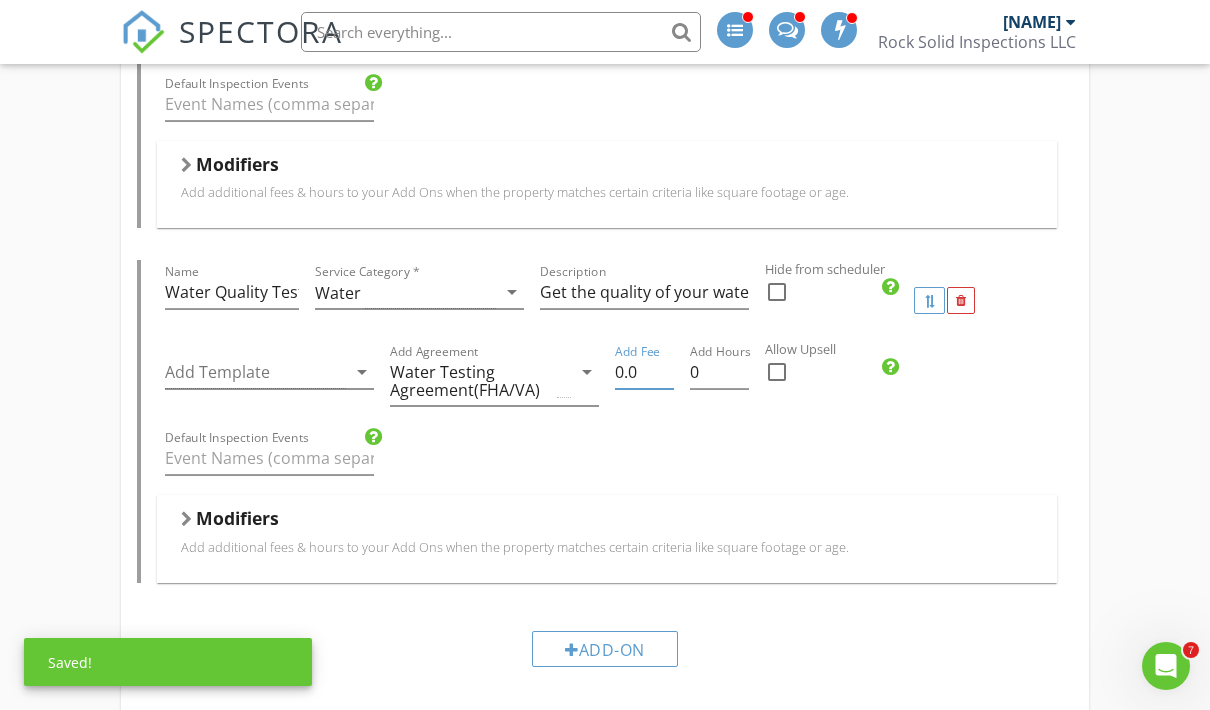 click on "0.0" at bounding box center (644, 372) 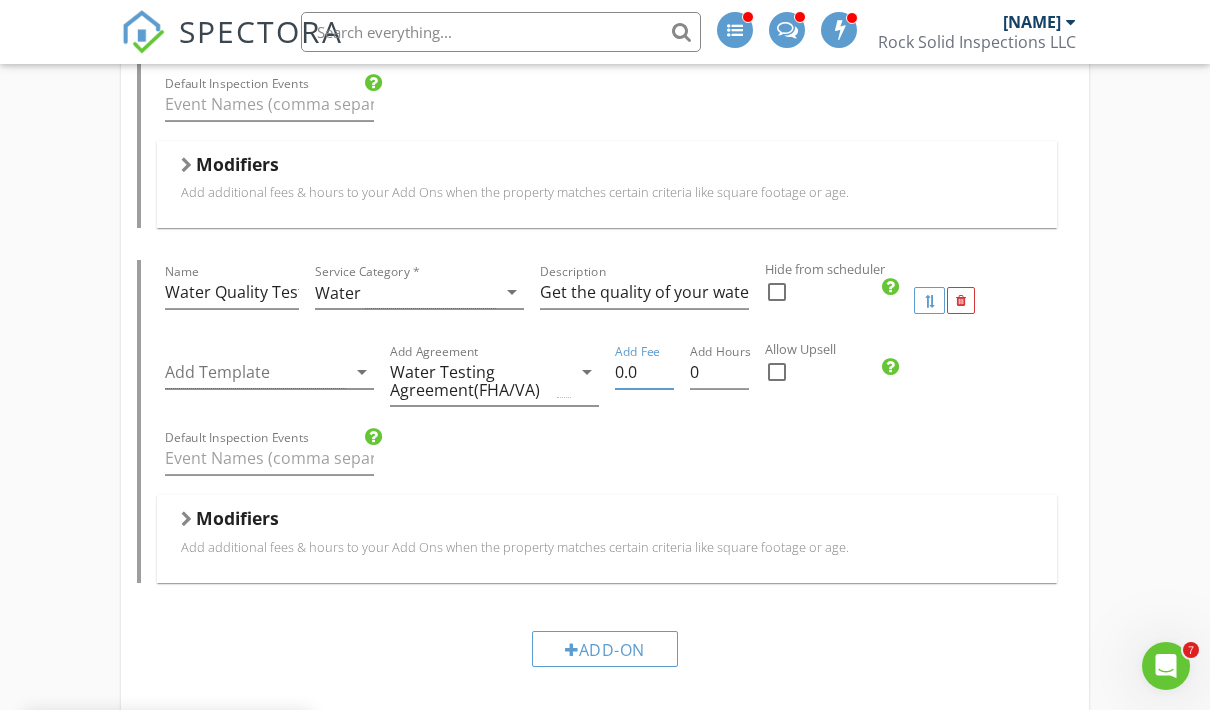 scroll, scrollTop: 1394, scrollLeft: 0, axis: vertical 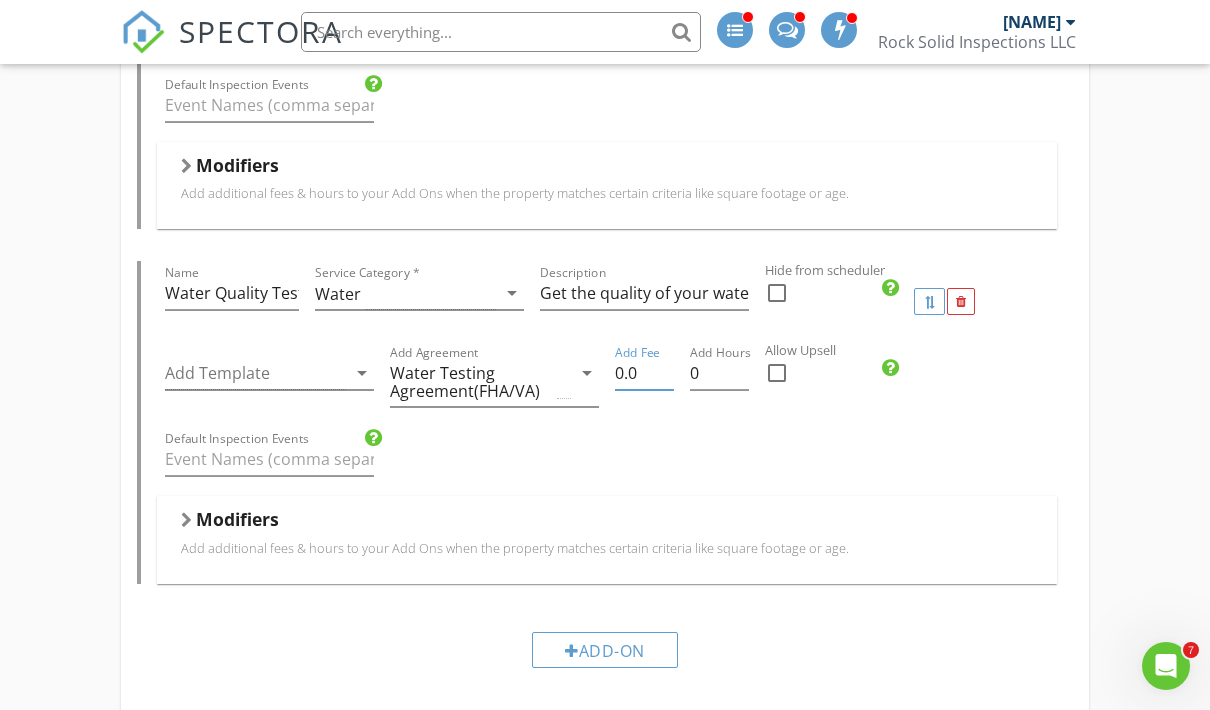 type on "0" 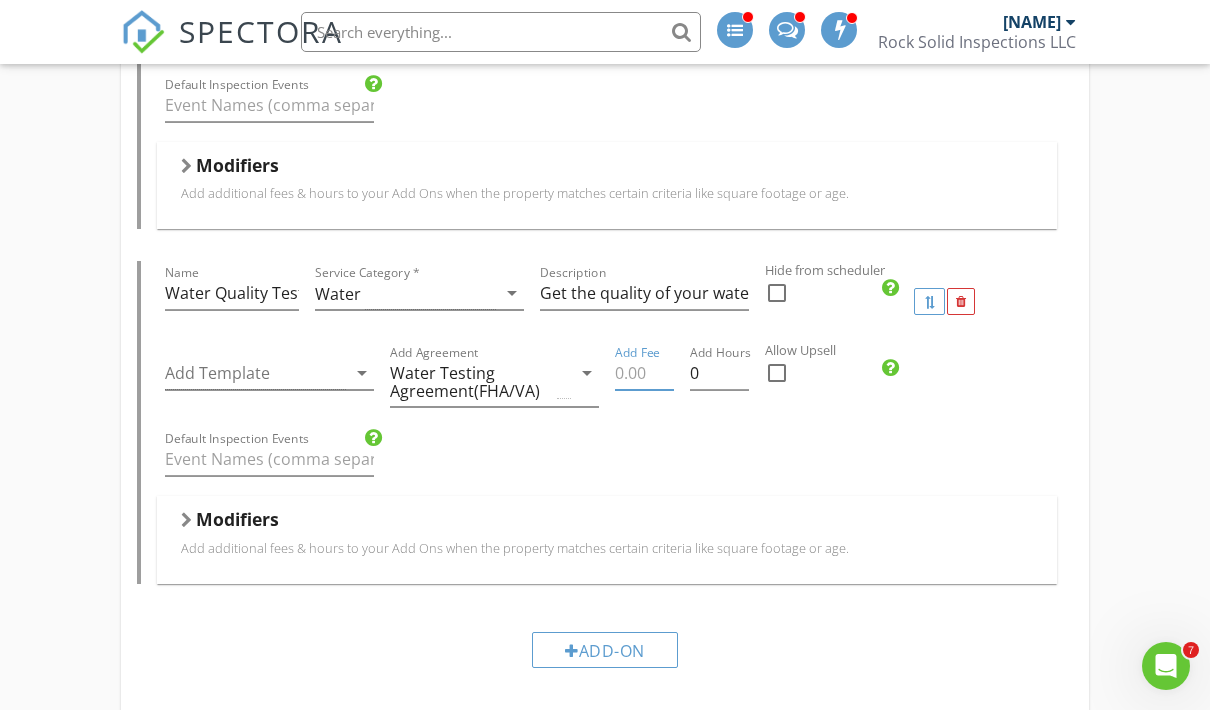 type 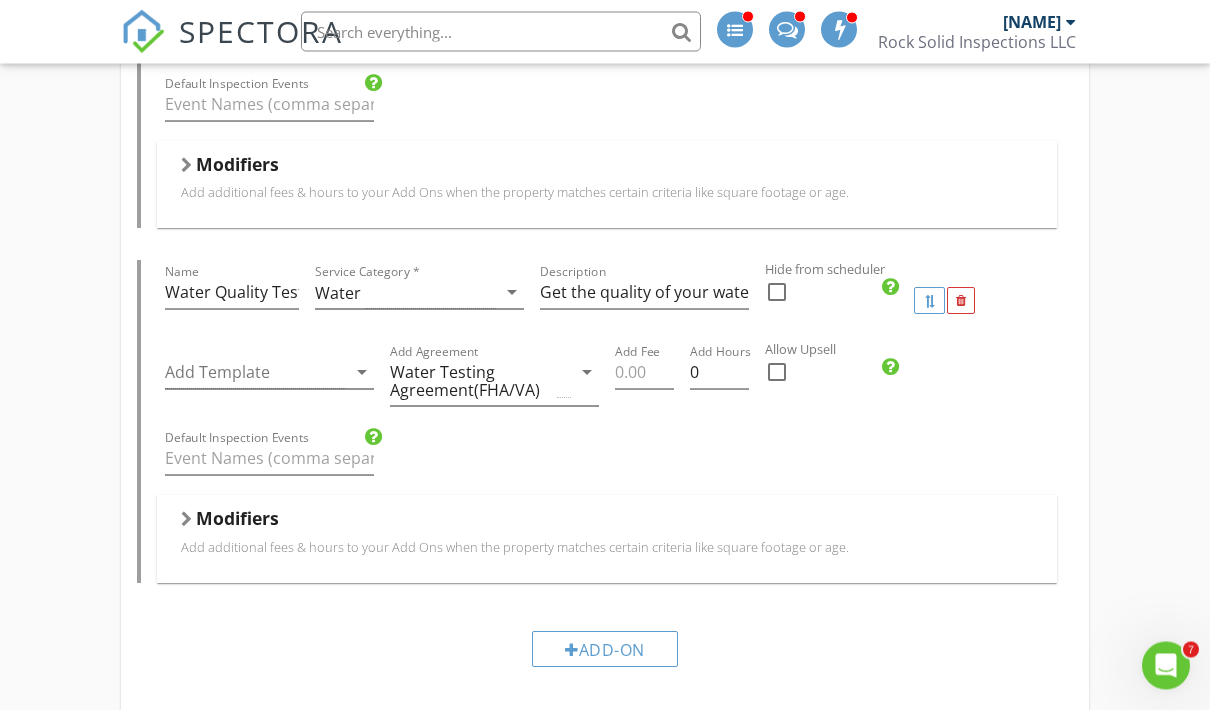 scroll, scrollTop: 1395, scrollLeft: 0, axis: vertical 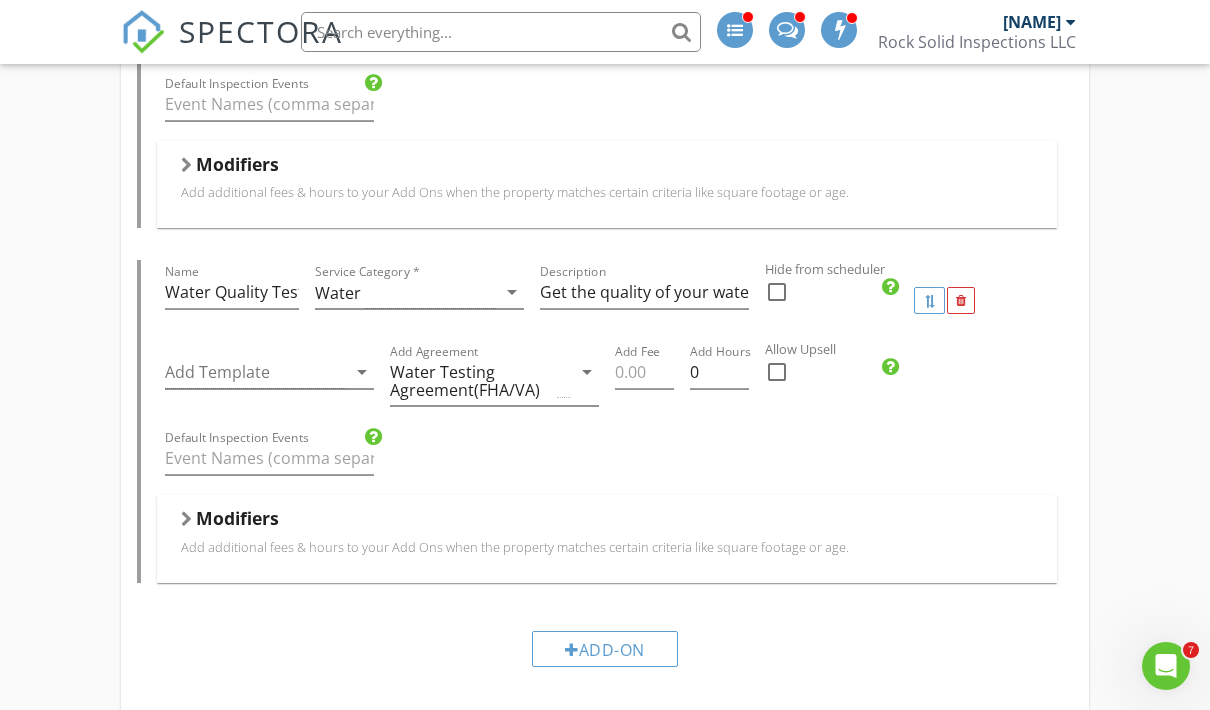 click at bounding box center (777, 372) 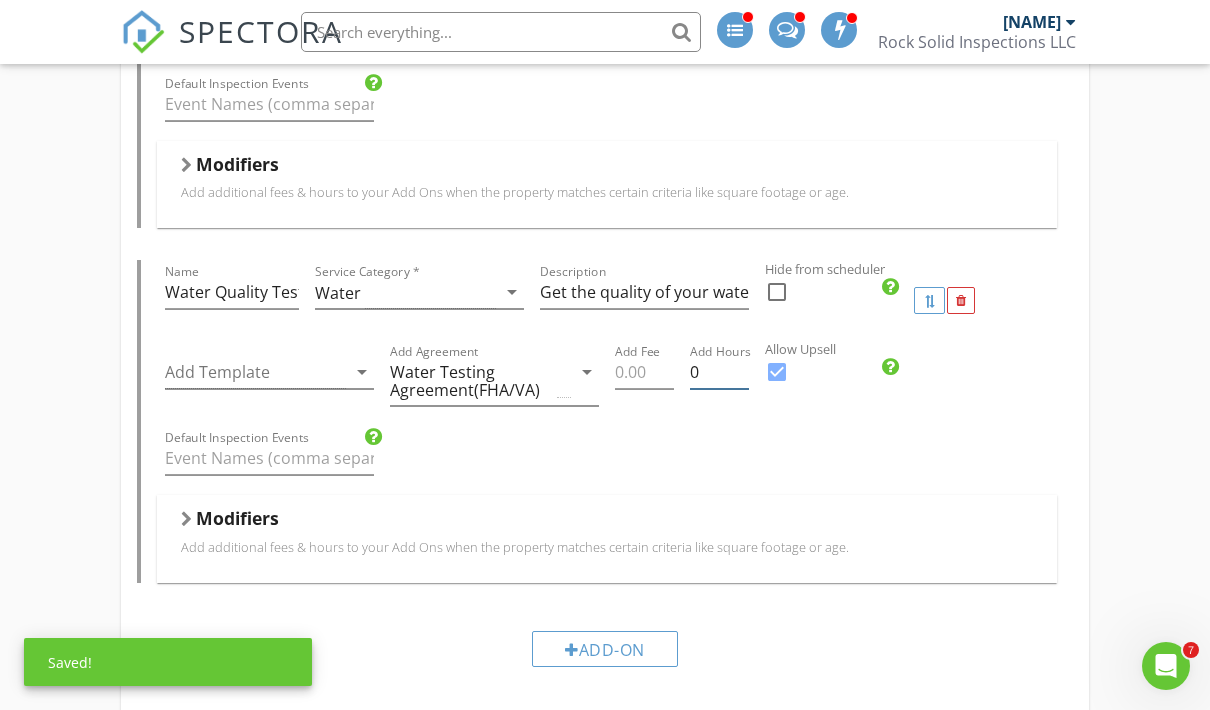 click on "0" at bounding box center [719, 372] 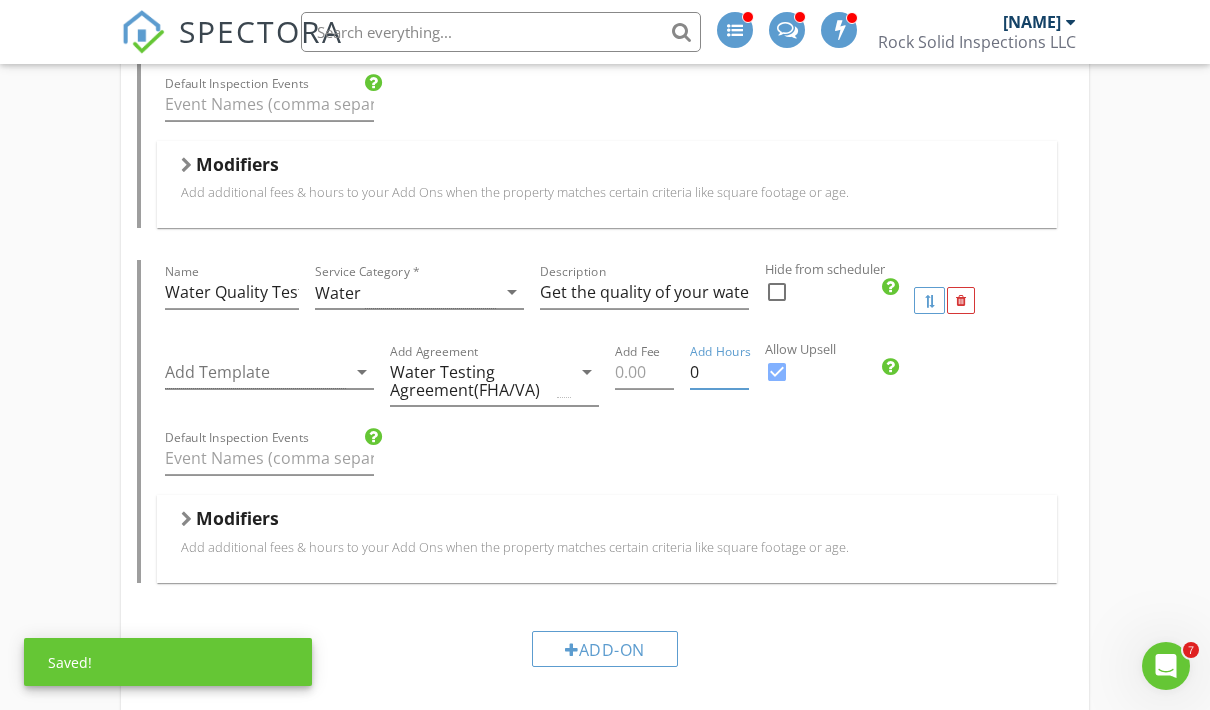 scroll, scrollTop: 1394, scrollLeft: 0, axis: vertical 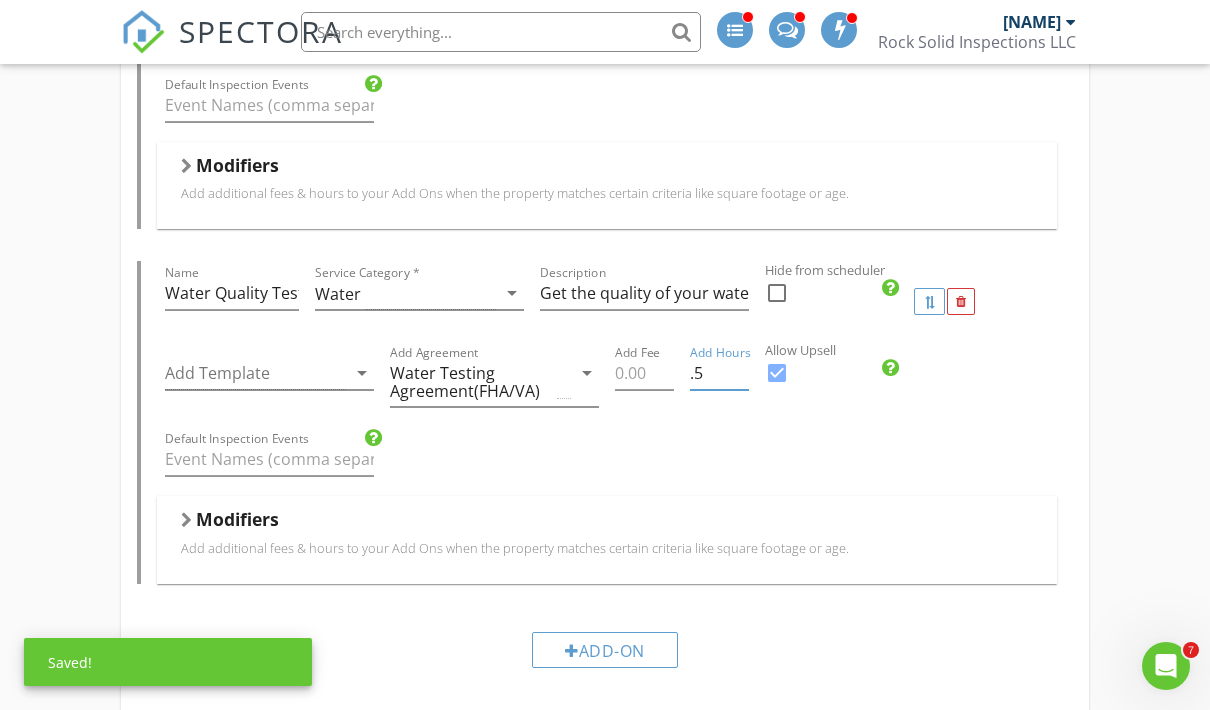 type on ".5" 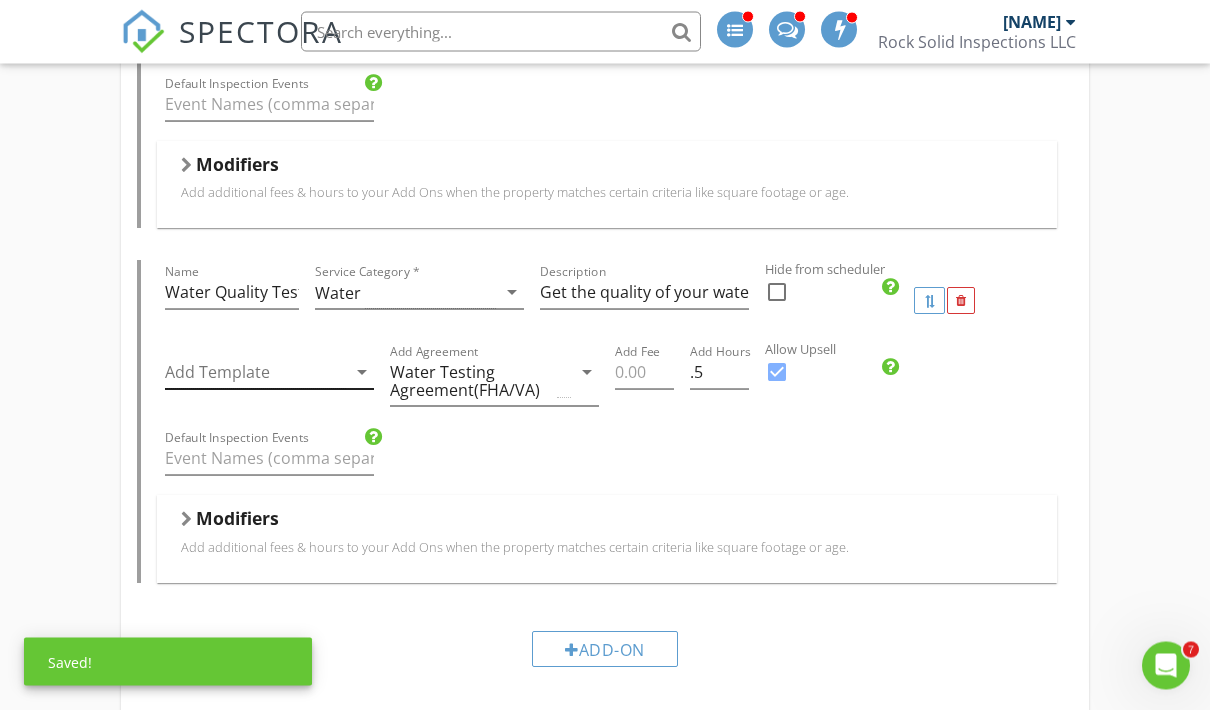 click at bounding box center [255, 373] 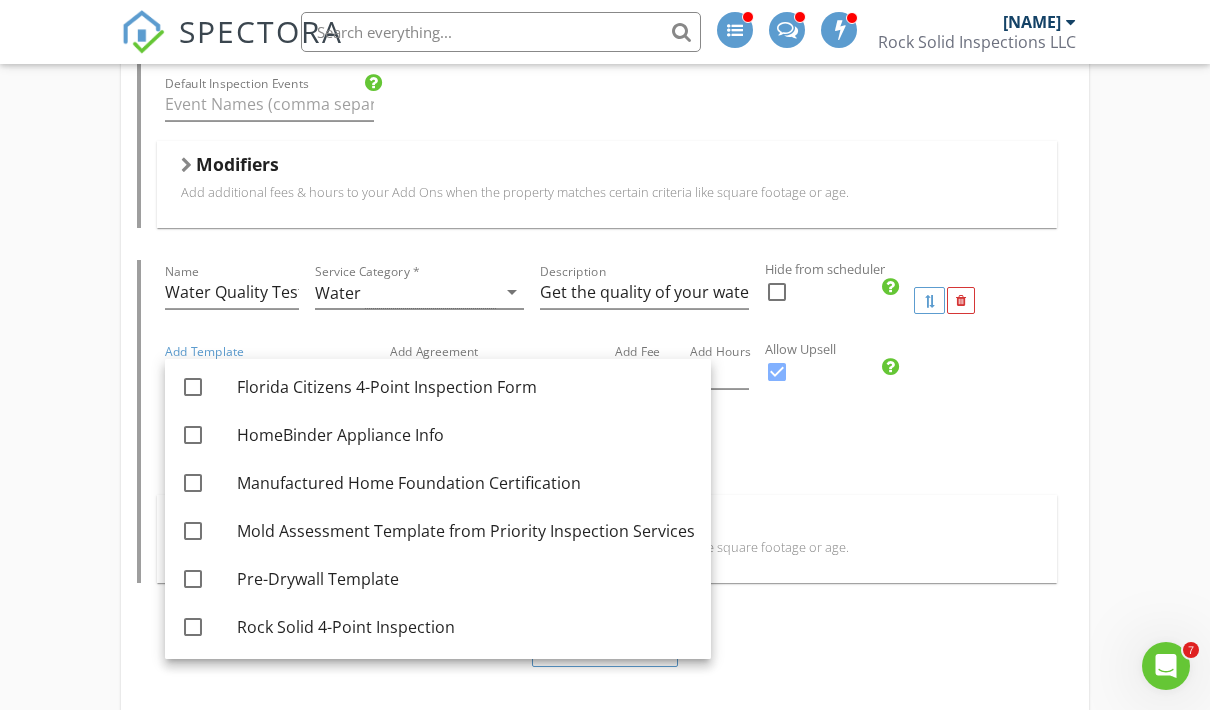 scroll, scrollTop: 292, scrollLeft: 0, axis: vertical 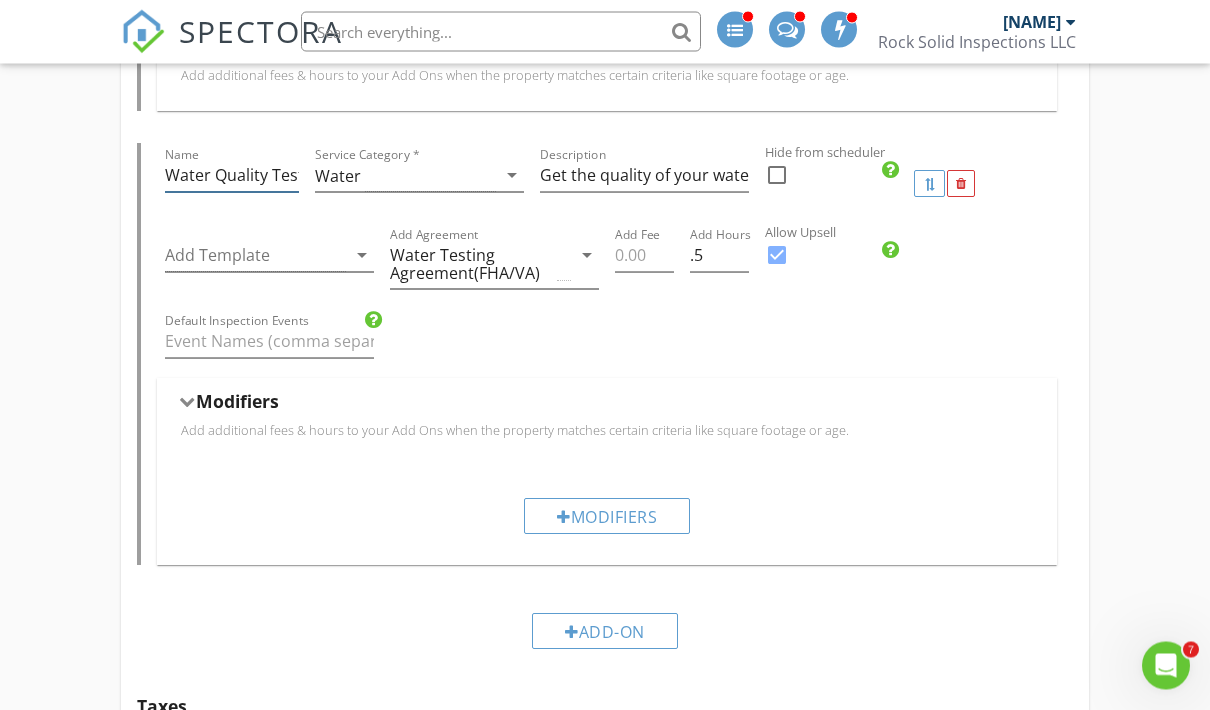 click on "Water Quality Testing(FHA/VA)" at bounding box center (232, 176) 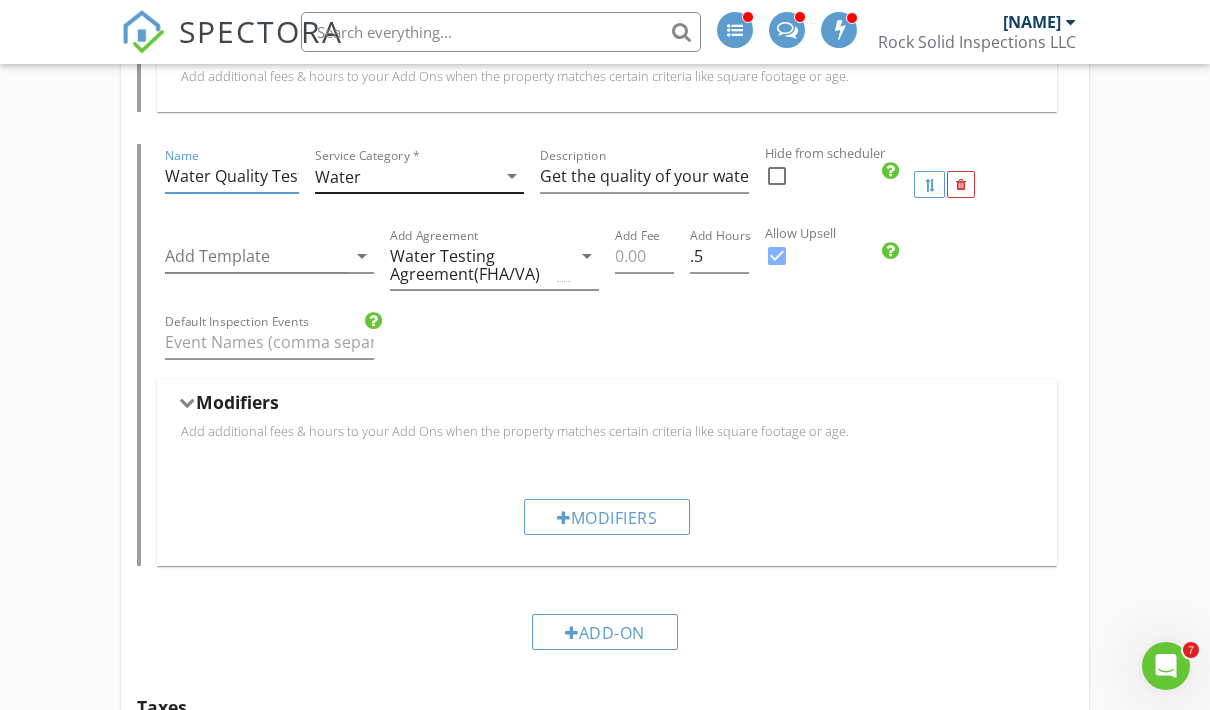 scroll, scrollTop: 1511, scrollLeft: 122, axis: both 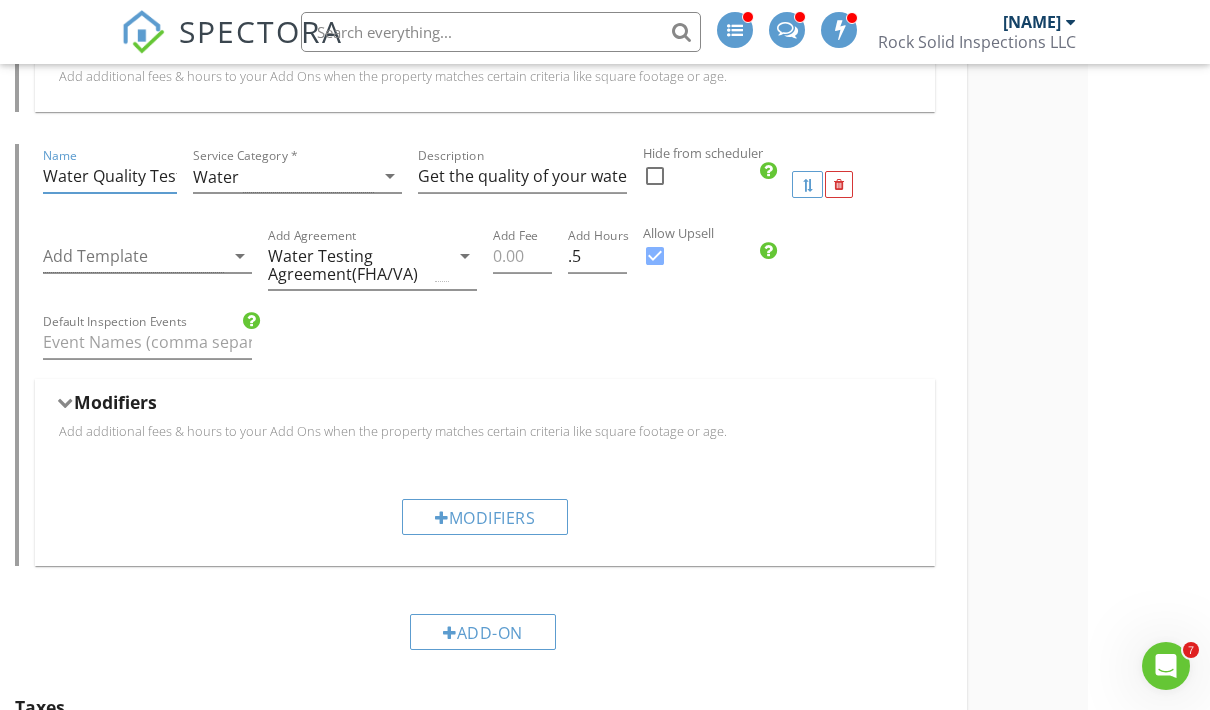 click on "Default Inspection Events" at bounding box center [485, 344] 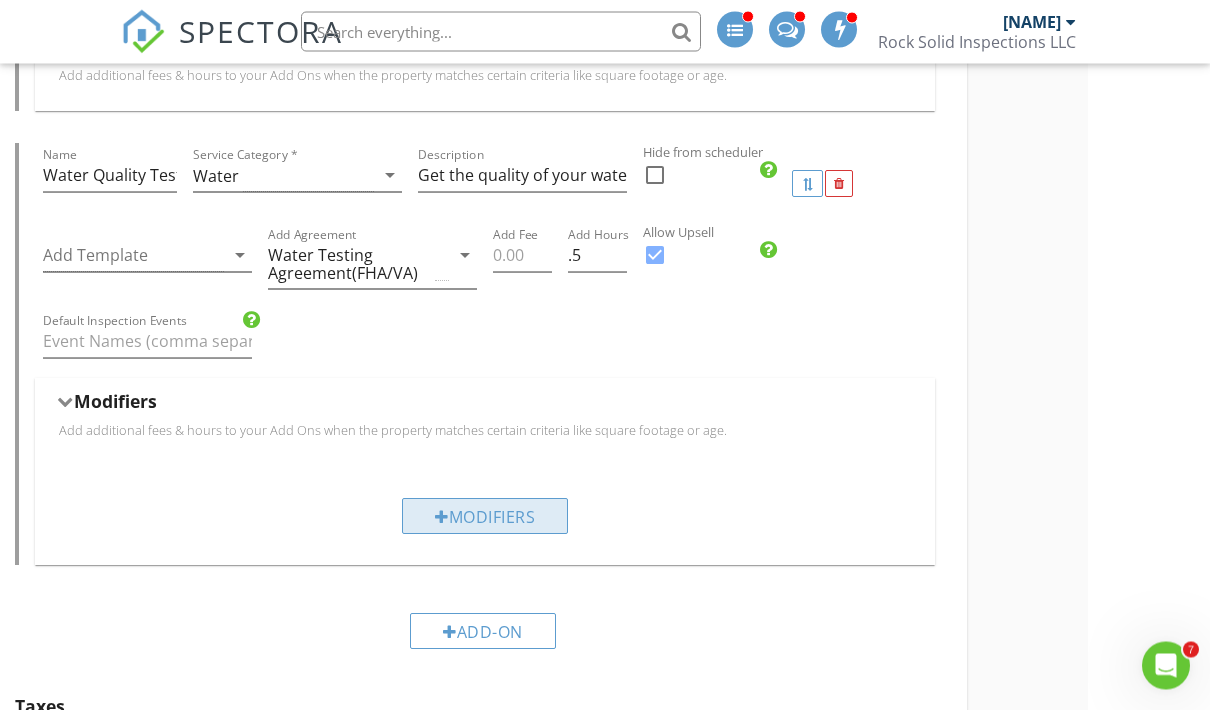 click on "Modifiers" at bounding box center [485, 517] 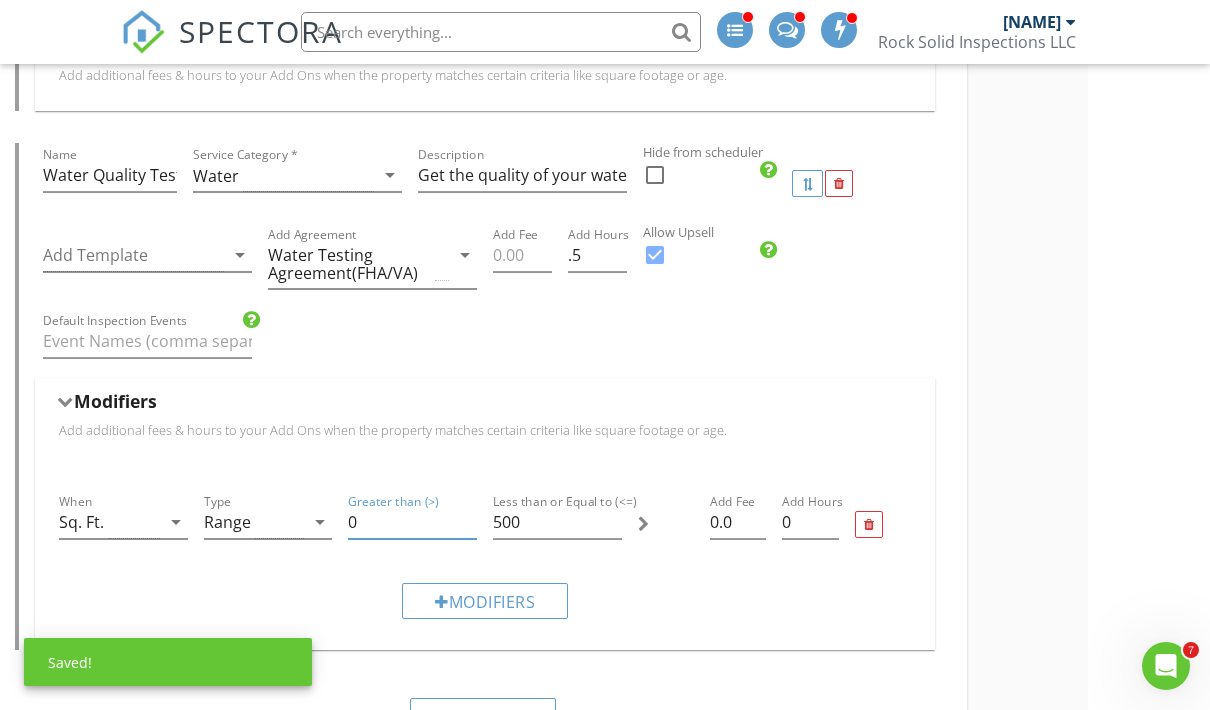 scroll, scrollTop: 1511, scrollLeft: 122, axis: both 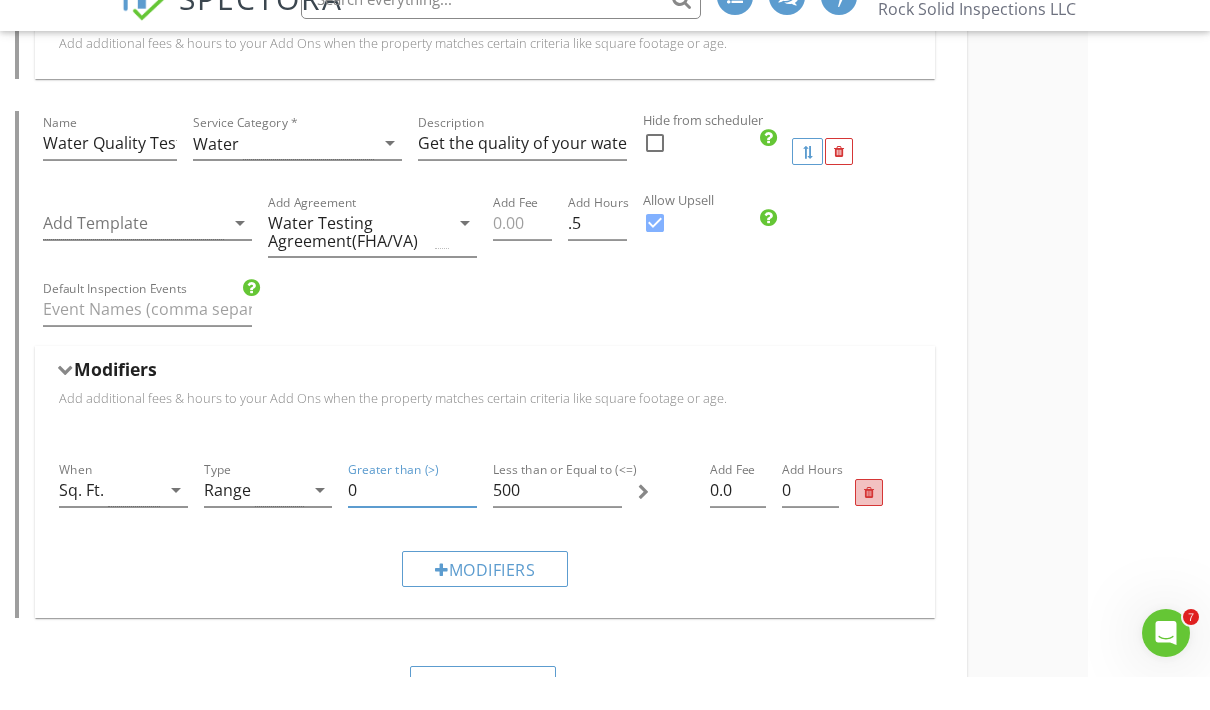 click at bounding box center [869, 526] 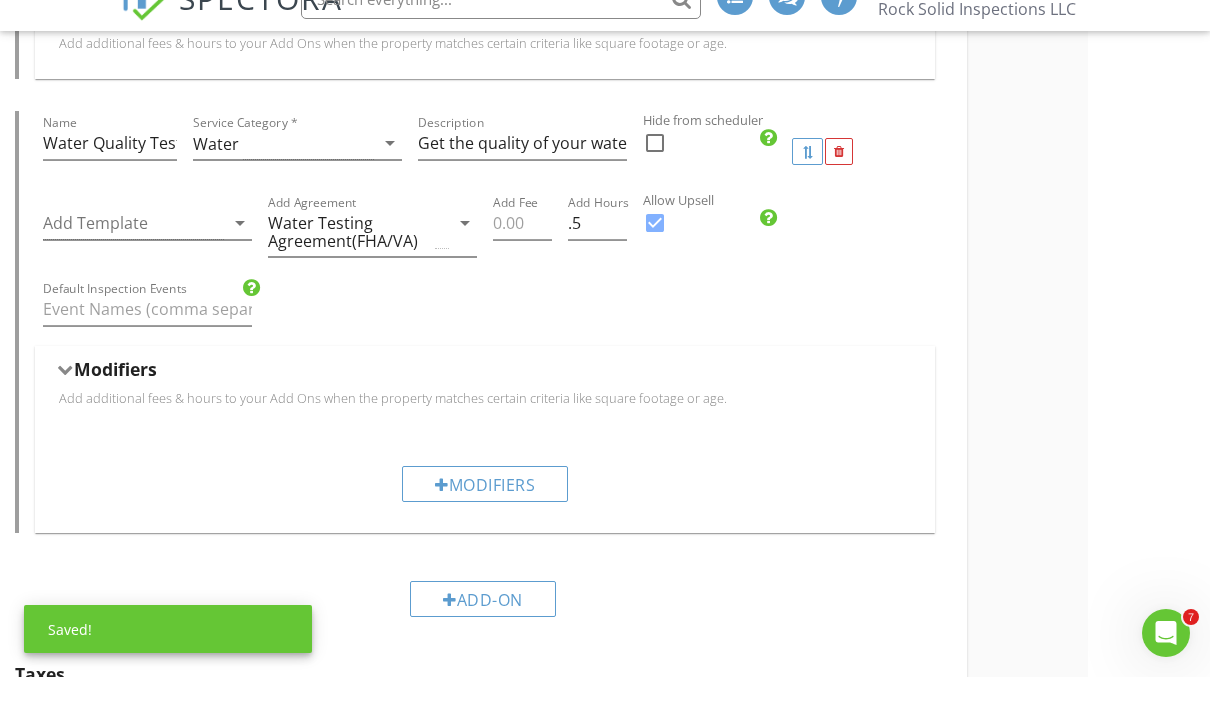 scroll, scrollTop: 1545, scrollLeft: 122, axis: both 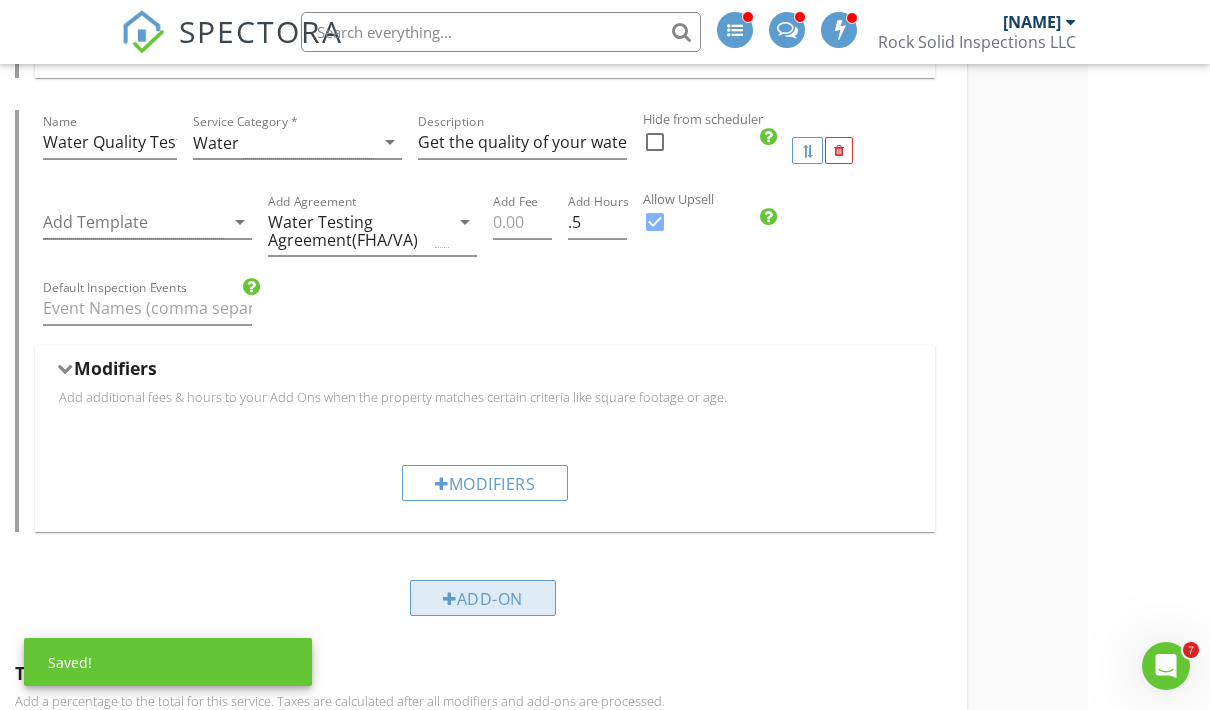 click on "Add-On" at bounding box center [483, 598] 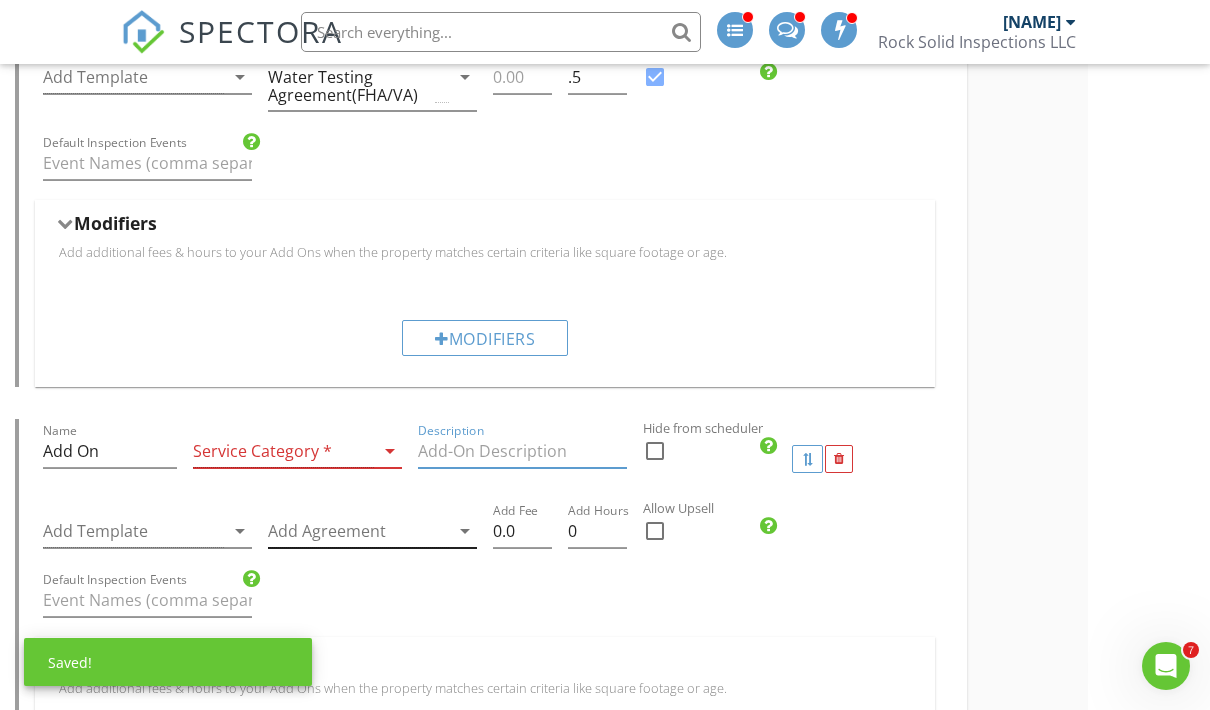scroll, scrollTop: 1689, scrollLeft: 122, axis: both 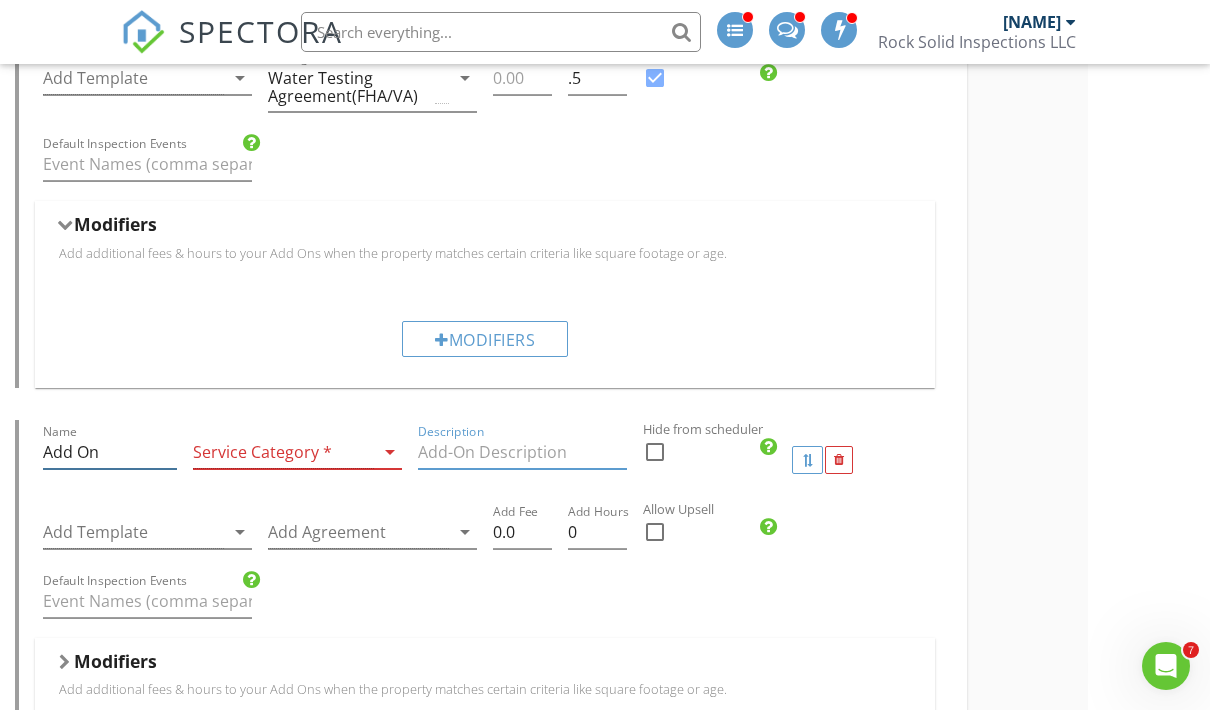 click on "Add On" at bounding box center [110, 452] 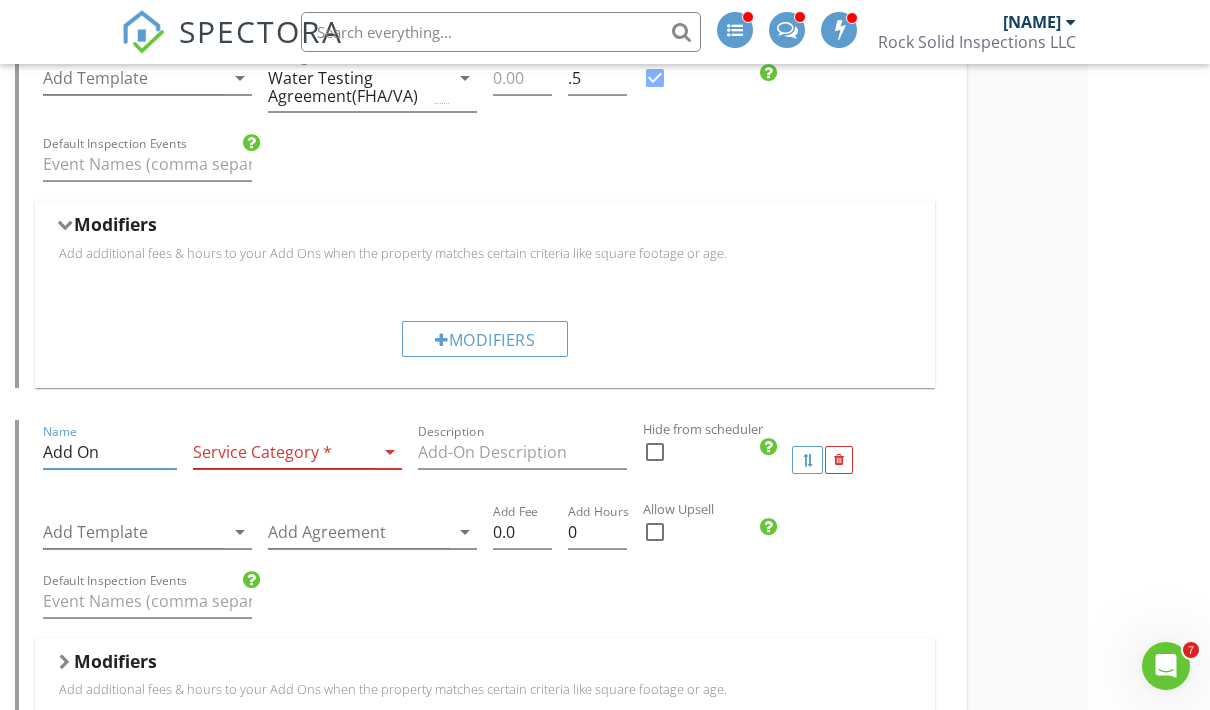 click on "Add On" at bounding box center [110, 452] 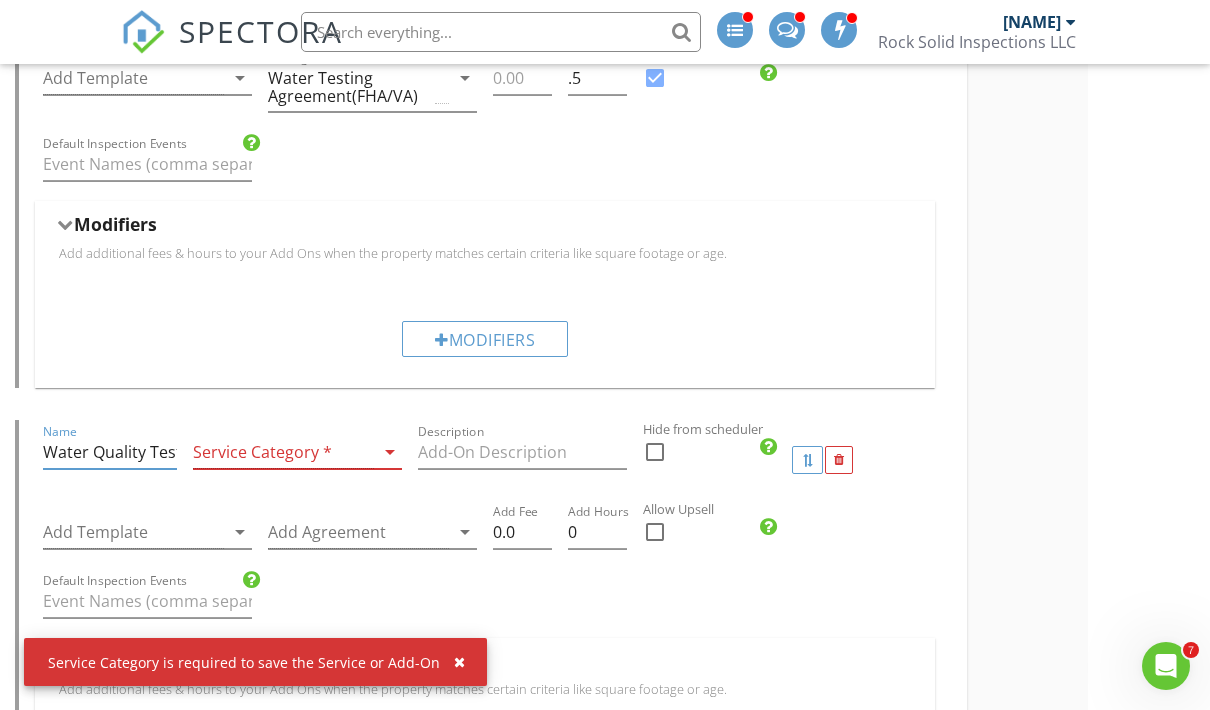 type on "Water Quality Testing(Complete)" 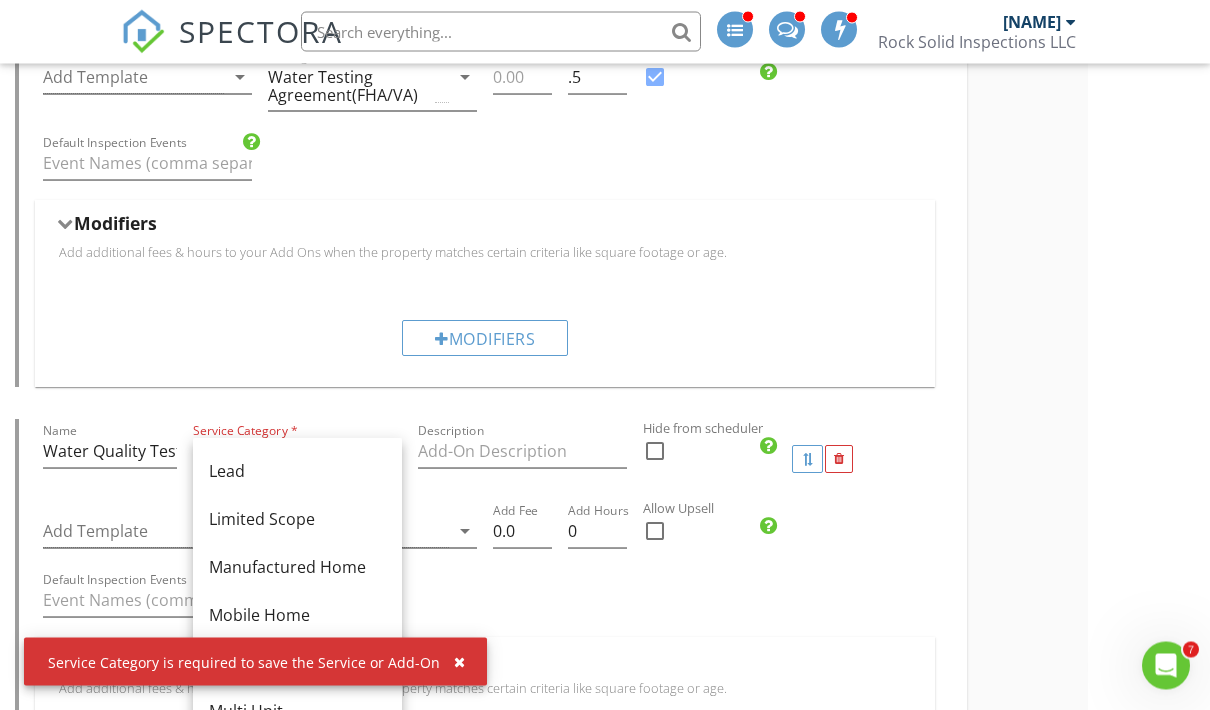 scroll, scrollTop: 562, scrollLeft: 0, axis: vertical 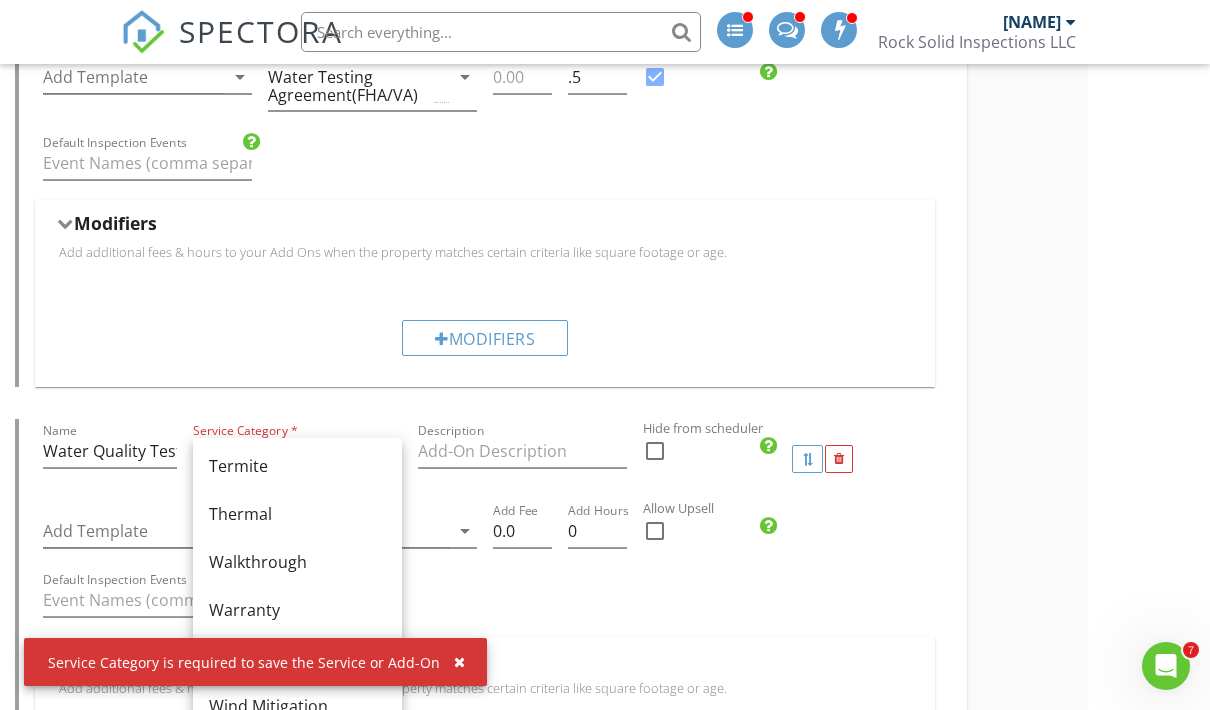 click on "Water" at bounding box center [297, 658] 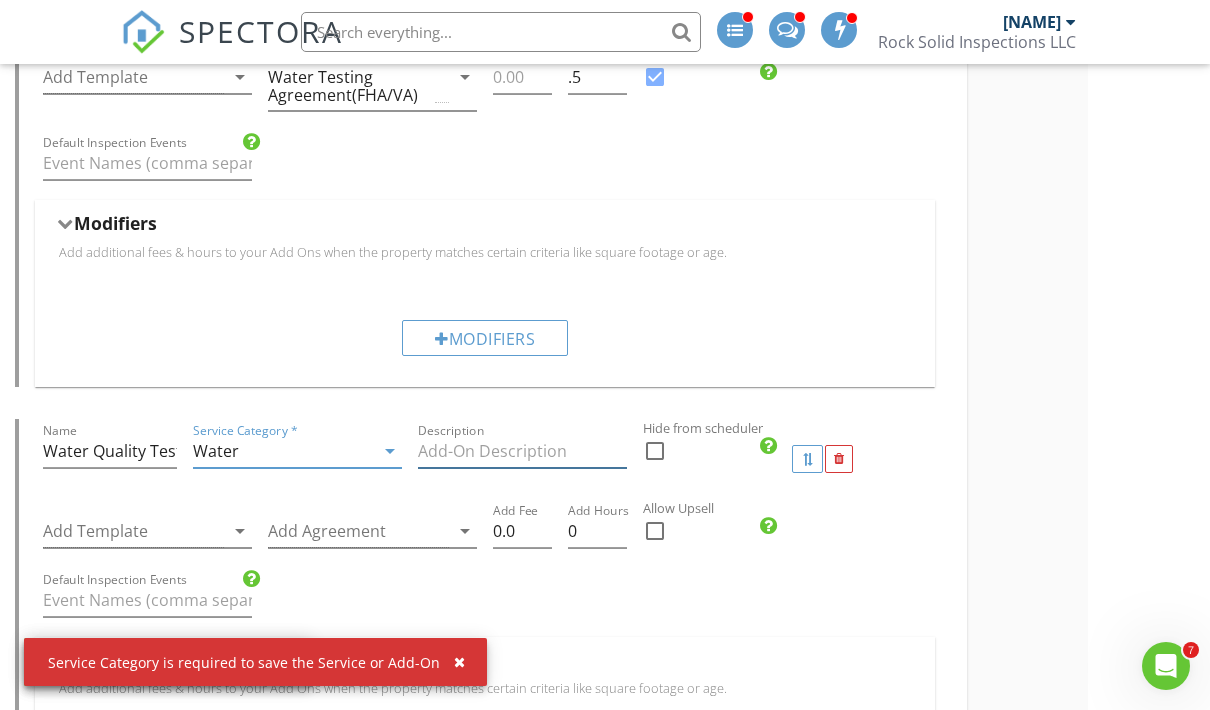 click at bounding box center (522, 451) 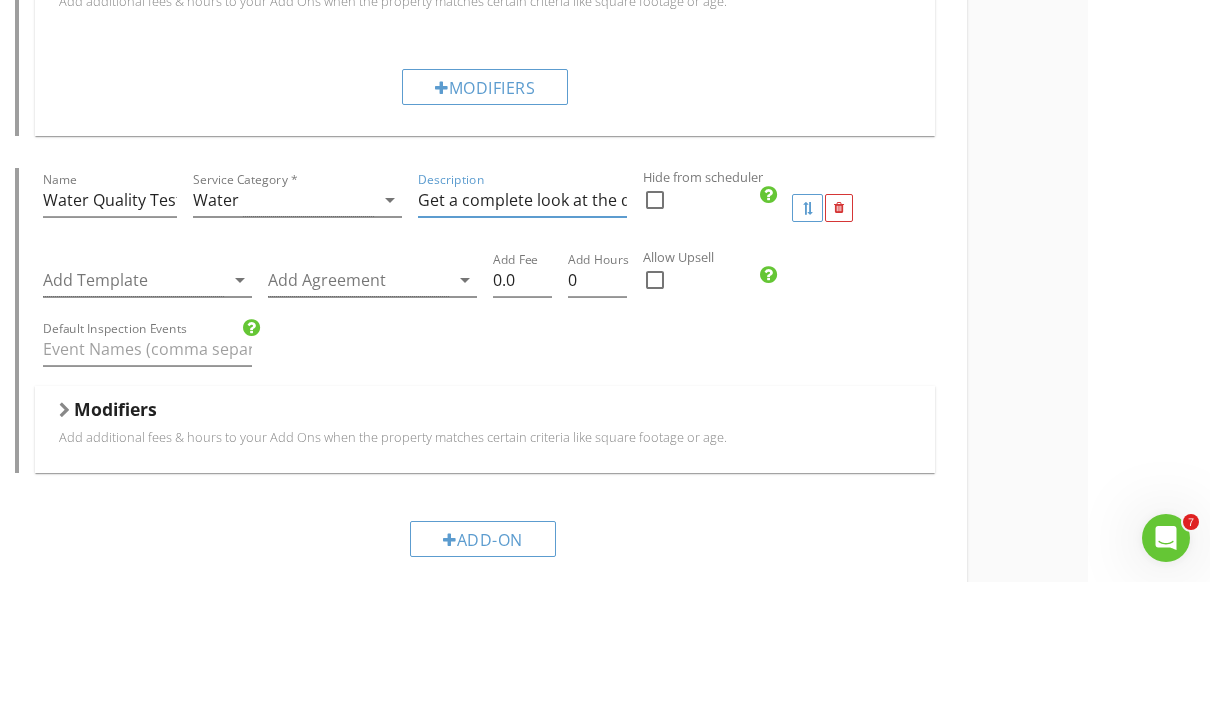 scroll, scrollTop: 1893, scrollLeft: 122, axis: both 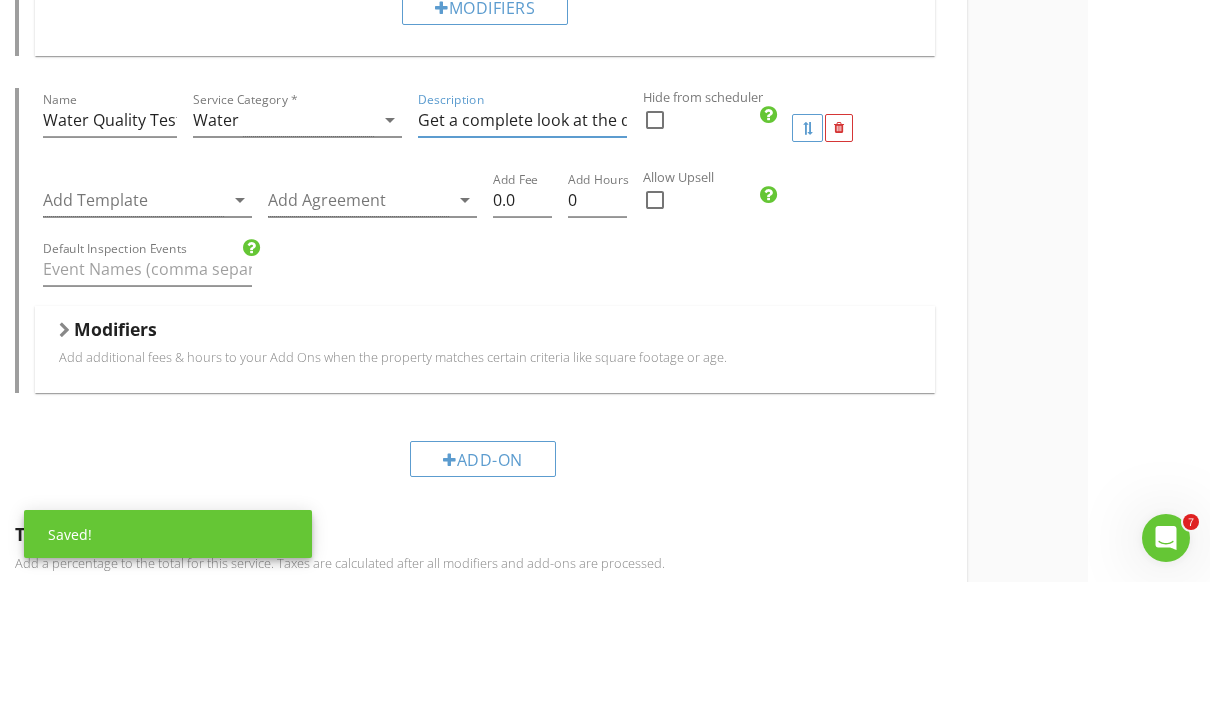 type on "Get a complete look at the quality of your water" 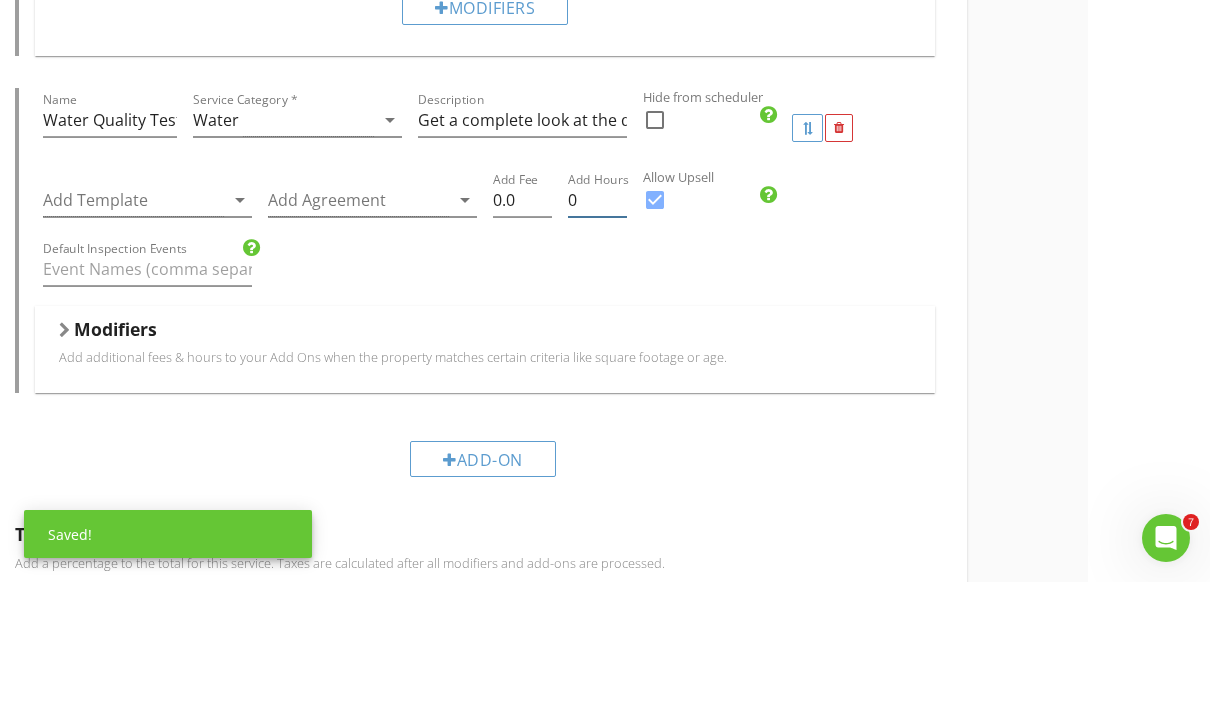 click on "0" at bounding box center [597, 328] 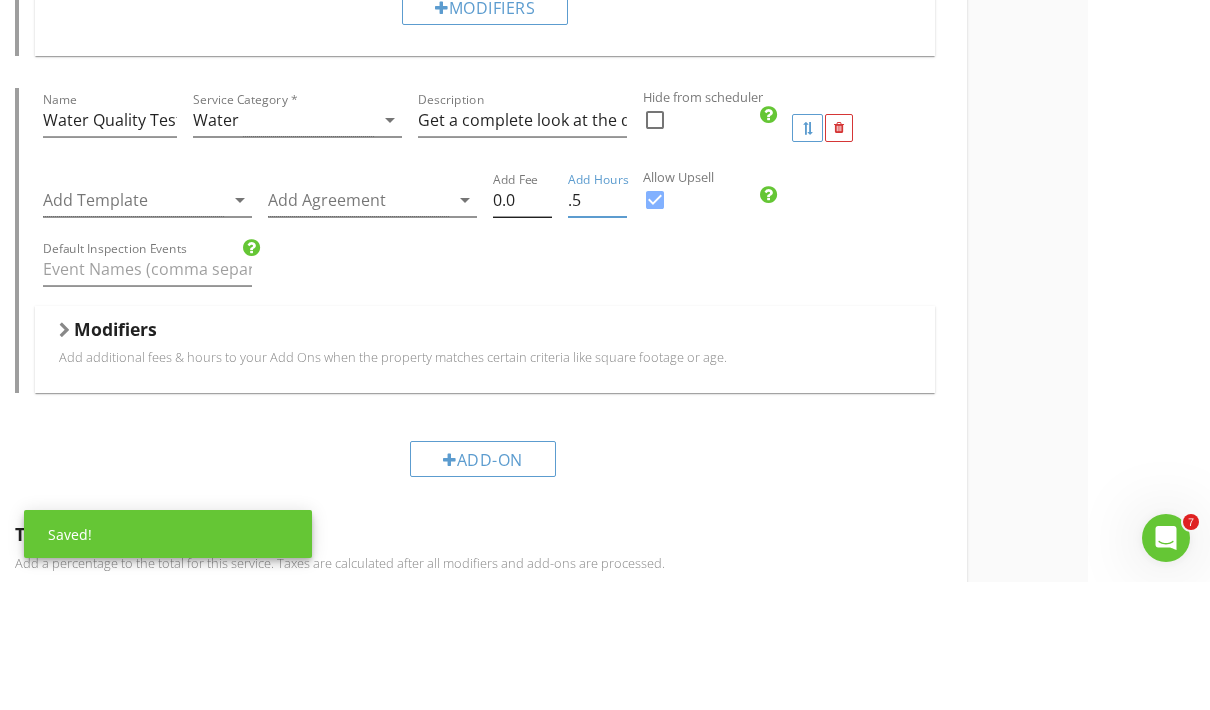 type on ".5" 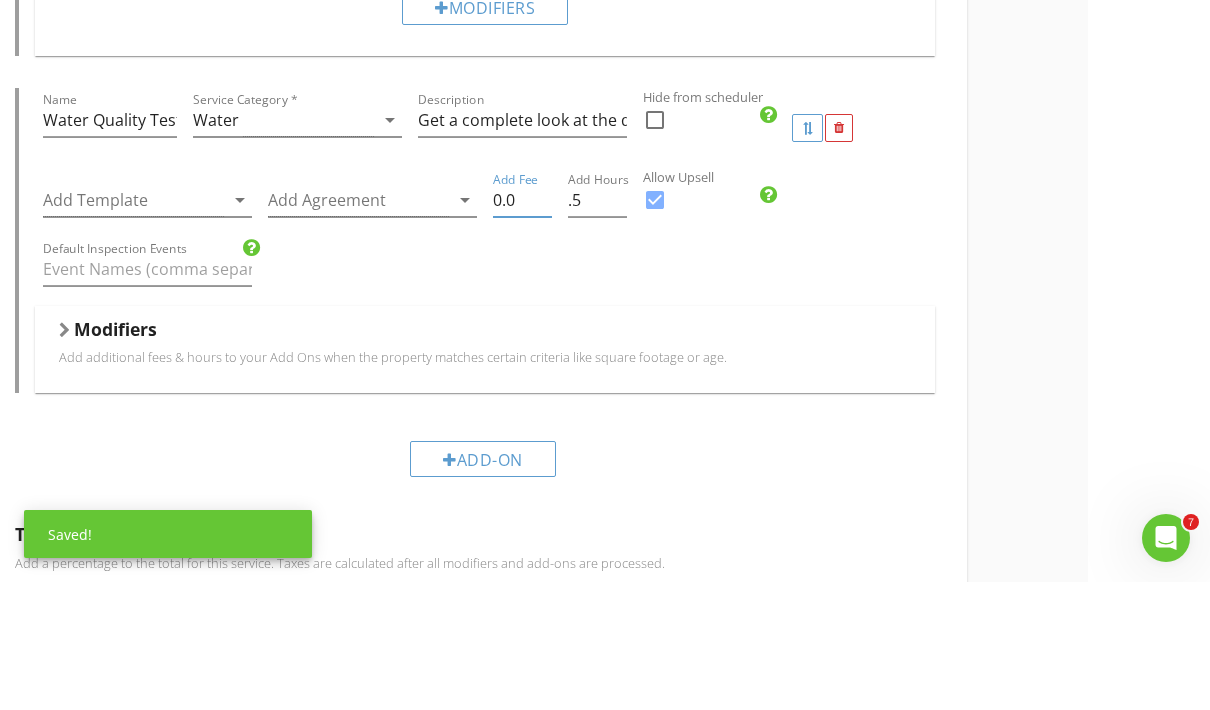 click on "0.0" at bounding box center (522, 328) 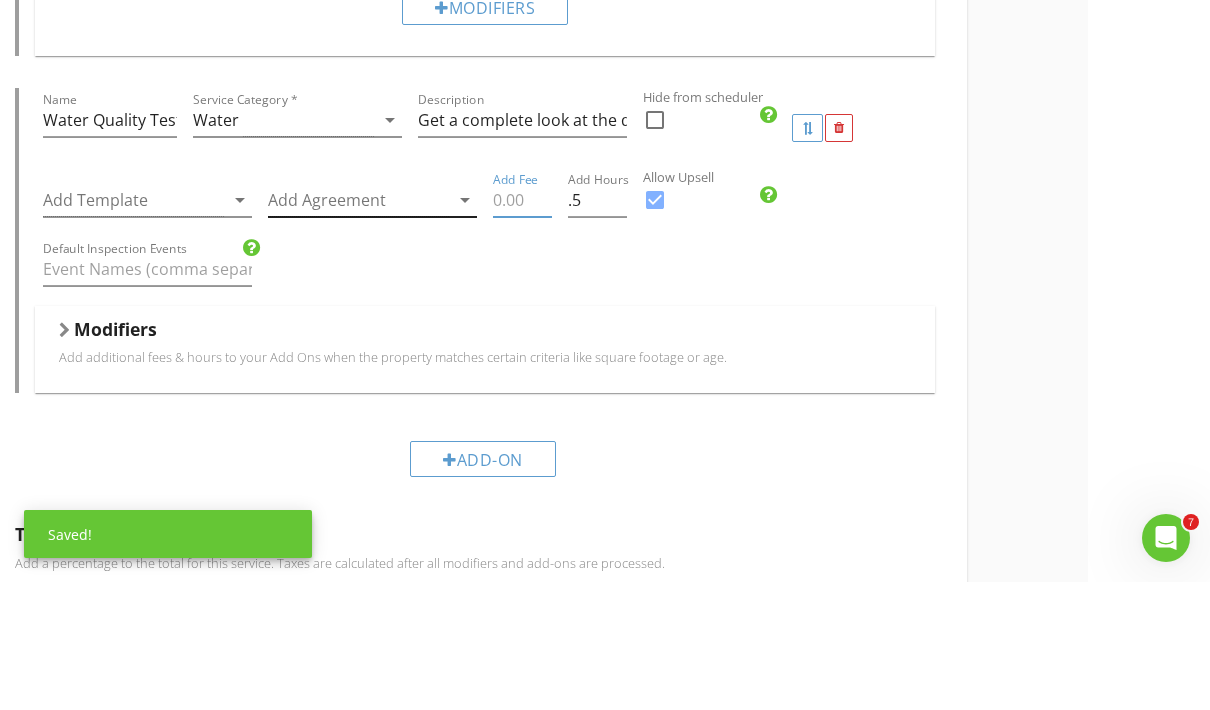 type 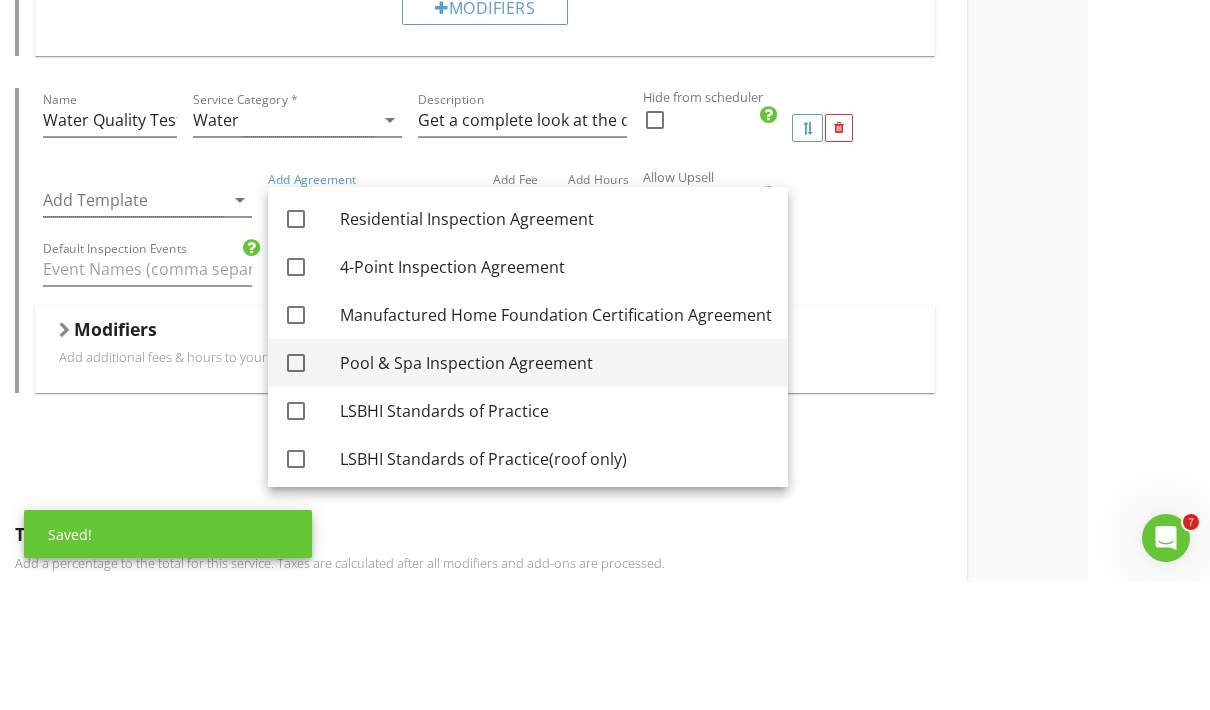scroll, scrollTop: 2021, scrollLeft: 122, axis: both 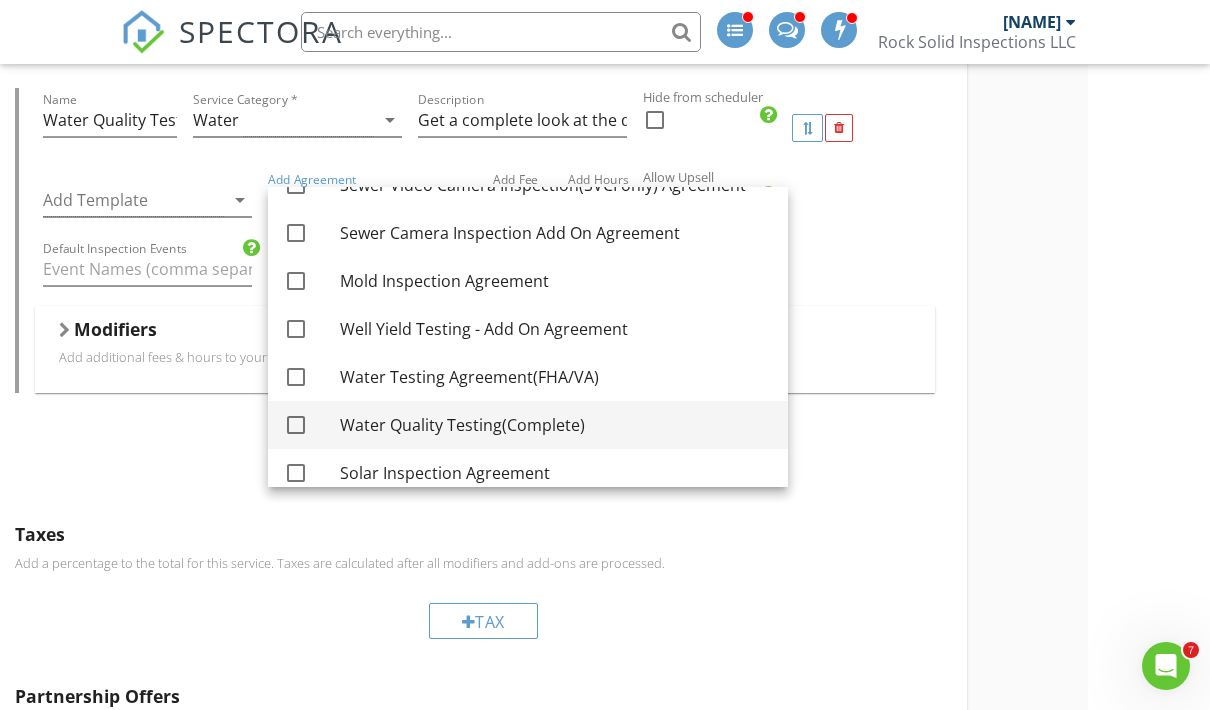 click on "check_box_outline_blank" at bounding box center [300, 425] 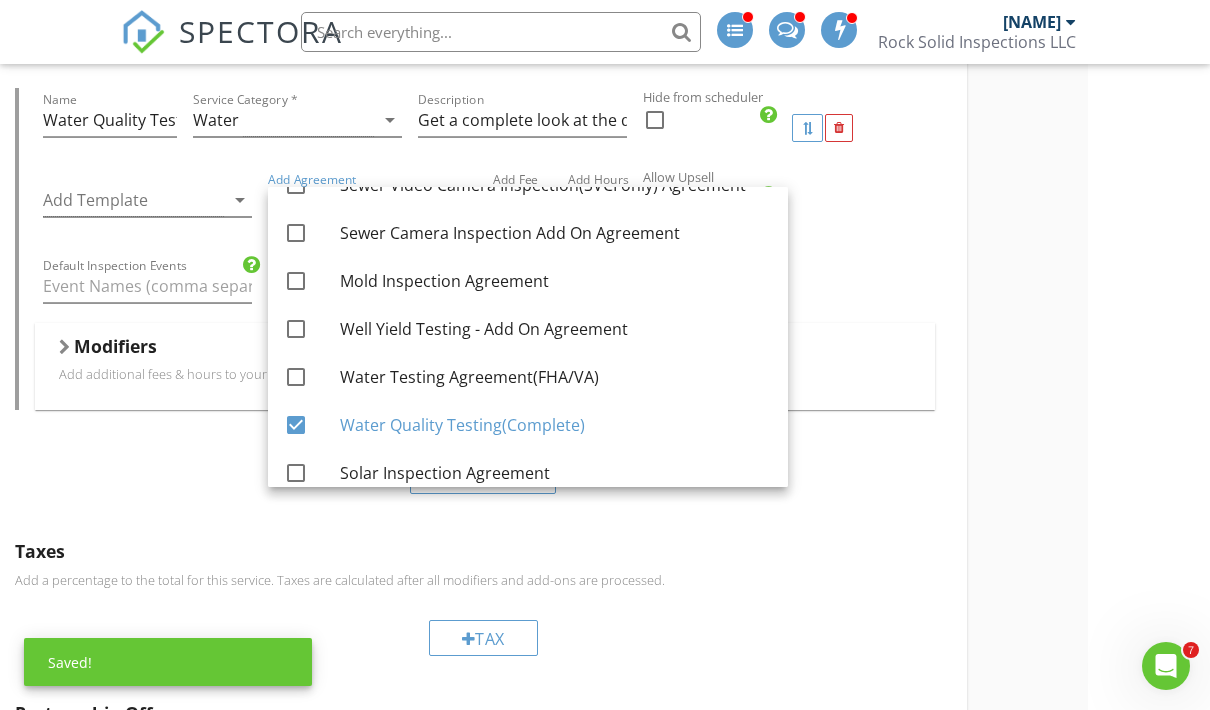 click on "Modifiers
Add additional fees & hours to your Add Ons when the property
matches certain criteria like square footage or age." at bounding box center [485, 366] 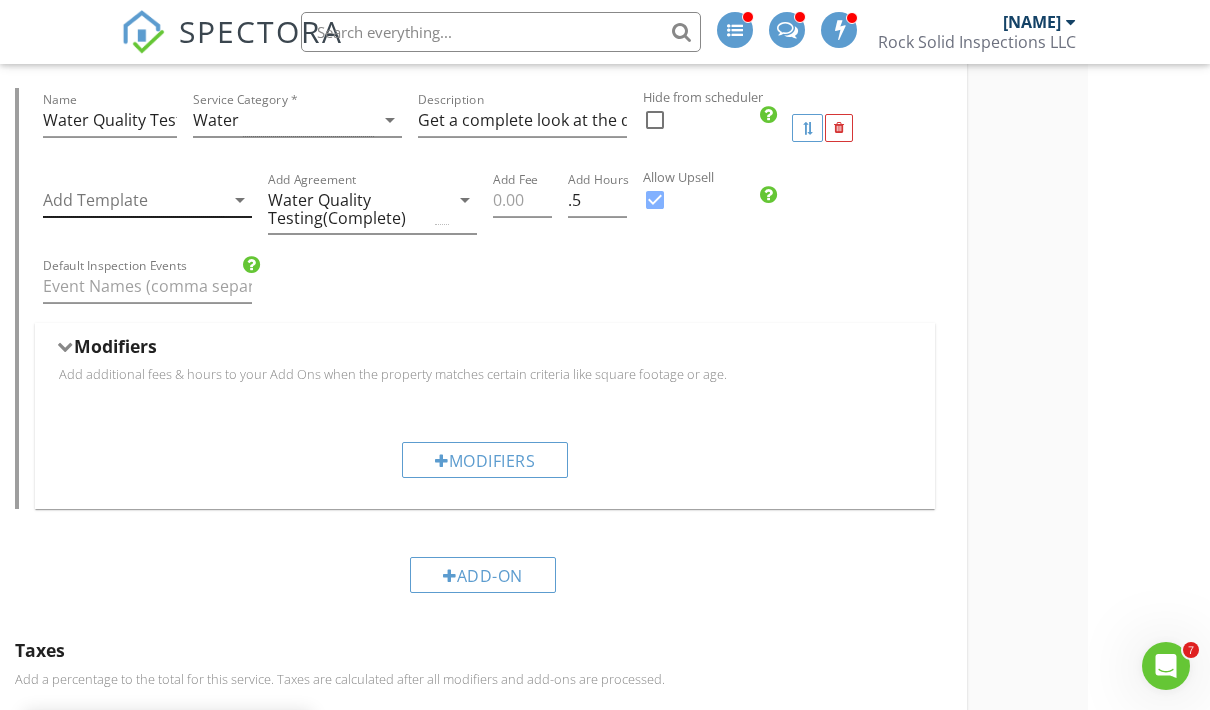 click at bounding box center [133, 200] 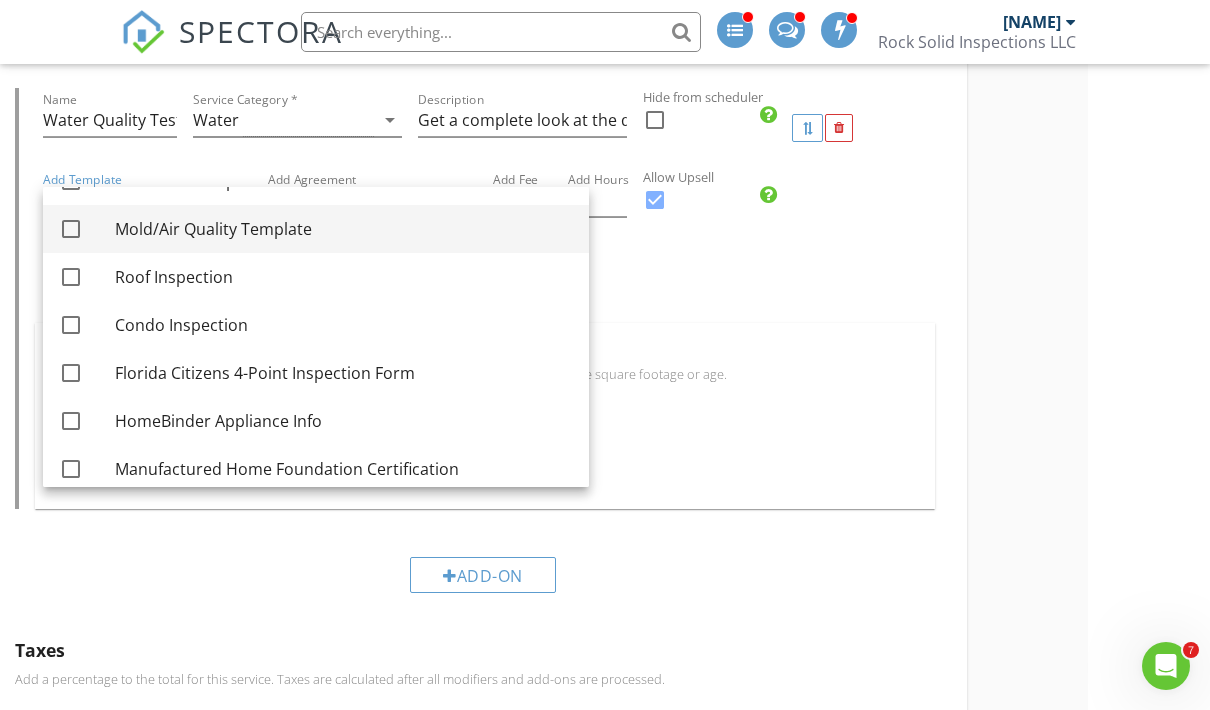 scroll, scrollTop: 139, scrollLeft: 0, axis: vertical 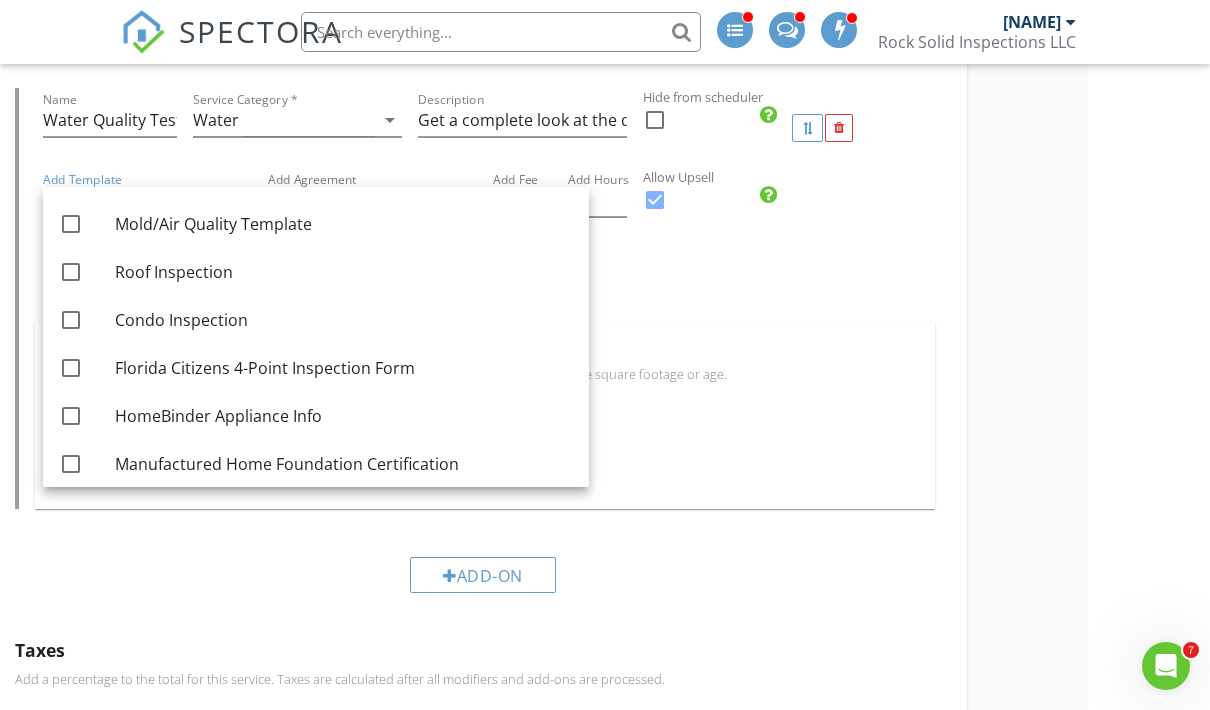 click on "Default Inspection Events" at bounding box center (485, 288) 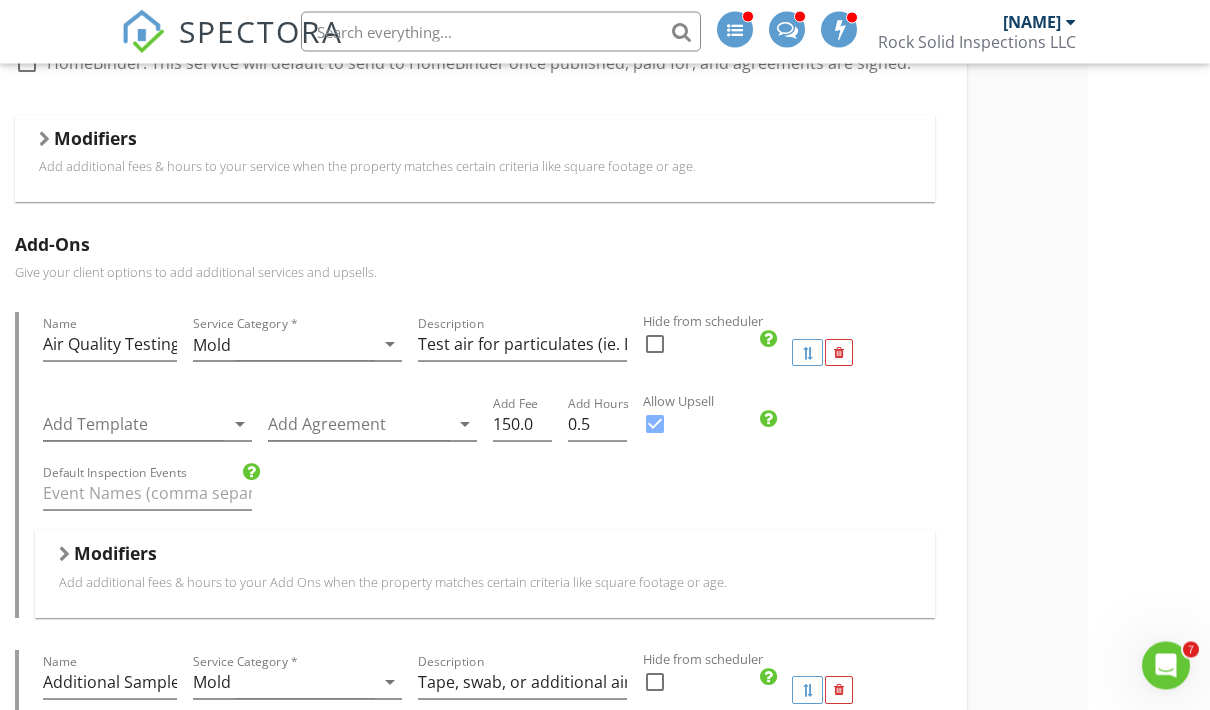 scroll, scrollTop: 0, scrollLeft: 122, axis: horizontal 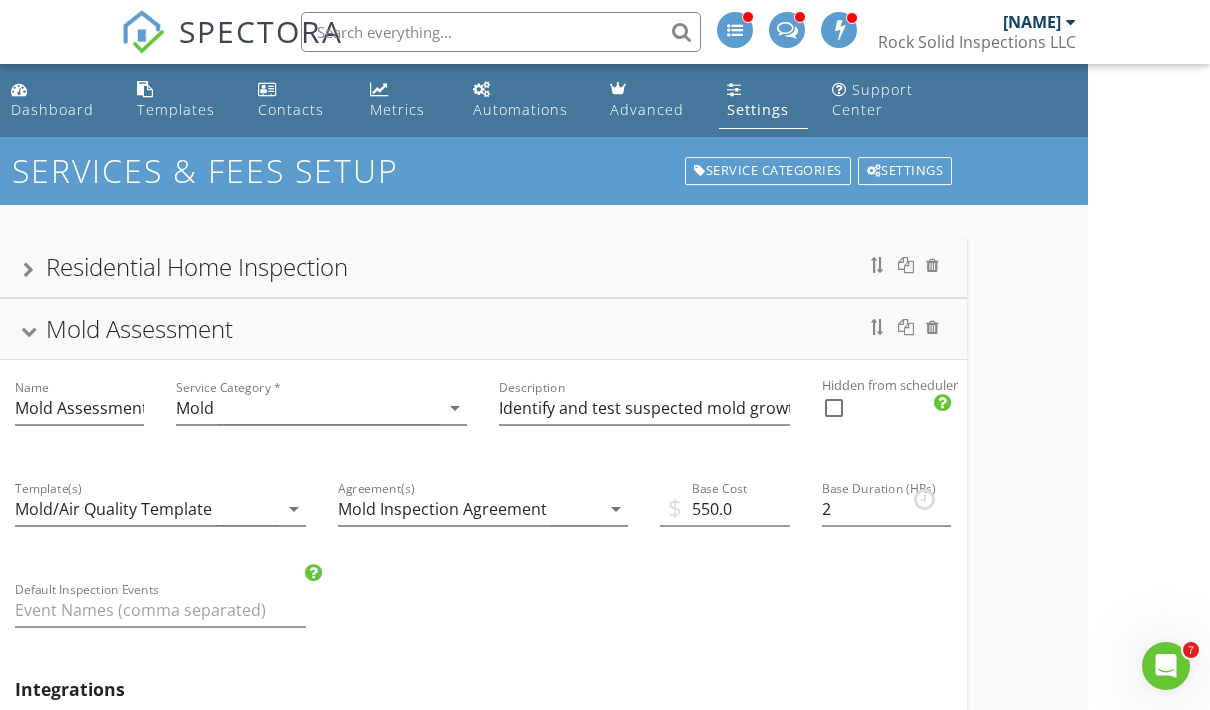 click on "Mold Assessment" at bounding box center [483, 329] 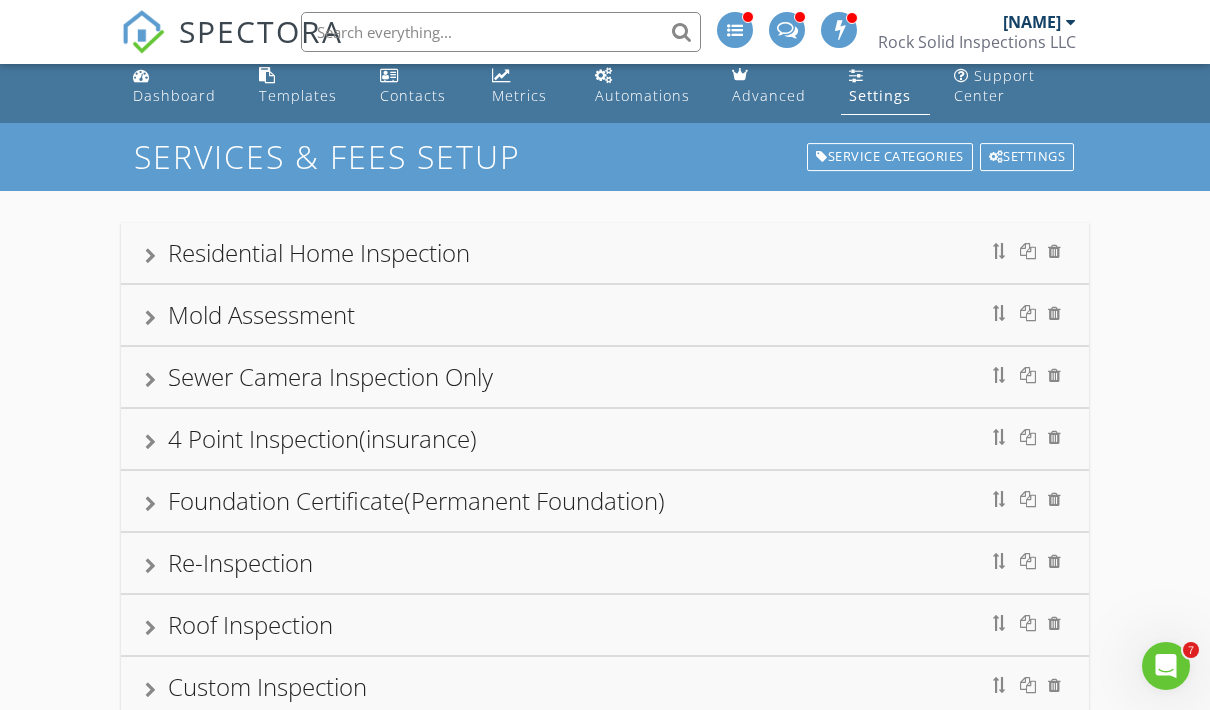 scroll, scrollTop: 48, scrollLeft: 0, axis: vertical 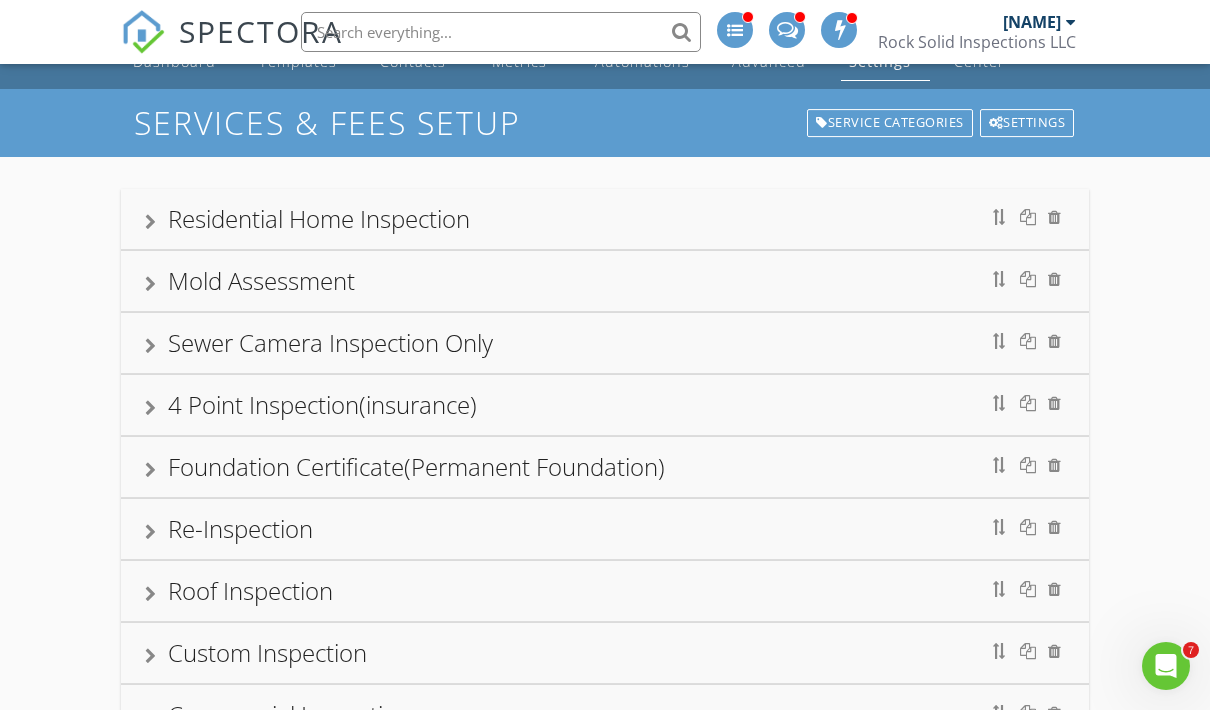click on "Residential Home Inspection" at bounding box center (319, 218) 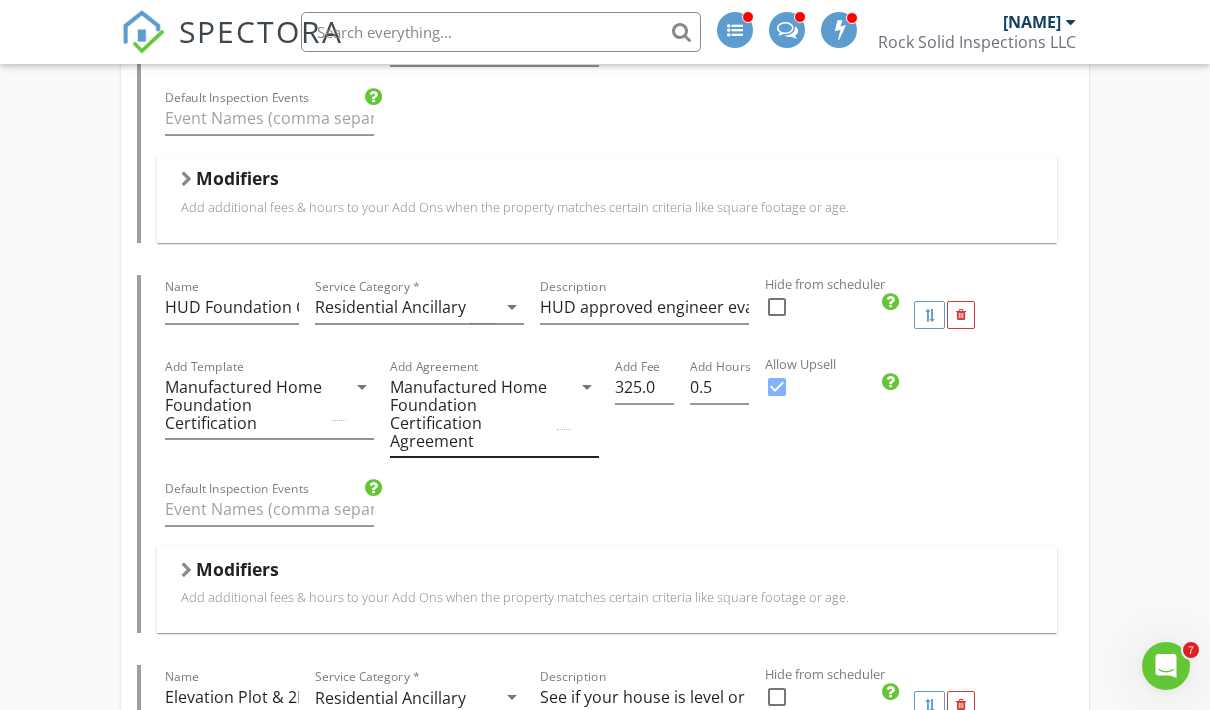 scroll, scrollTop: 3191, scrollLeft: 0, axis: vertical 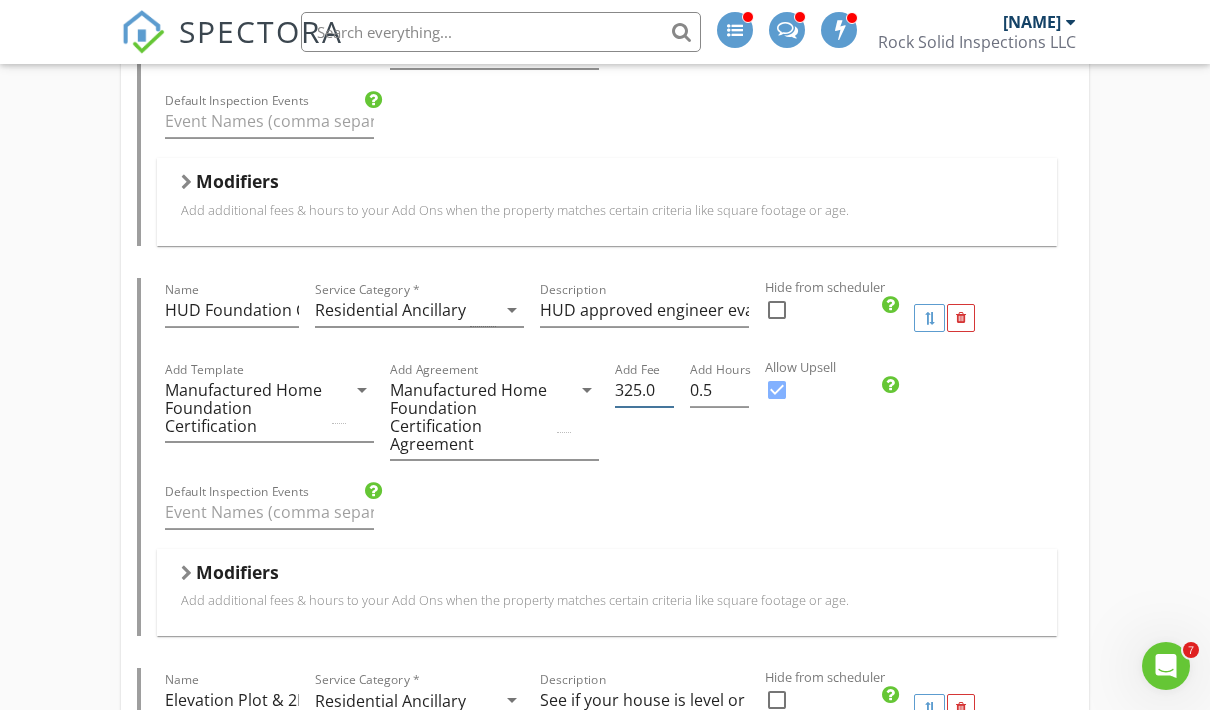 click on "325.0" at bounding box center [644, 390] 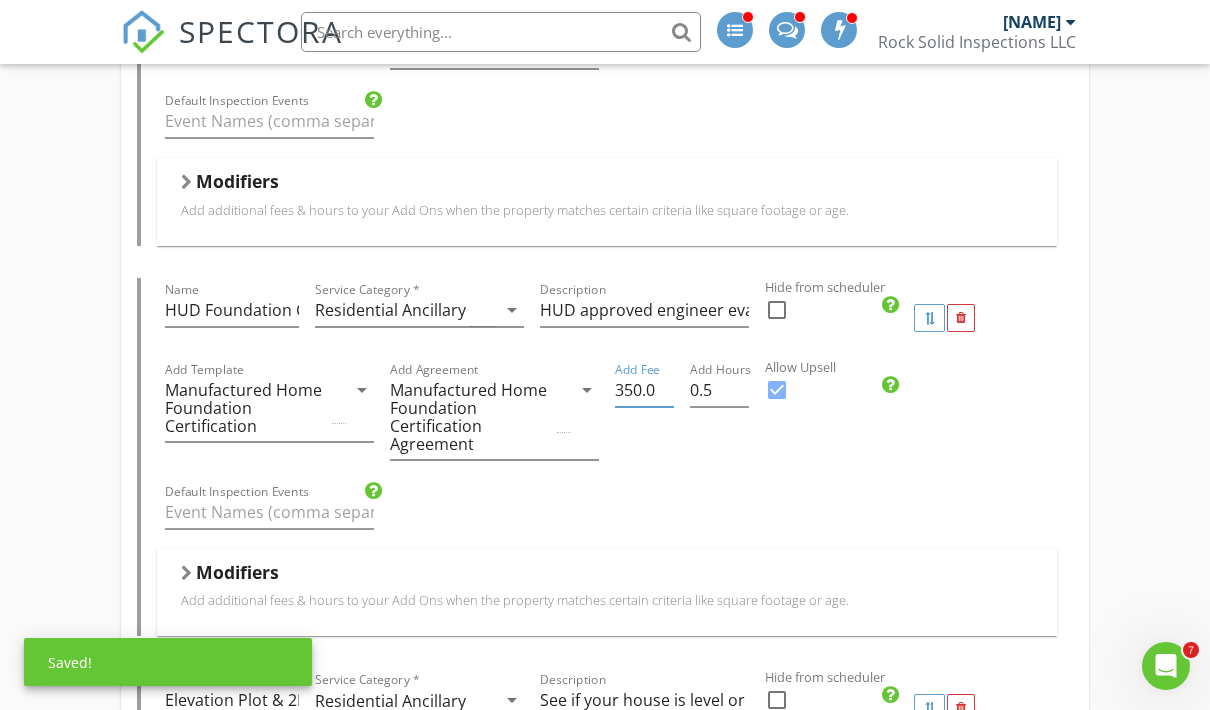 type on "350.0" 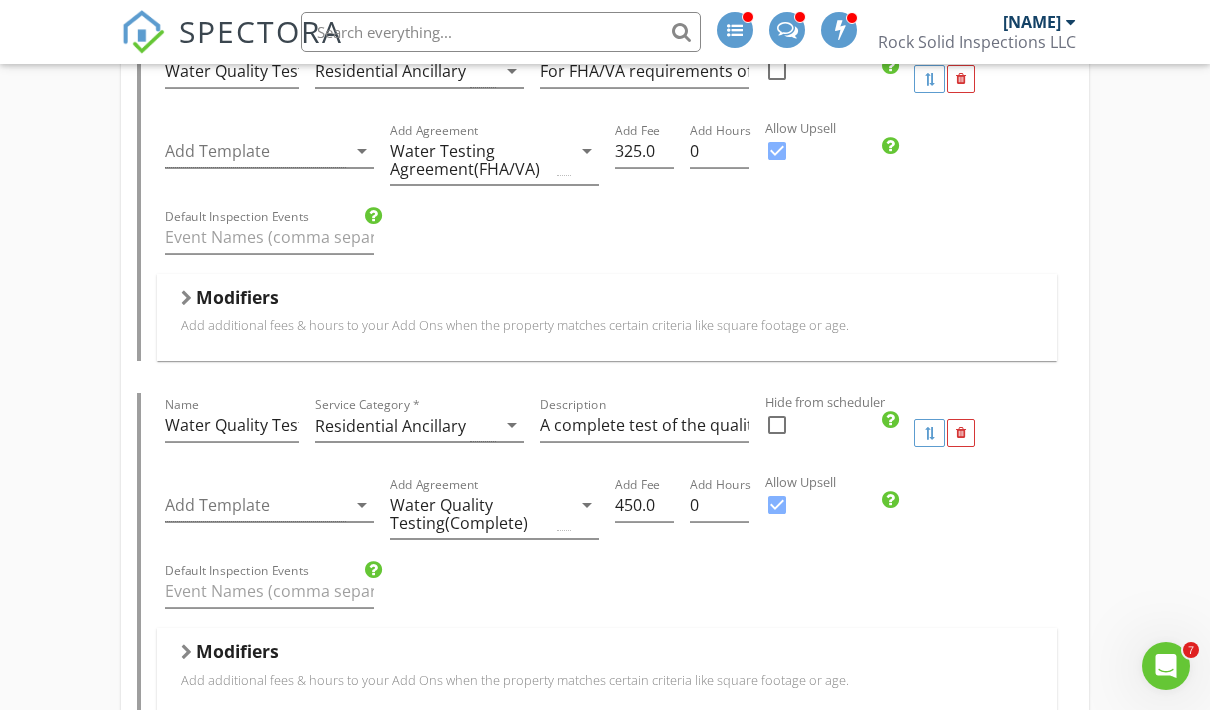 scroll, scrollTop: 4905, scrollLeft: 0, axis: vertical 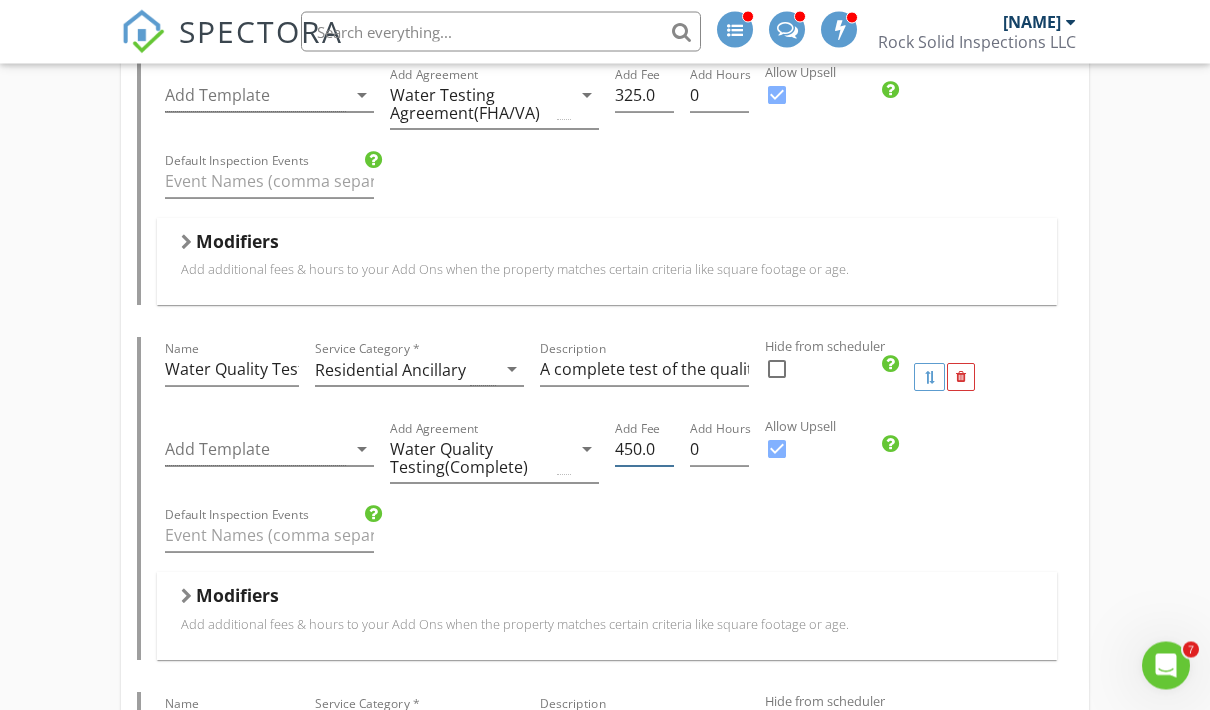 click on "450.0" at bounding box center [644, 450] 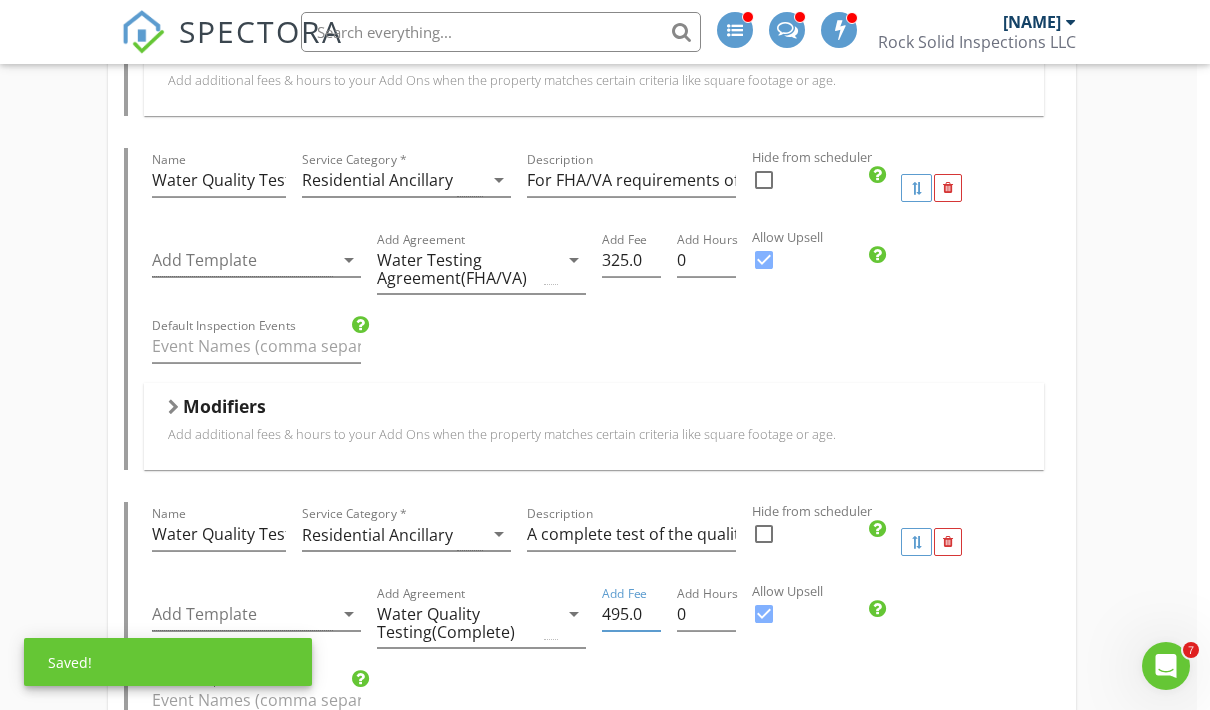 scroll, scrollTop: 4727, scrollLeft: 14, axis: both 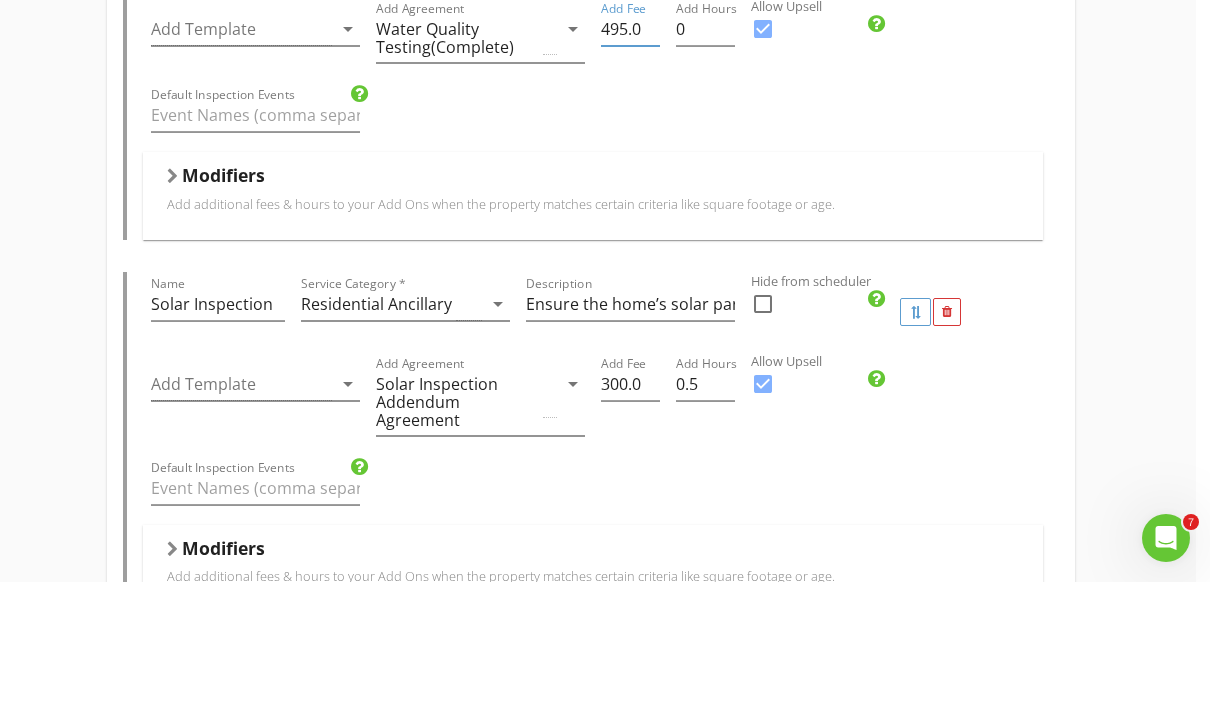 type on "495.0" 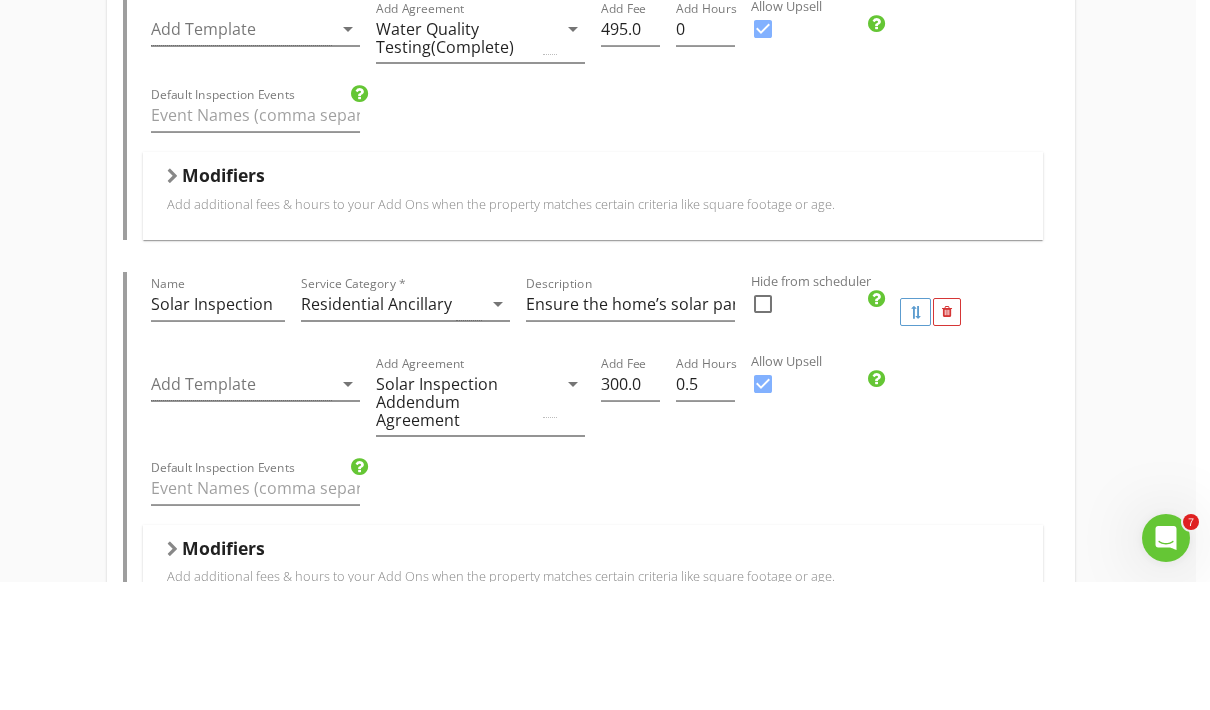 click on "Default Inspection Events" at bounding box center [593, 618] 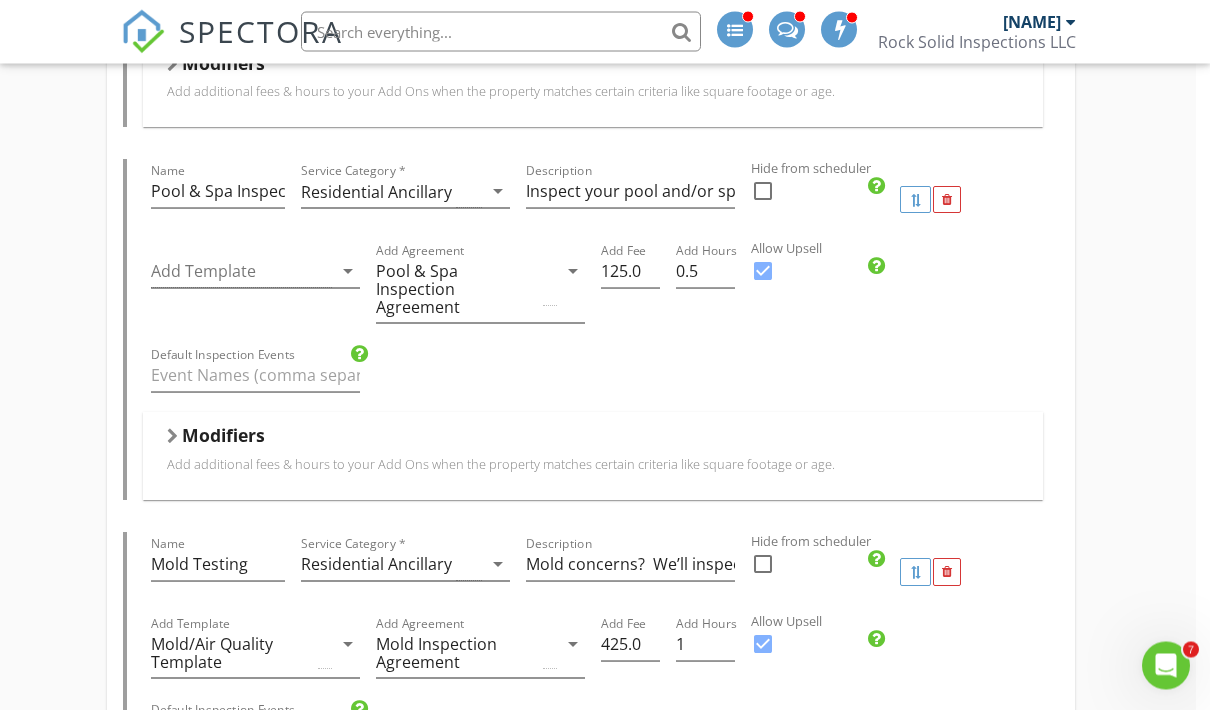 scroll, scrollTop: 1520, scrollLeft: 14, axis: both 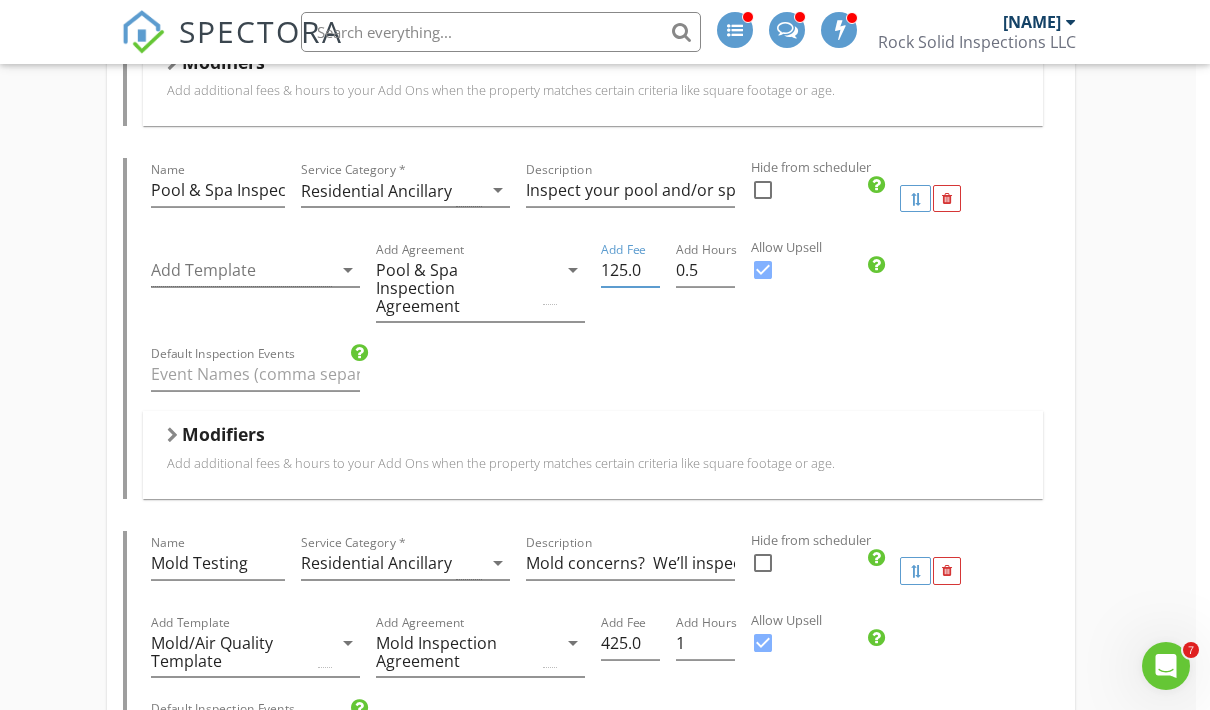 click on "125.0" at bounding box center [630, 270] 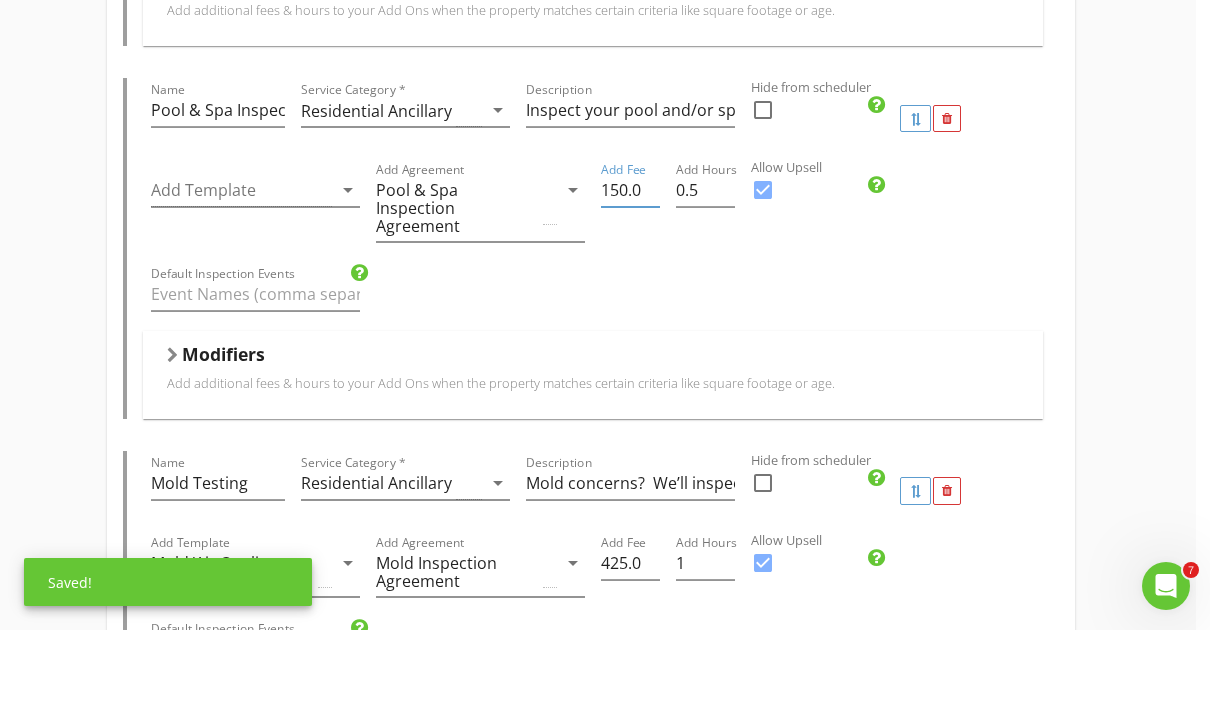 click on "Default Inspection Events" at bounding box center (593, 376) 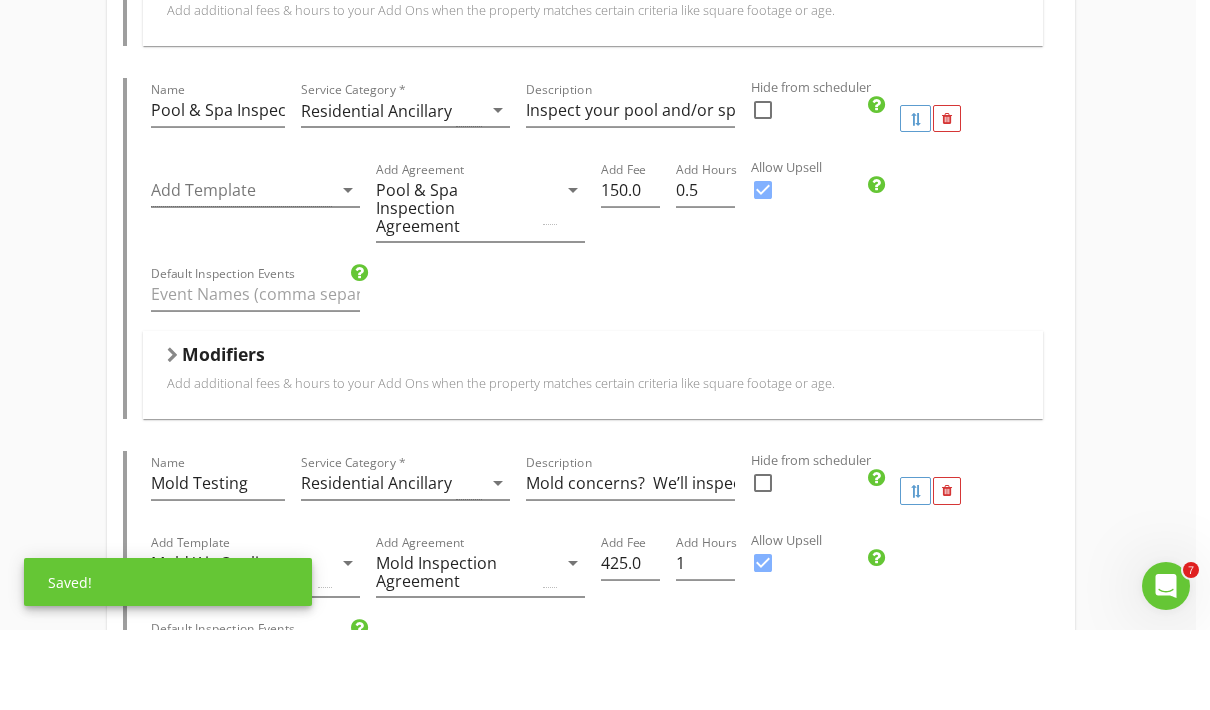 scroll, scrollTop: 1600, scrollLeft: 14, axis: both 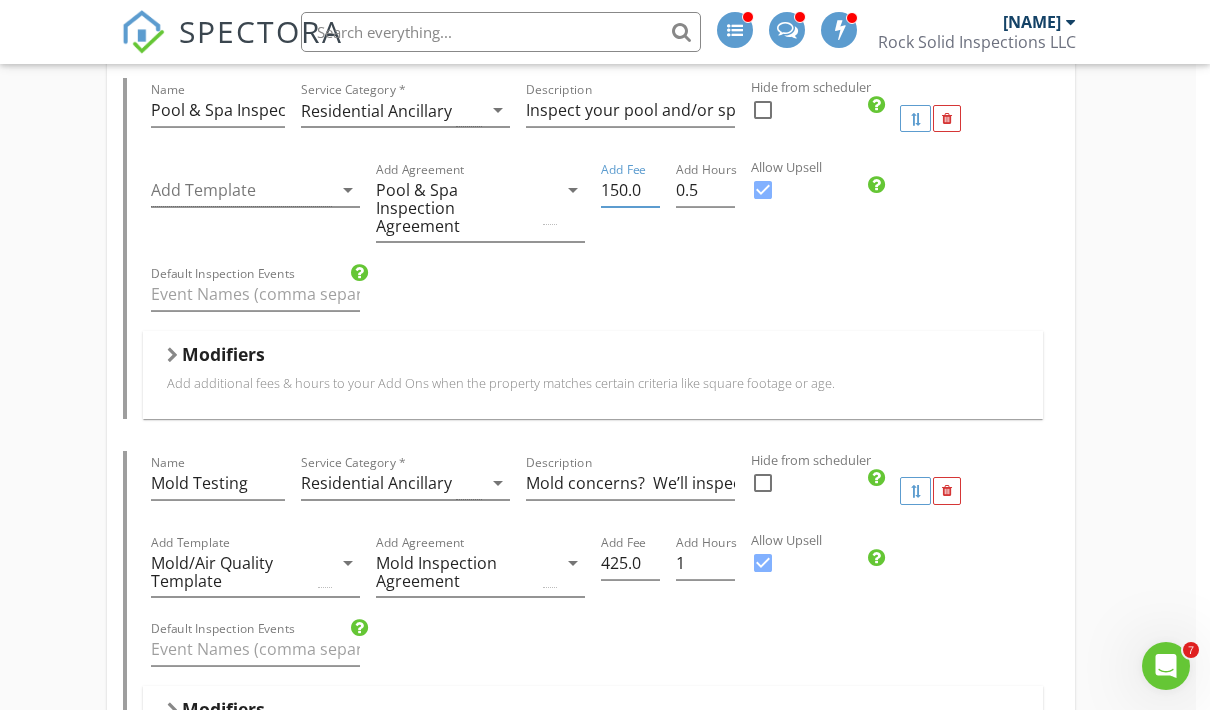click on "150.0" at bounding box center (630, 190) 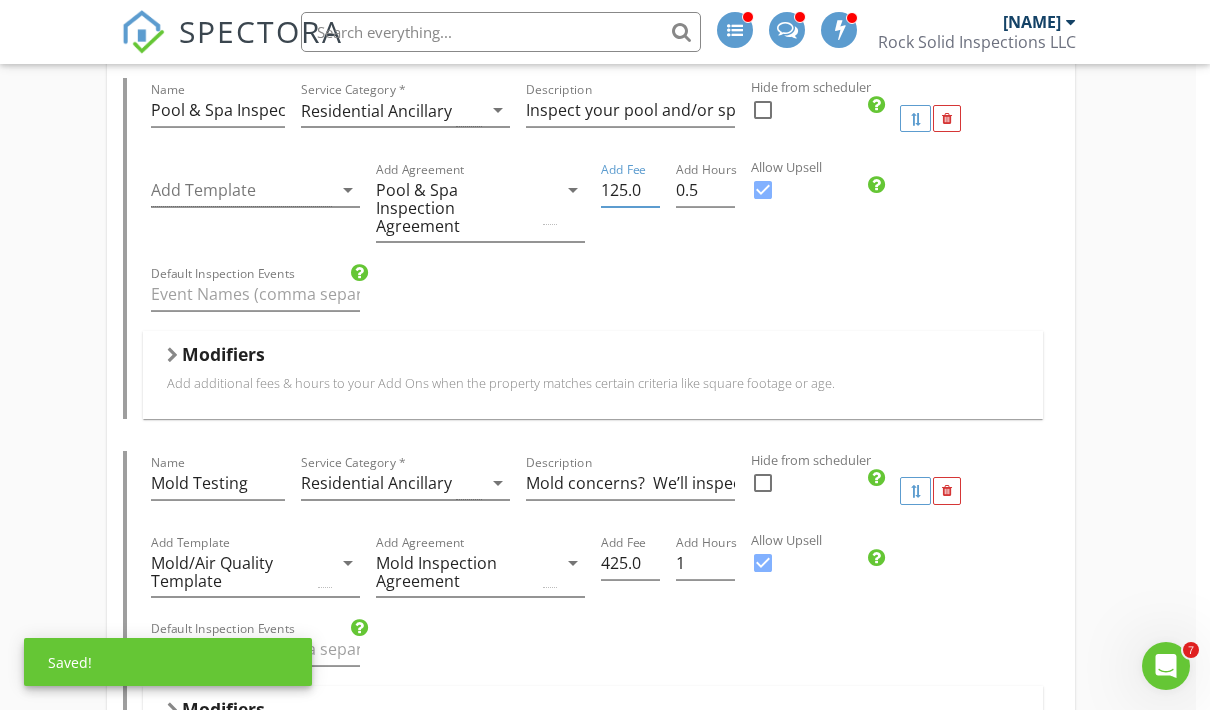 type on "125.0" 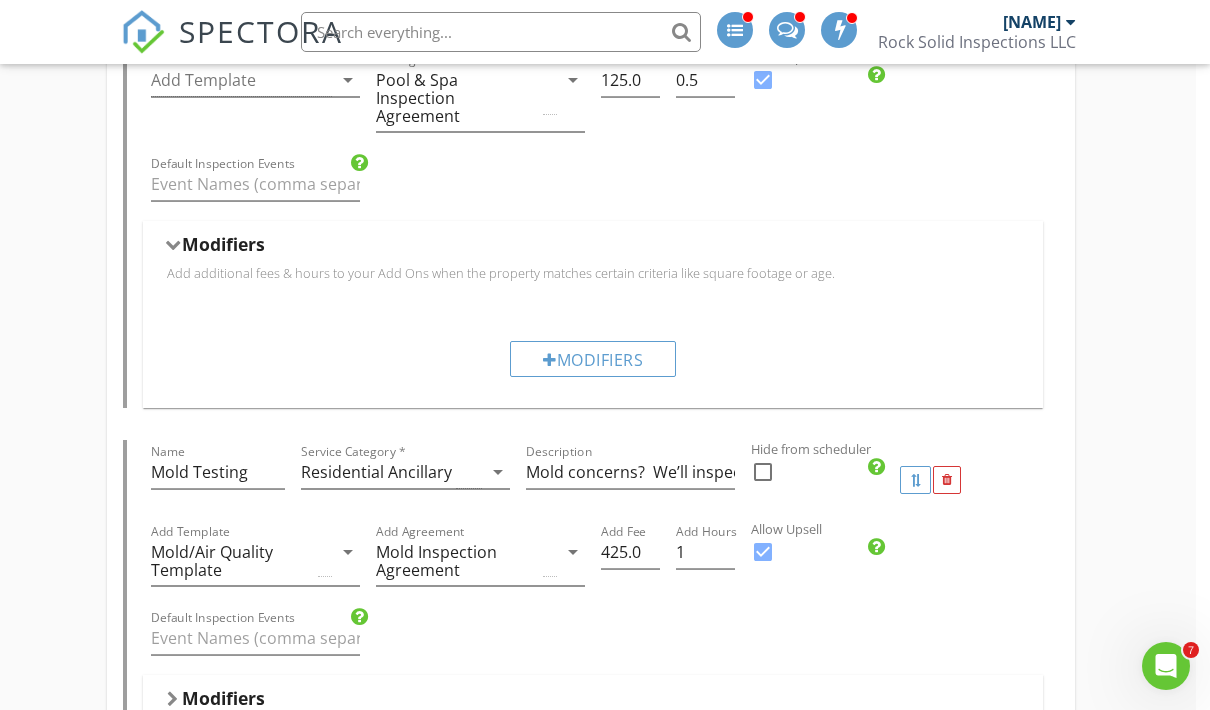 scroll, scrollTop: 1677, scrollLeft: 14, axis: both 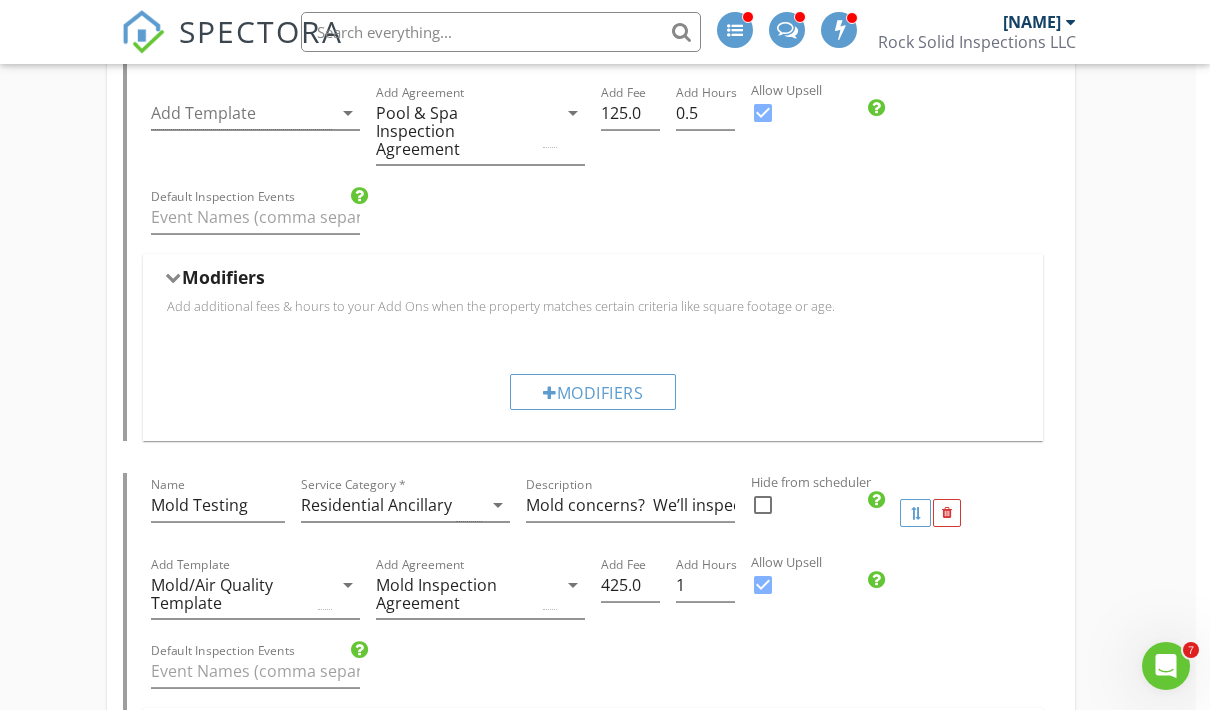 click on "Modifiers" at bounding box center [593, 281] 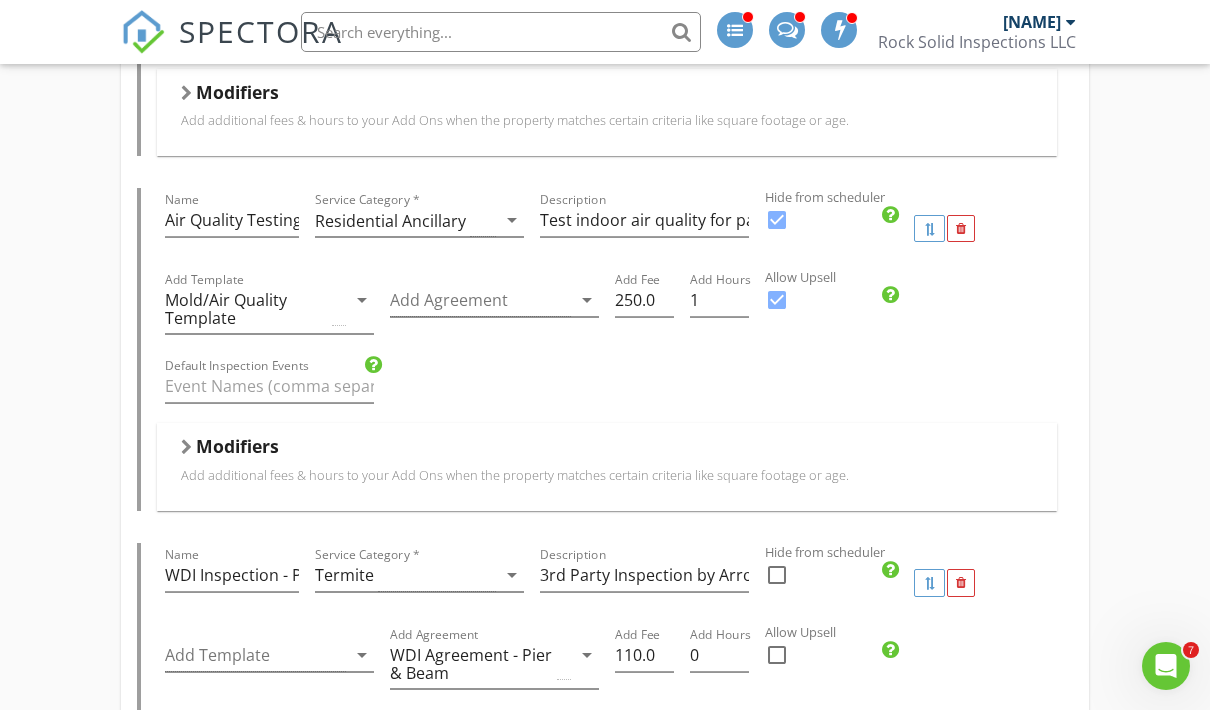 scroll, scrollTop: 2216, scrollLeft: 0, axis: vertical 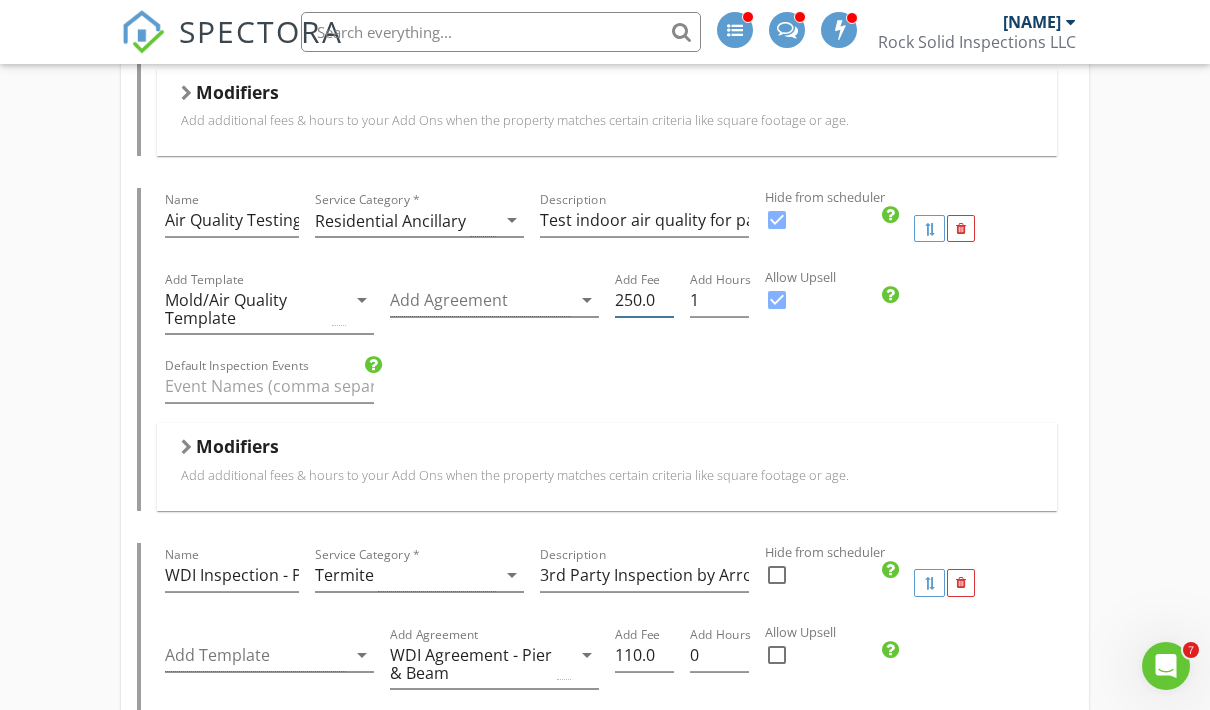 click on "250.0" at bounding box center [644, 300] 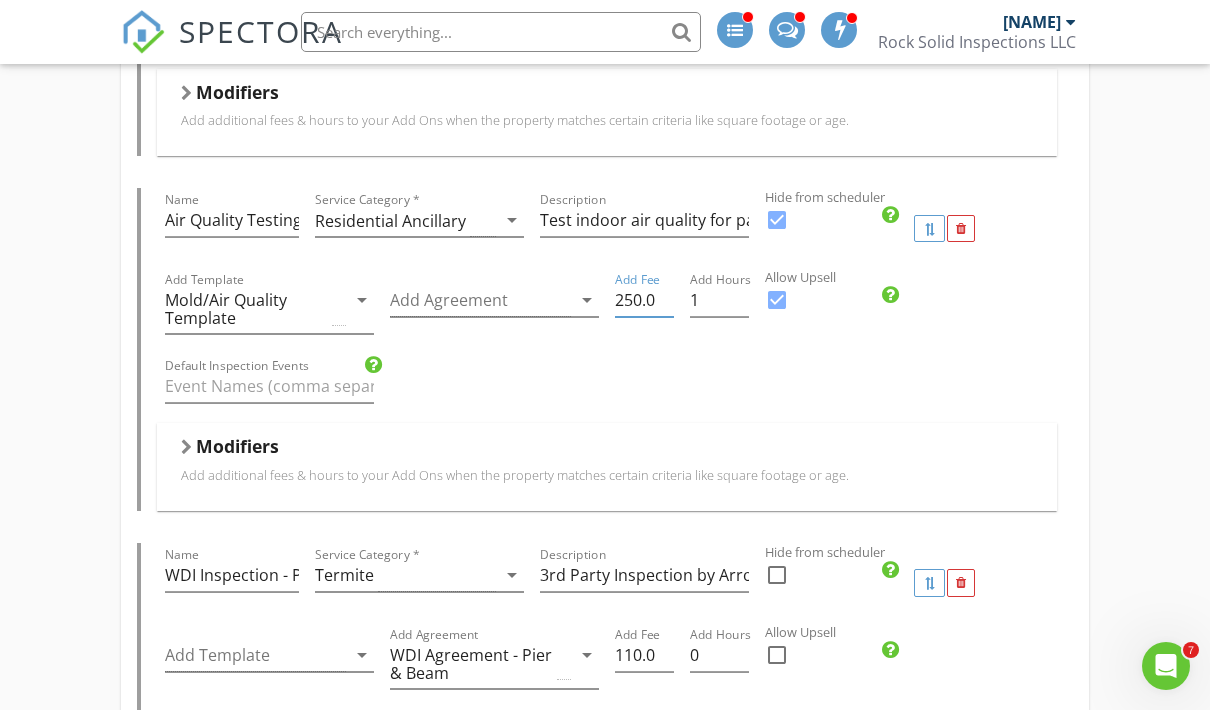 scroll, scrollTop: 2216, scrollLeft: 0, axis: vertical 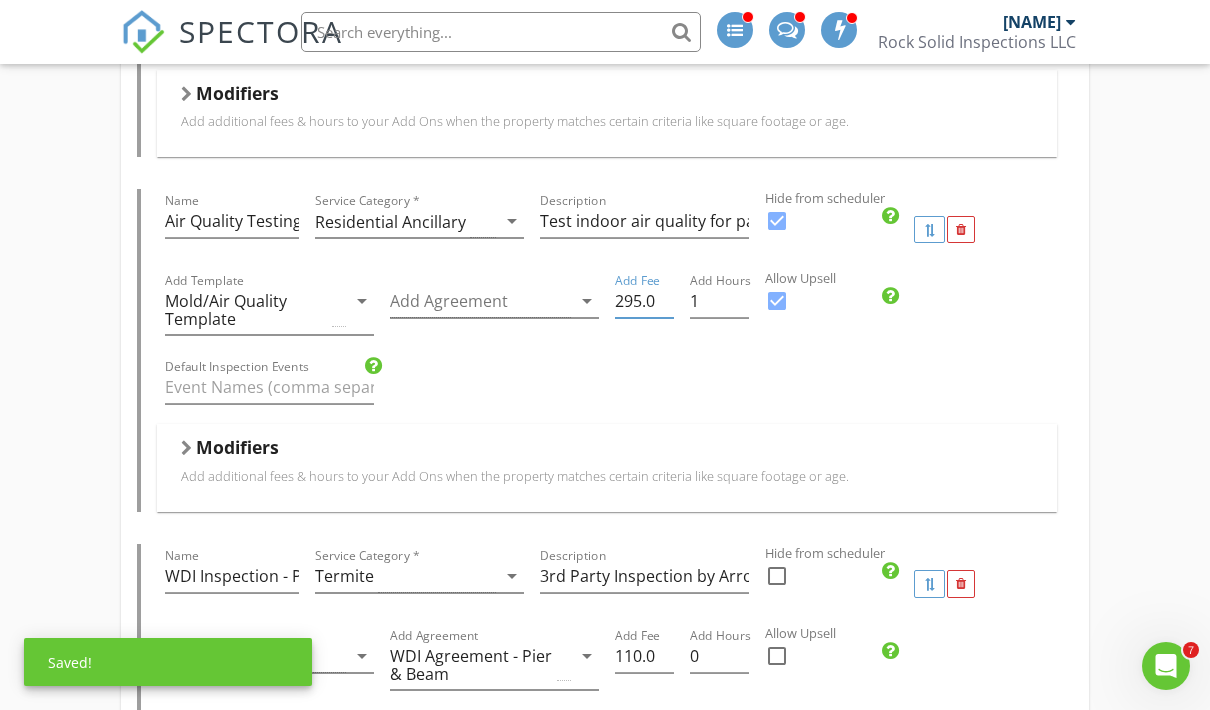 type on "295.00" 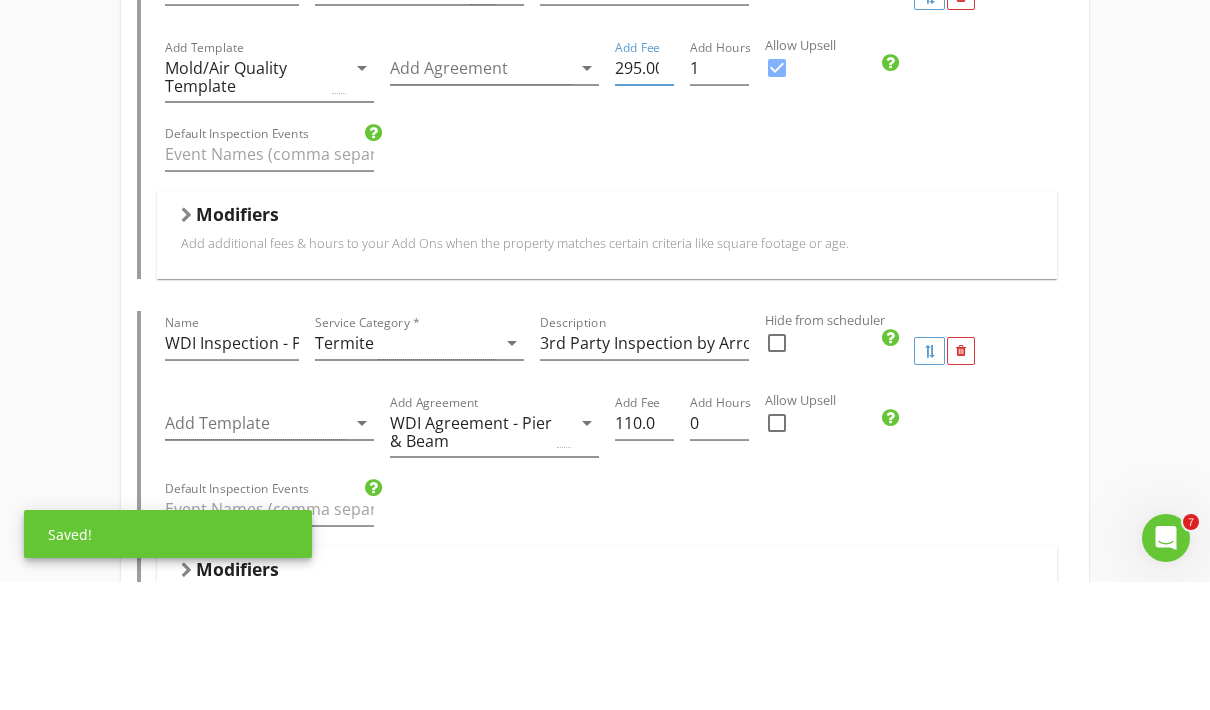 scroll, scrollTop: 2329, scrollLeft: 0, axis: vertical 